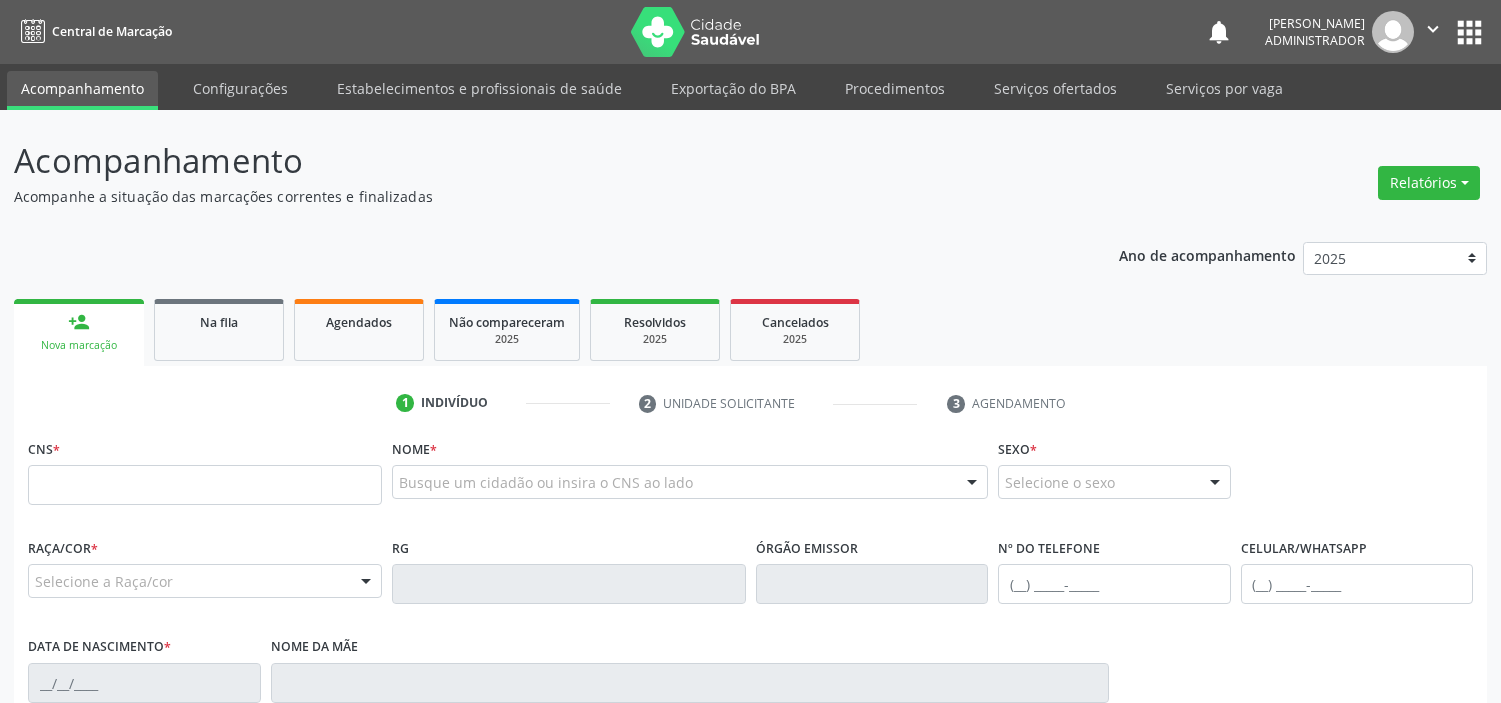 scroll, scrollTop: 0, scrollLeft: 0, axis: both 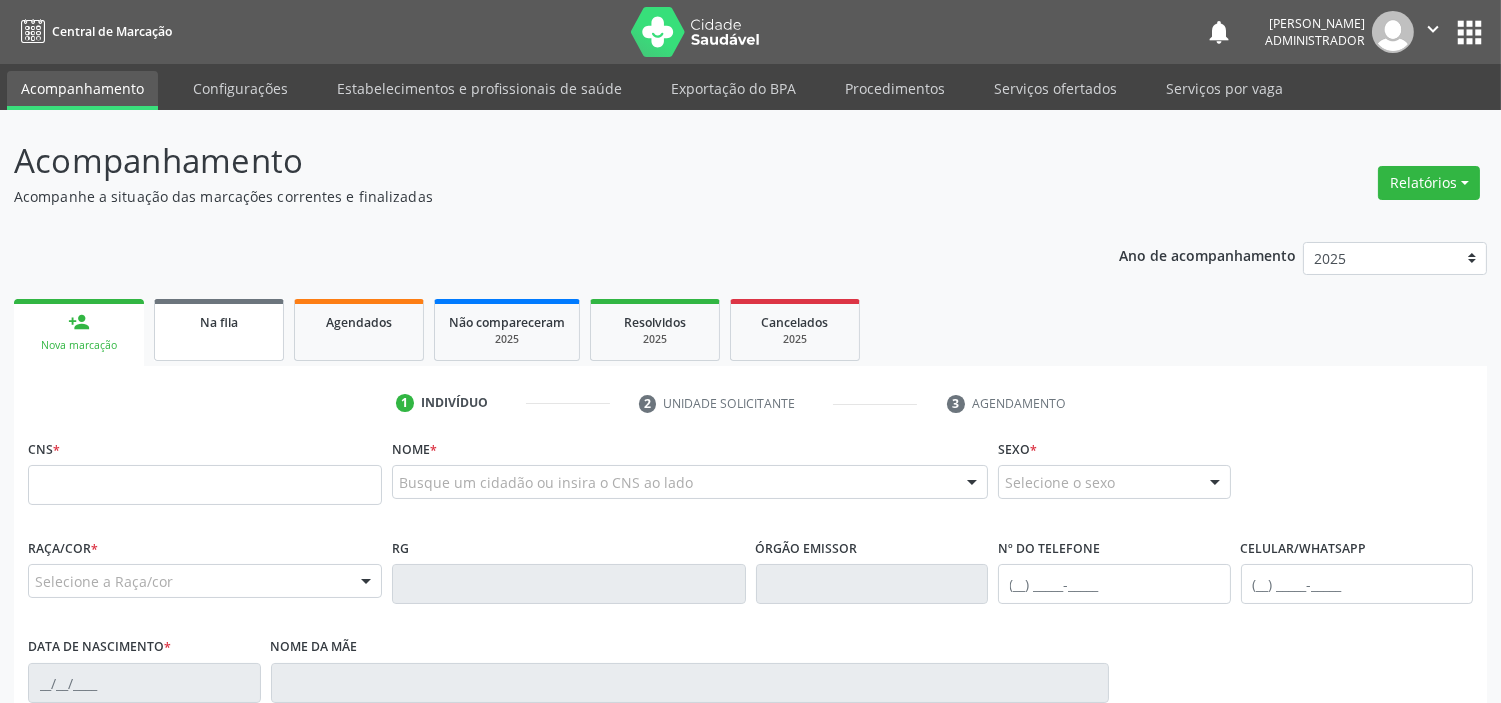 click on "Na fila" at bounding box center [219, 330] 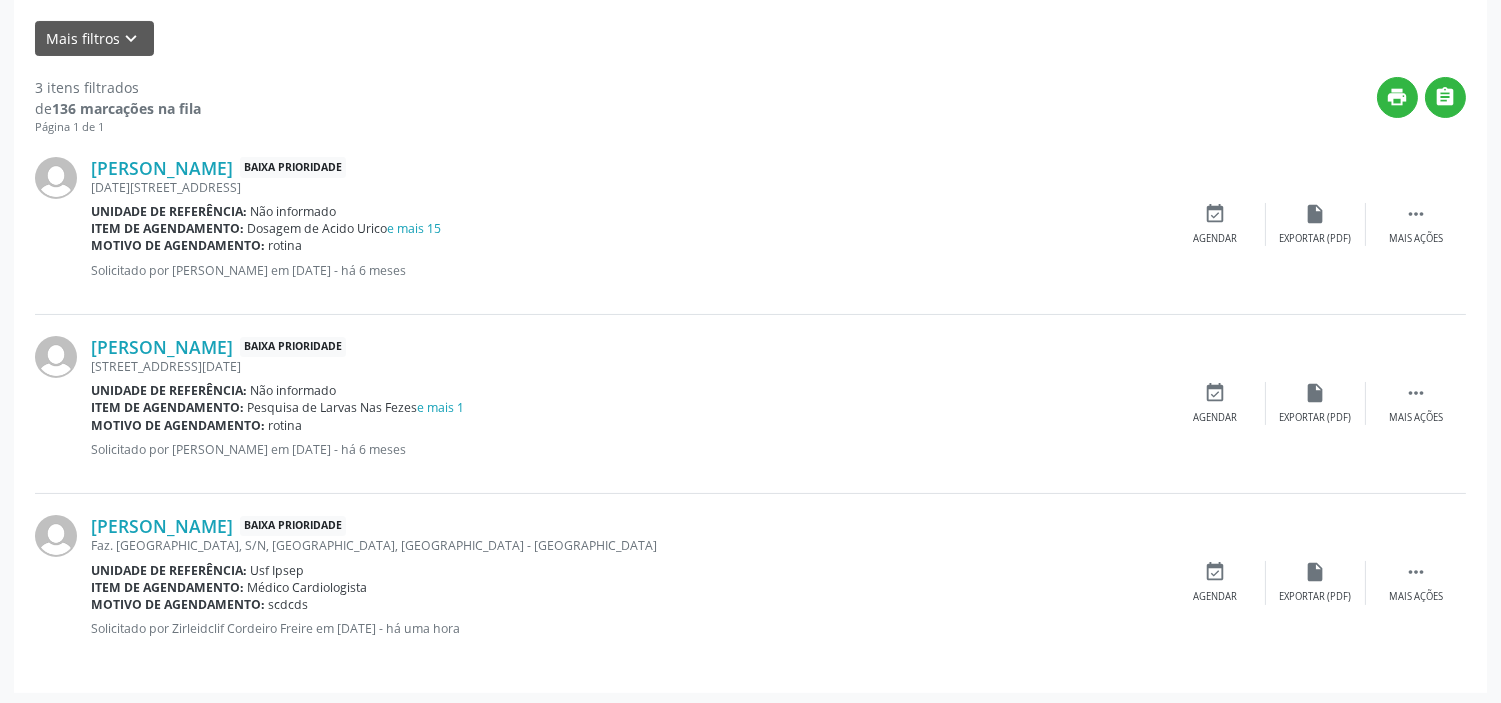 scroll, scrollTop: 473, scrollLeft: 0, axis: vertical 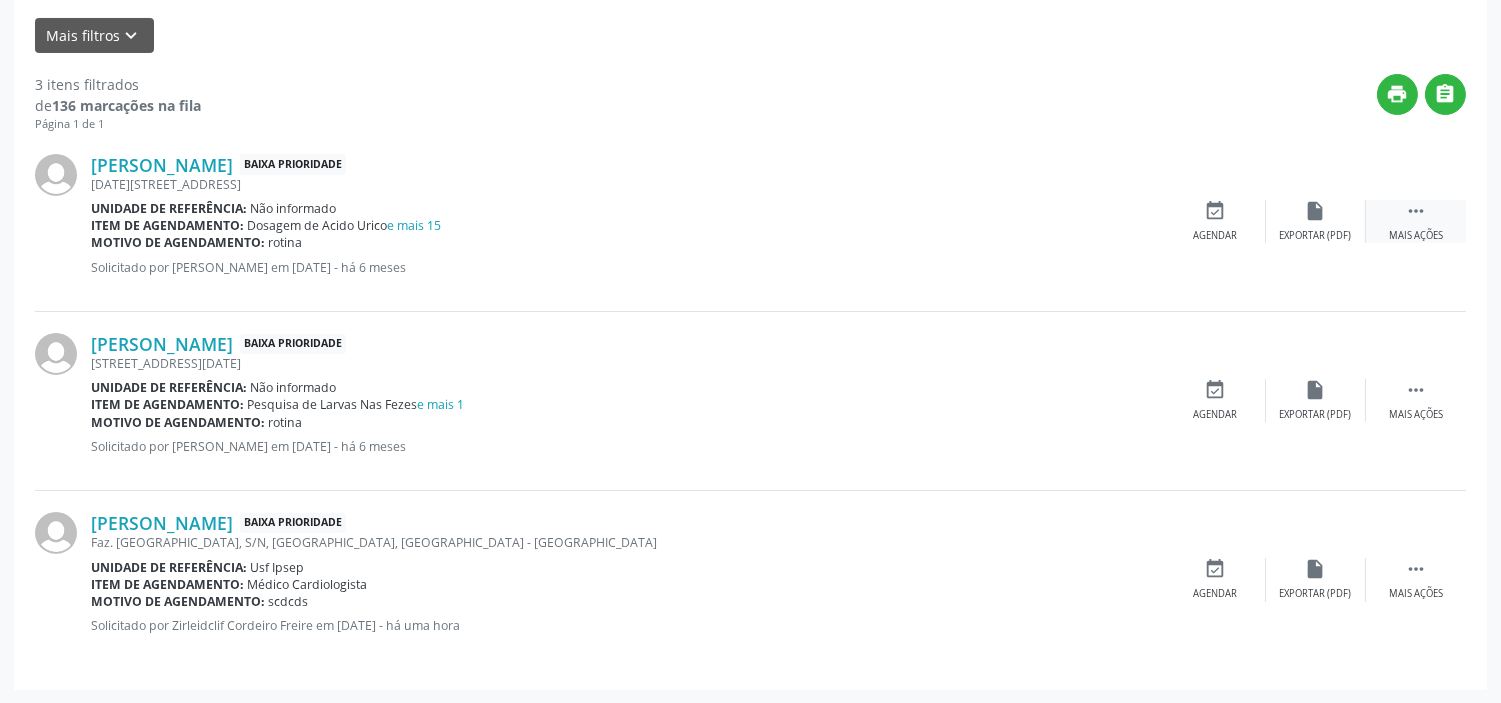 click on "" at bounding box center [1416, 211] 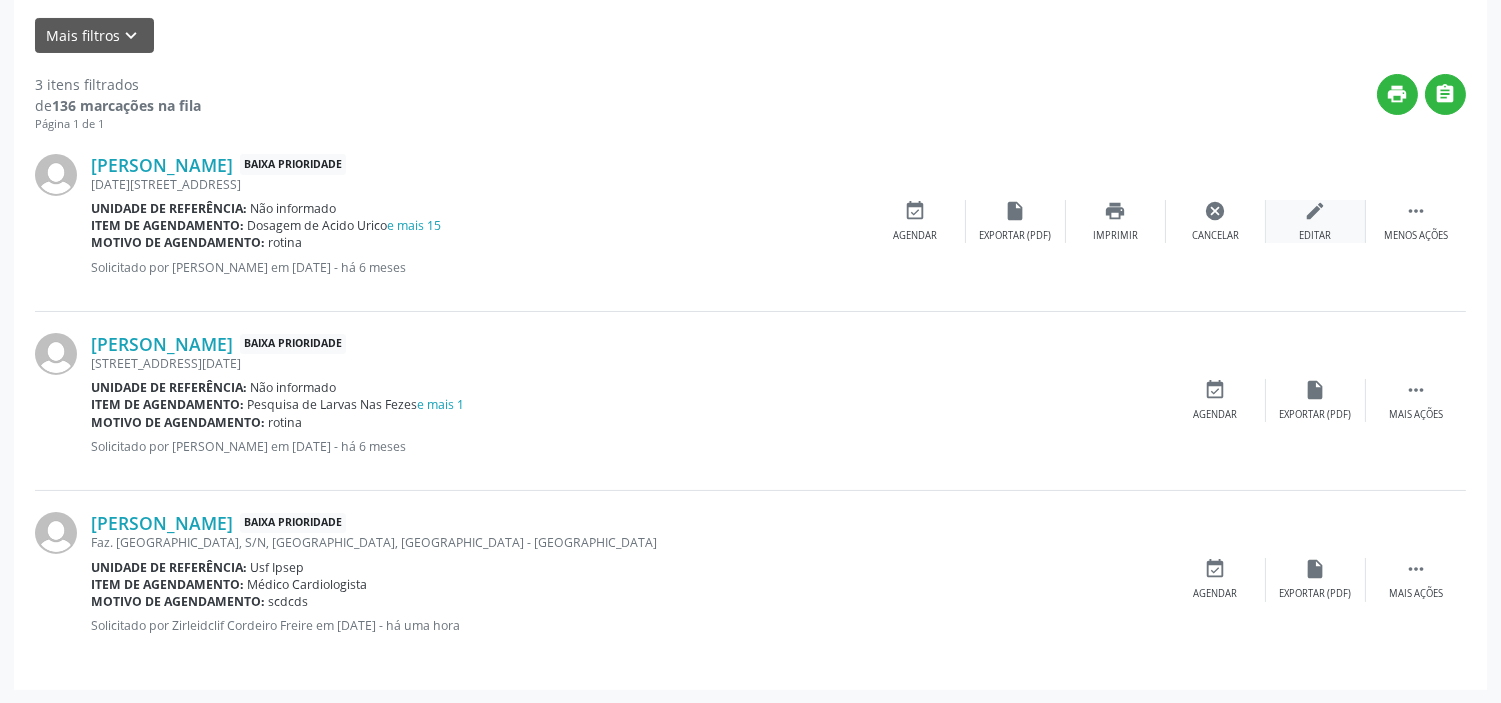 click on "edit" at bounding box center [1316, 211] 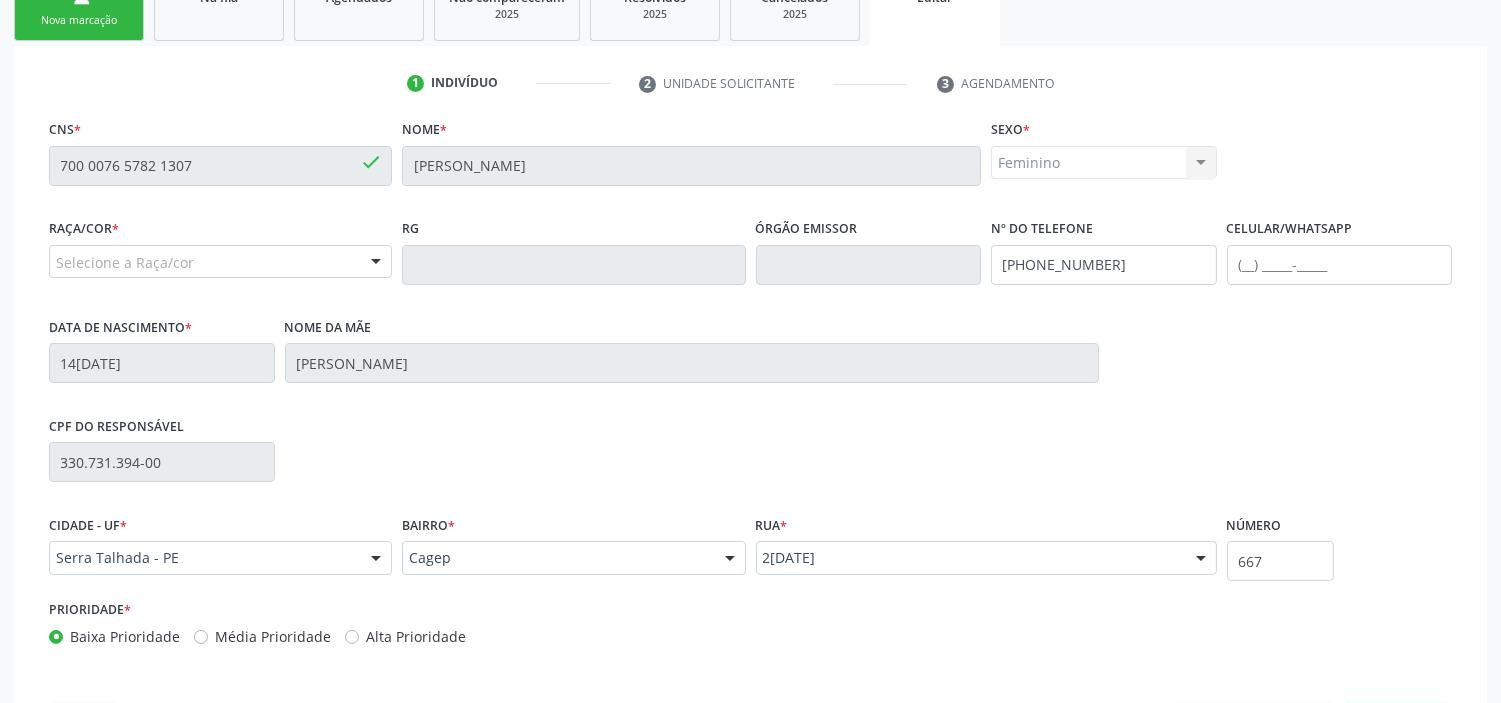 scroll, scrollTop: 406, scrollLeft: 0, axis: vertical 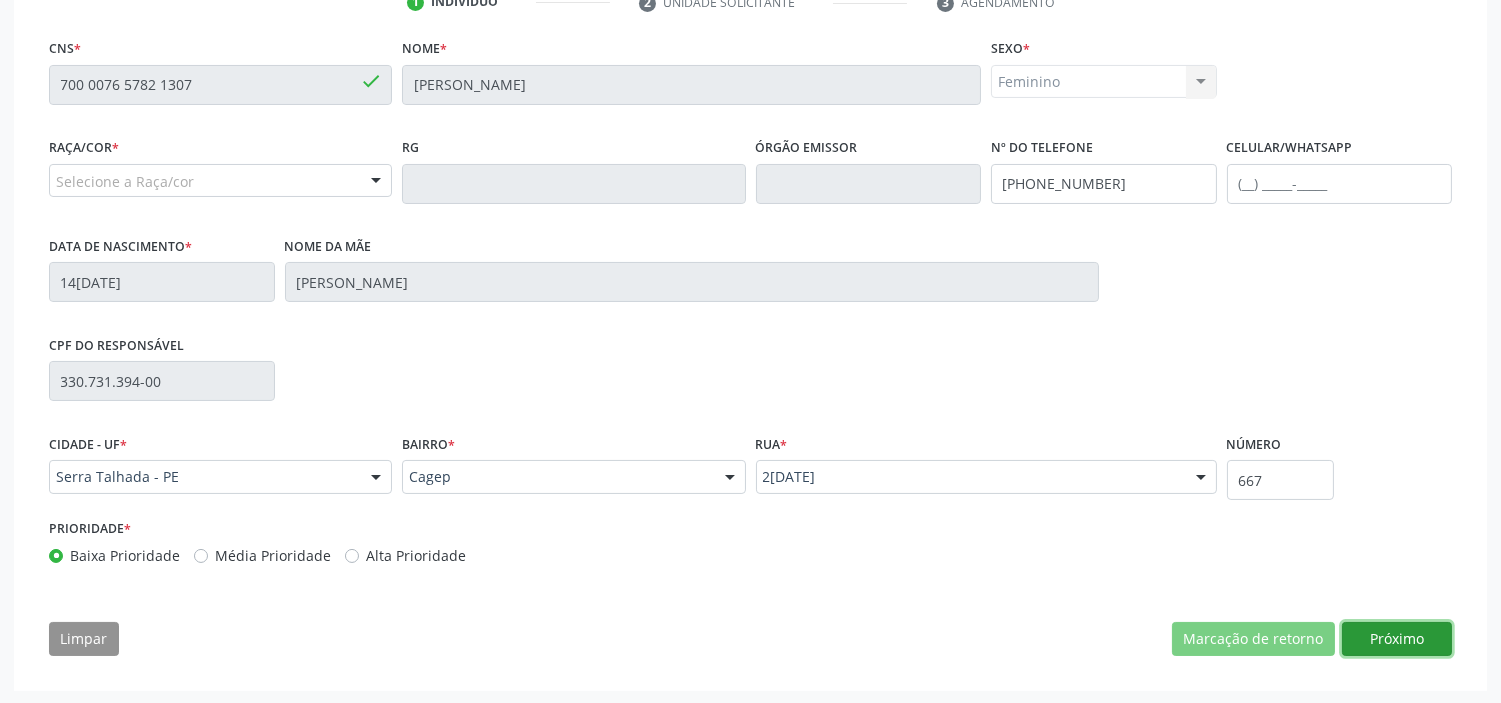 click on "Próximo" at bounding box center [1397, 639] 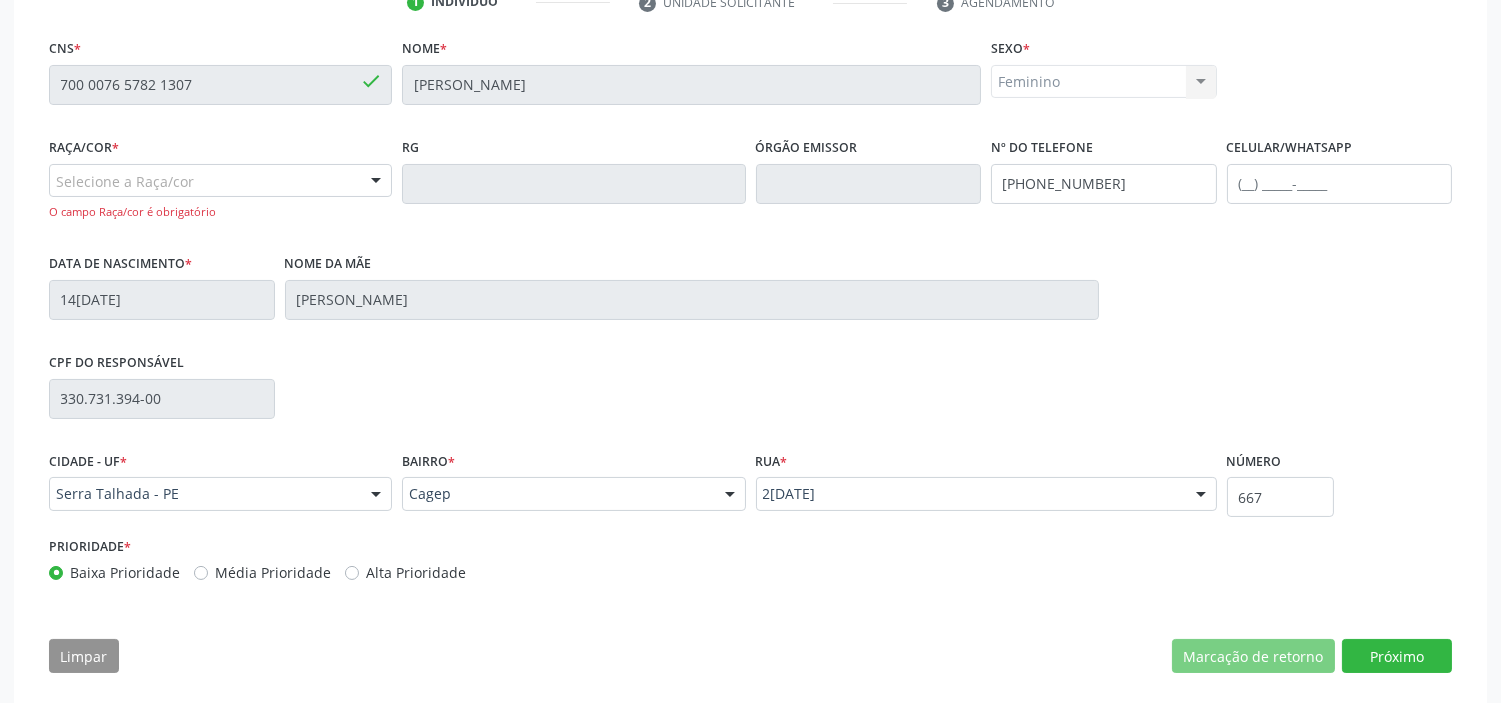 click on "Raça/cor
*
Selecione a Raça/cor
01 - Branca   02 - Preta   04 - [GEOGRAPHIC_DATA]   03 - [MEDICAL_DATA]   05 - Indígena
Nenhum resultado encontrado para: "   "
Não há nenhuma opção para ser exibida.
O [GEOGRAPHIC_DATA]/cor é obrigatório" at bounding box center (220, 177) 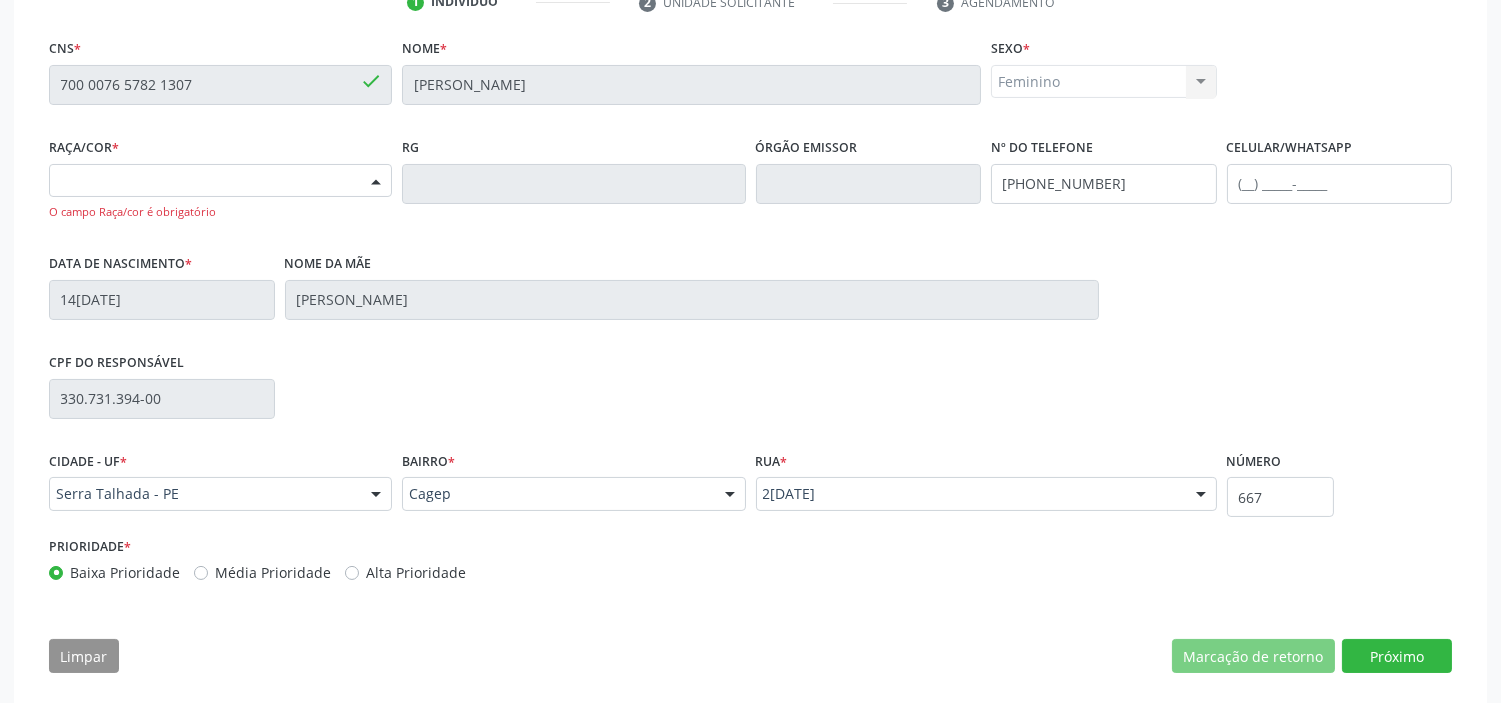 click on "Selecione a Raça/cor" at bounding box center [220, 181] 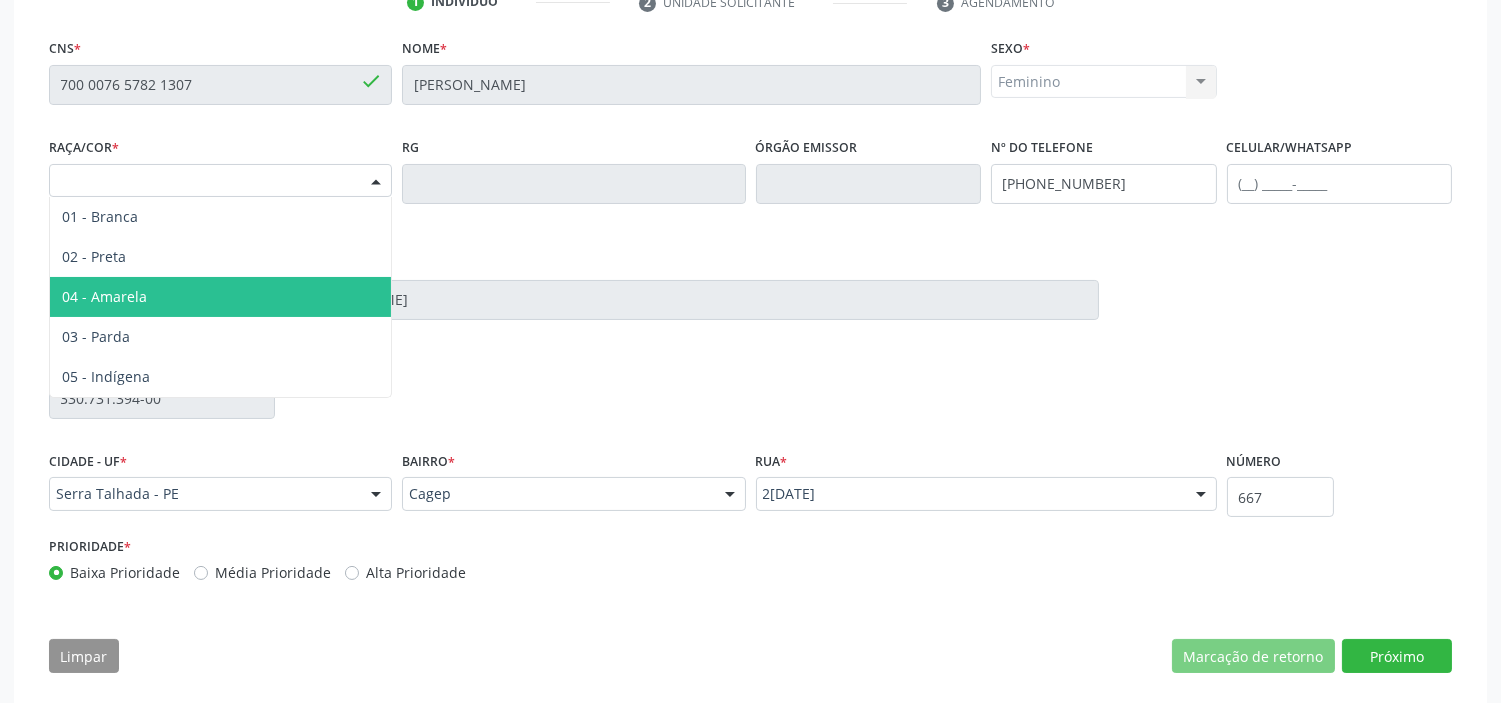 click on "04 - Amarela" at bounding box center [220, 297] 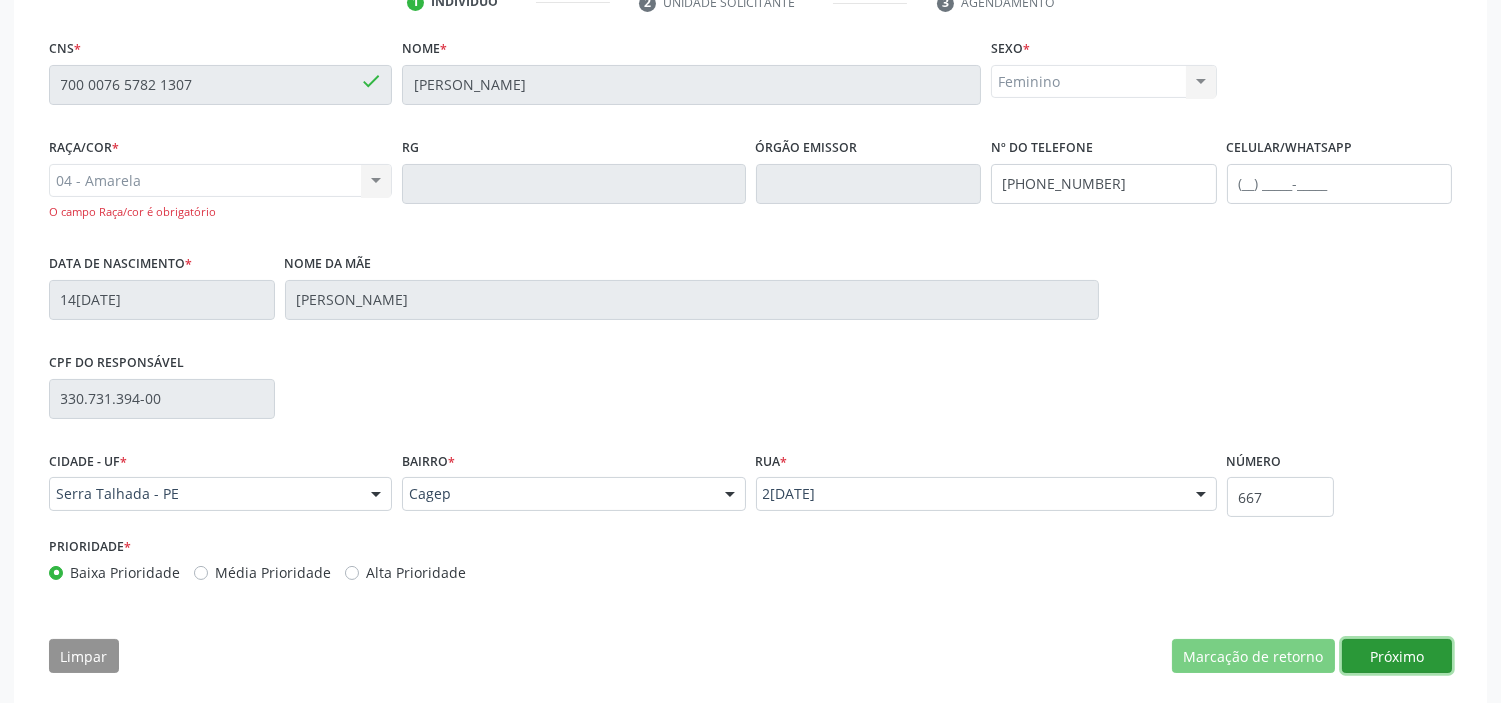 click on "Próximo" at bounding box center [1397, 656] 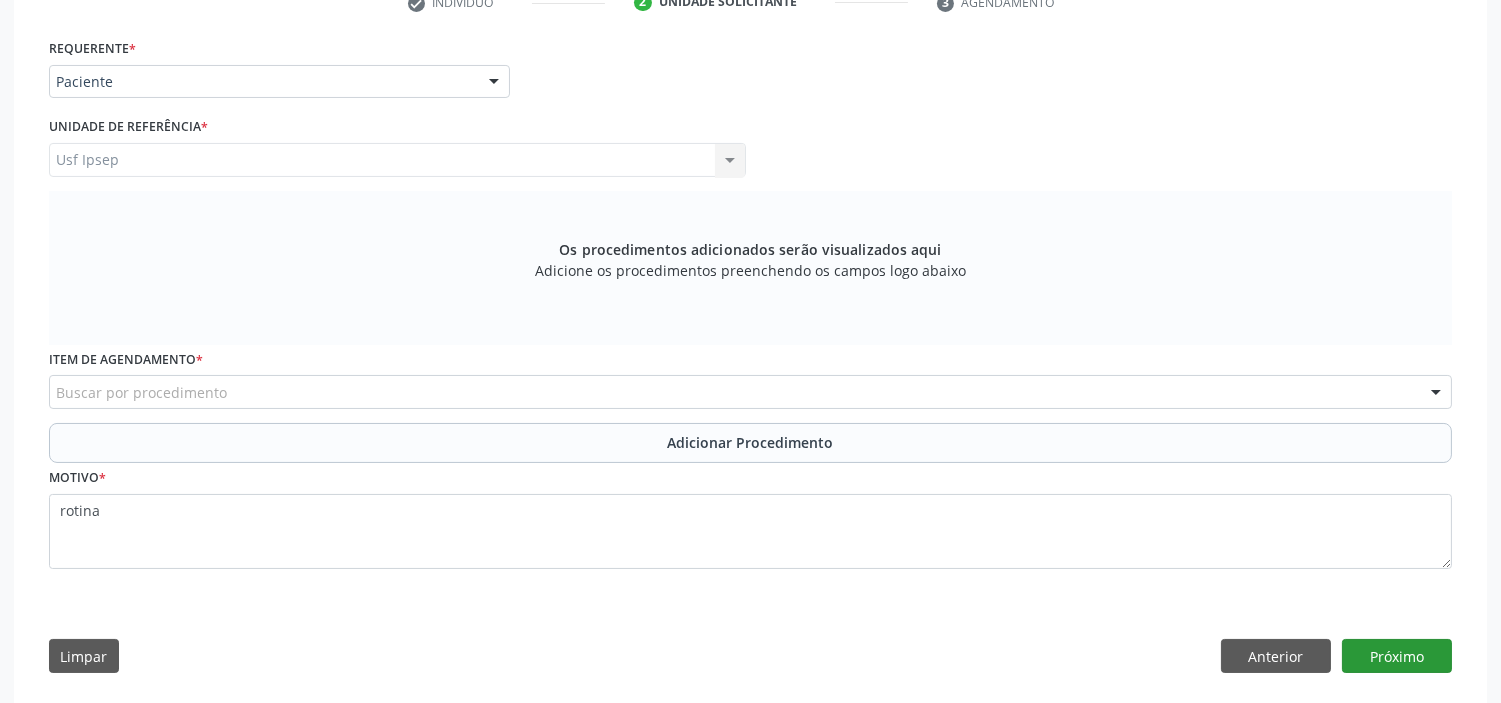 scroll, scrollTop: 407, scrollLeft: 0, axis: vertical 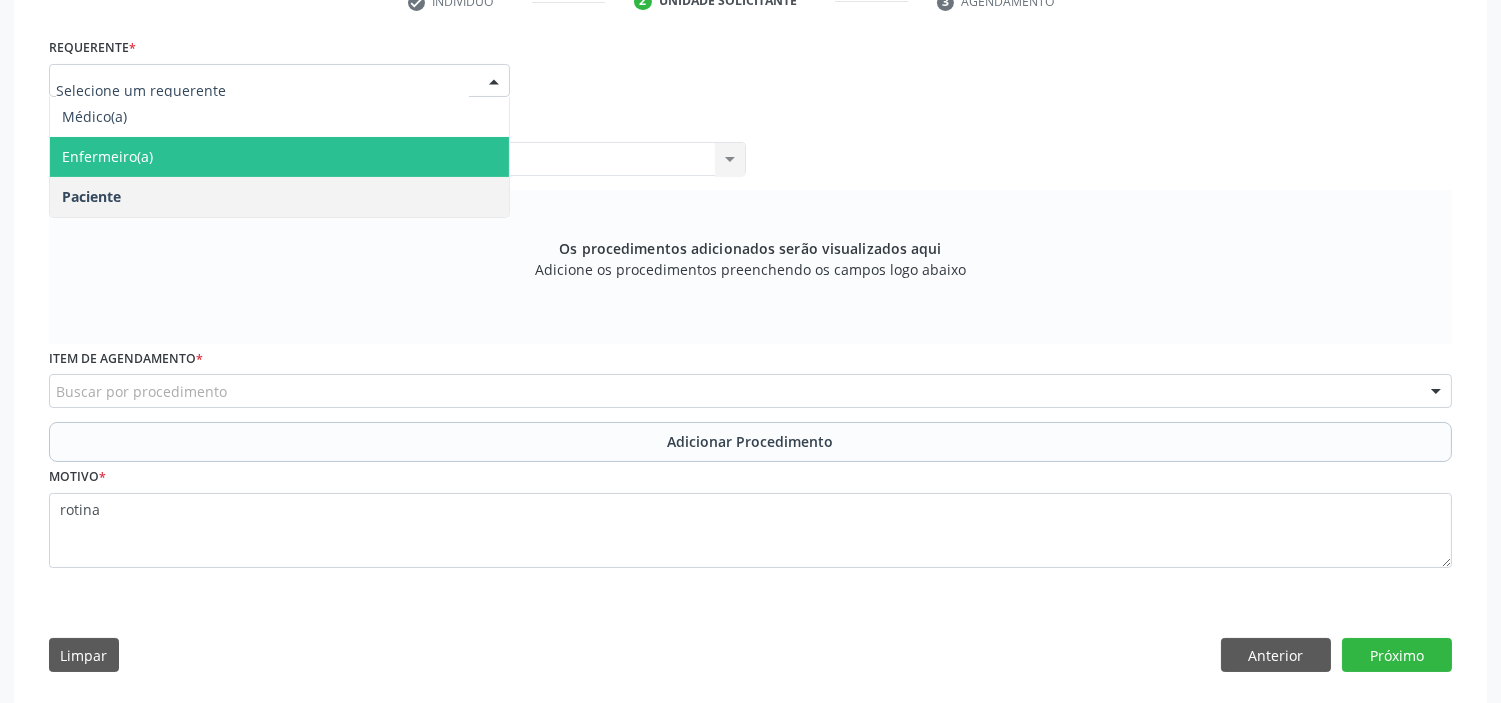 click on "Enfermeiro(a)" at bounding box center (279, 157) 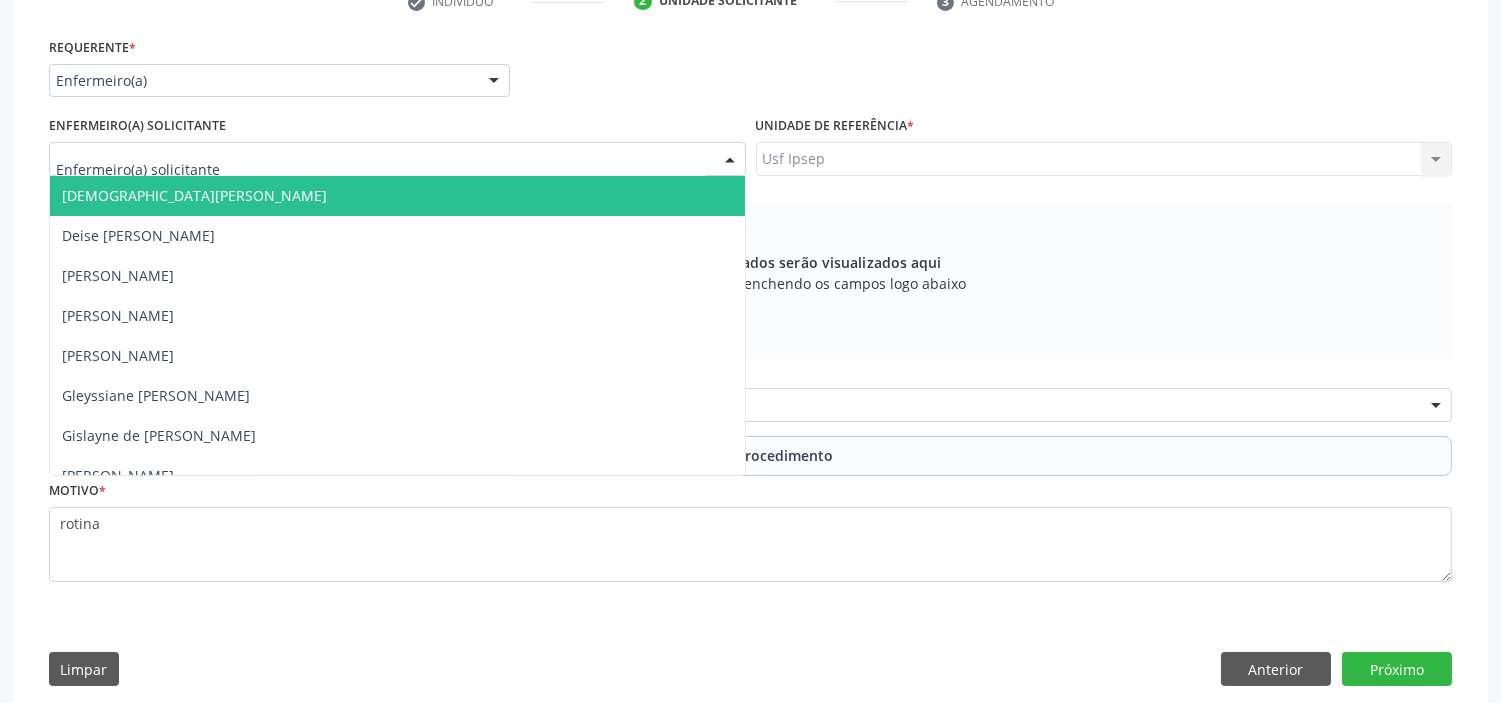 click at bounding box center (397, 159) 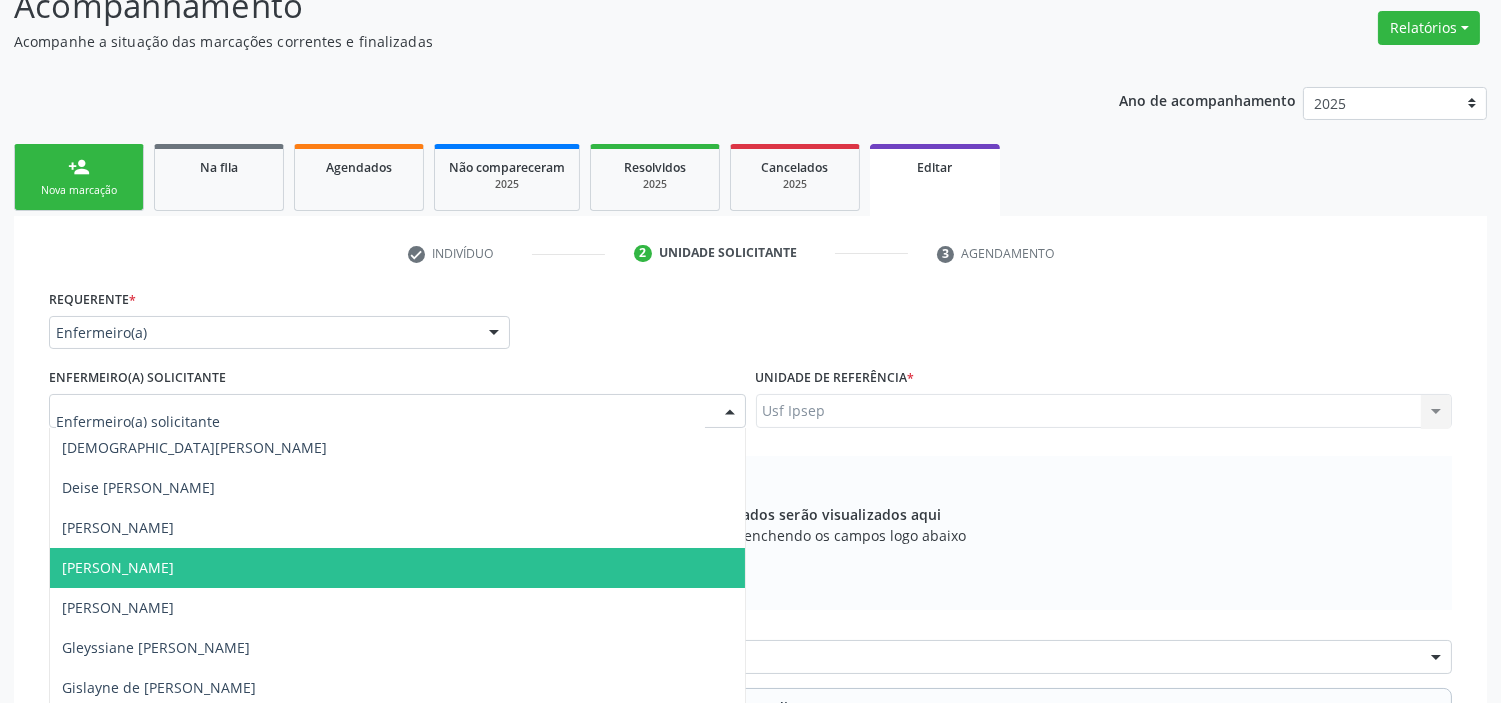 scroll, scrollTop: 0, scrollLeft: 0, axis: both 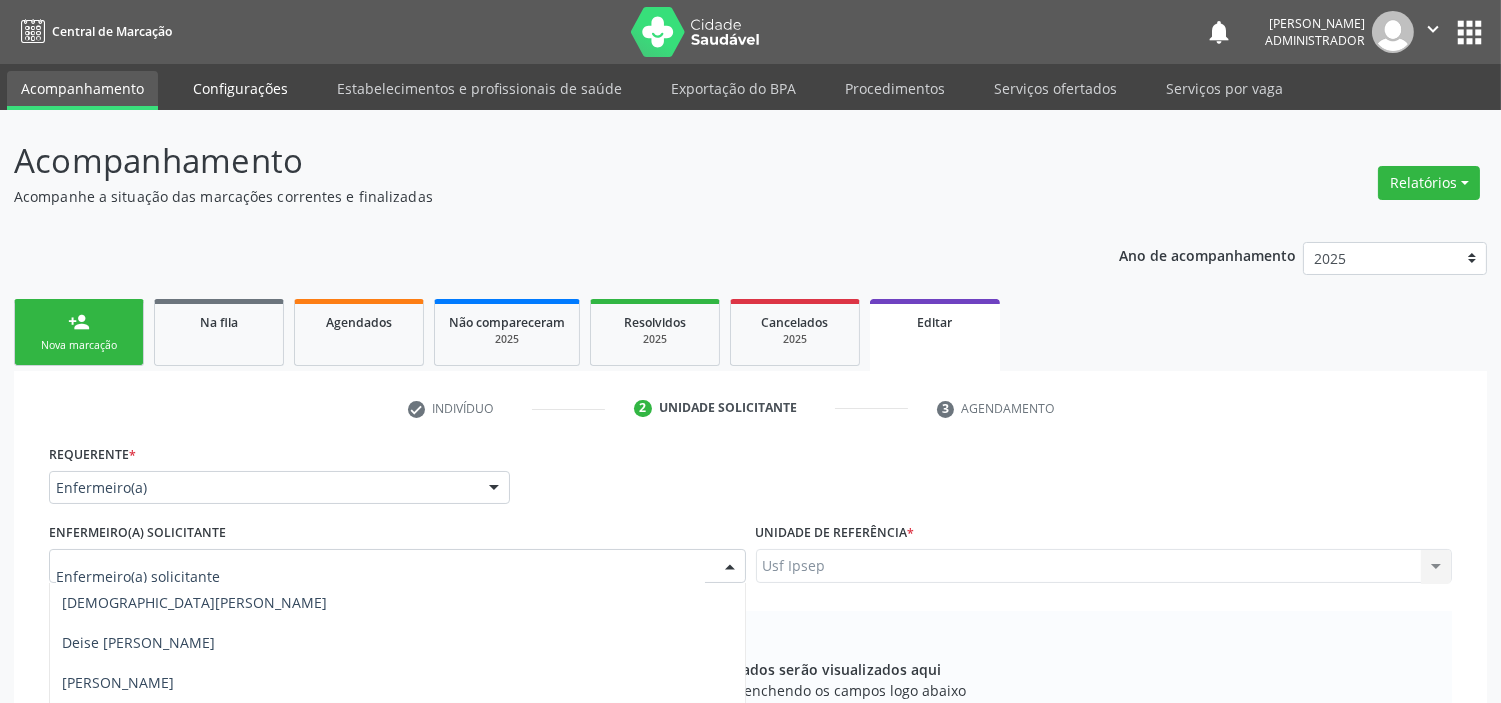 click on "Configurações" at bounding box center [240, 88] 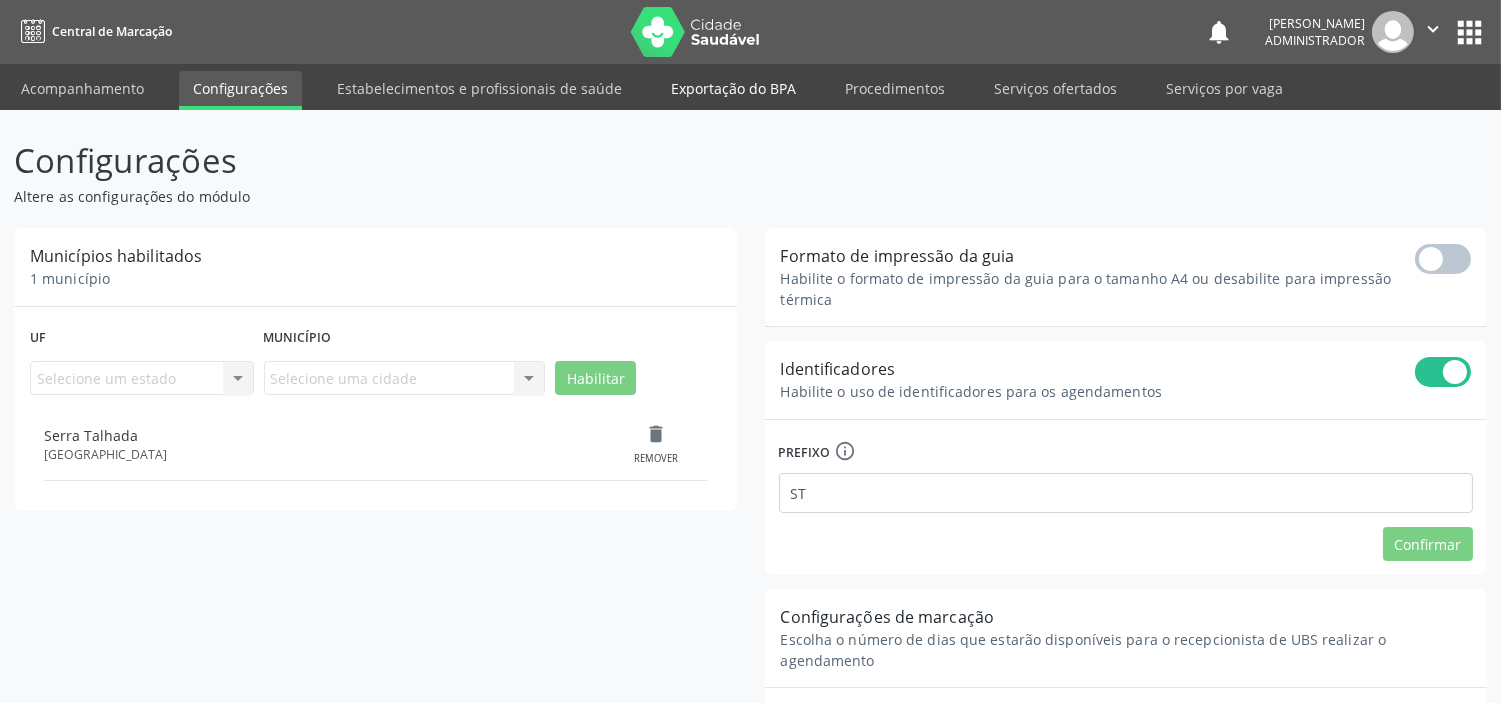 click on "Exportação do BPA" at bounding box center [733, 88] 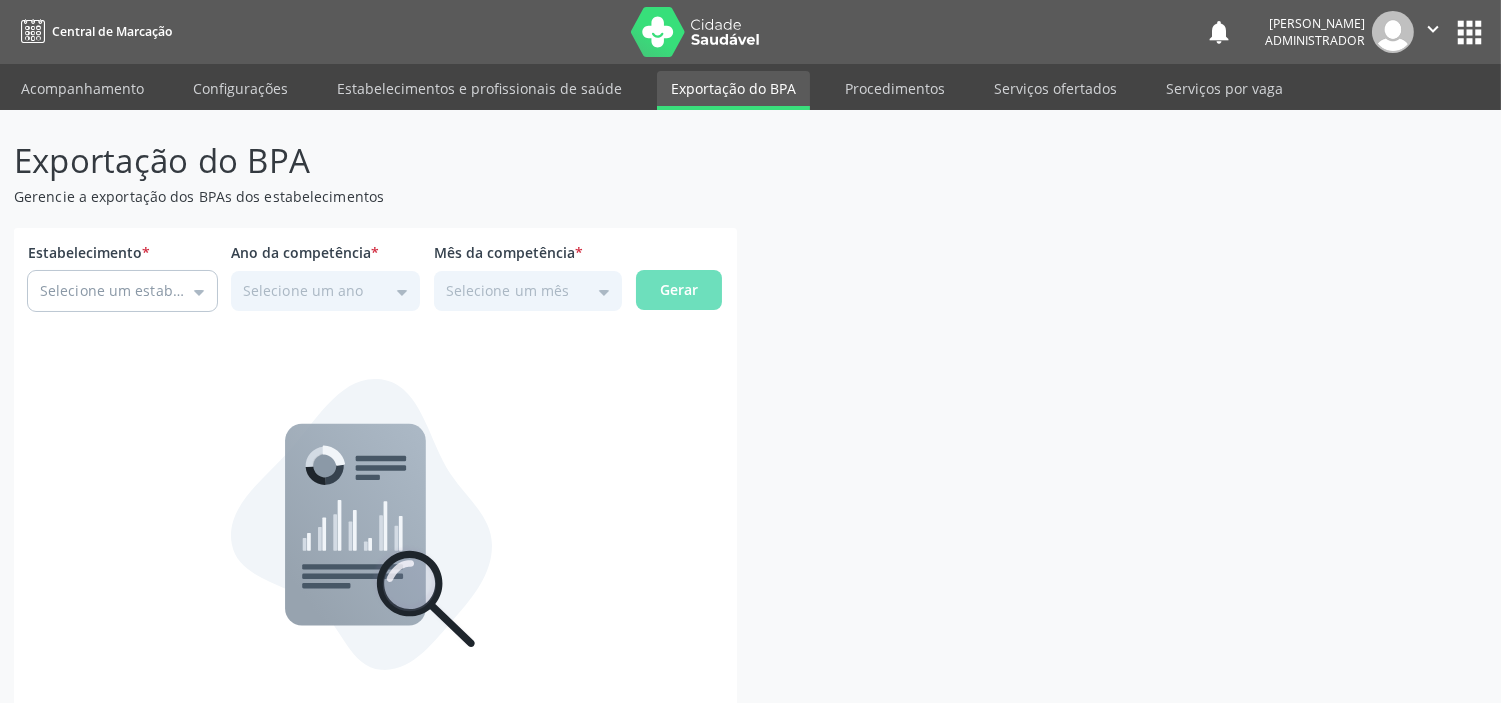 click on "Acompanhamento
Configurações
Estabelecimentos e profissionais de saúde
Exportação do BPA
Procedimentos
Serviços ofertados
Serviços por vaga" at bounding box center (750, 87) 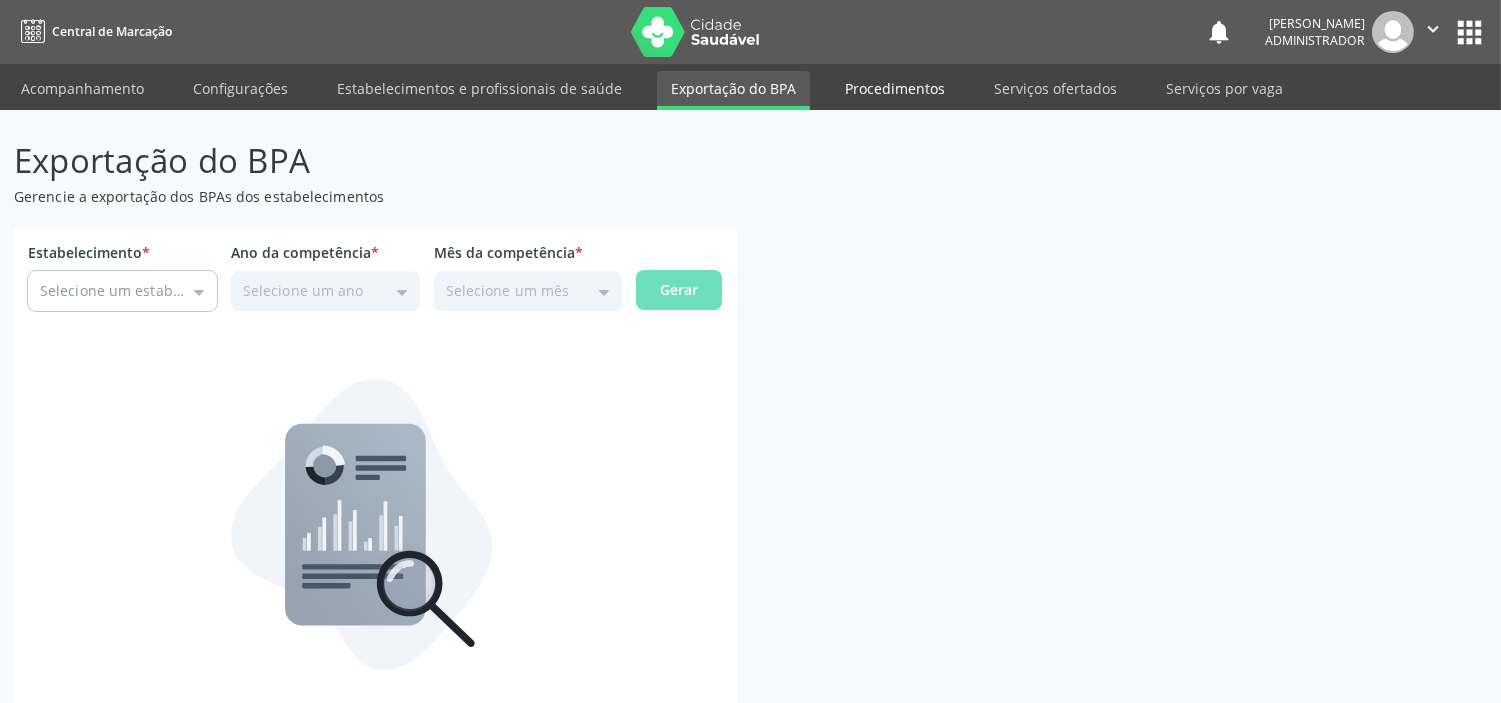 click on "Procedimentos" at bounding box center [895, 88] 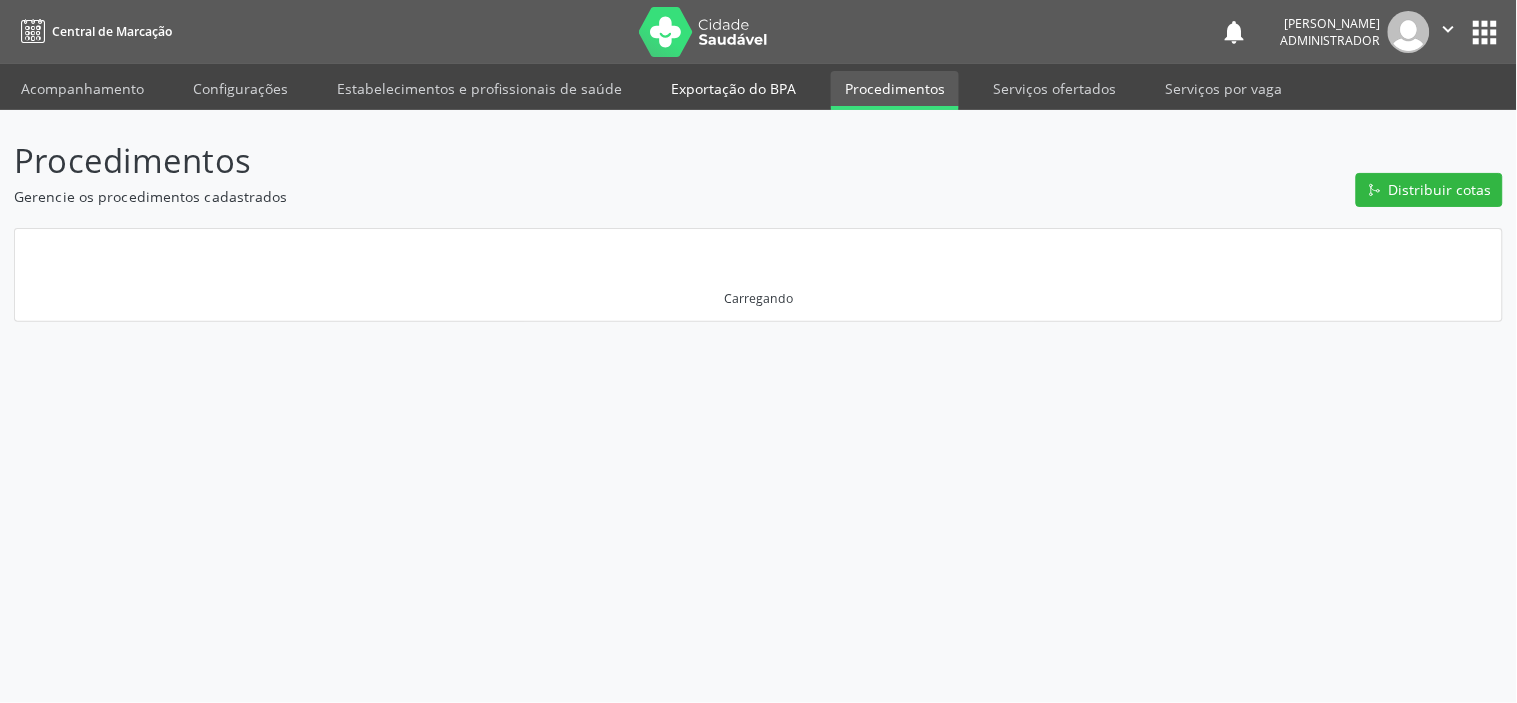 click on "Exportação do BPA" at bounding box center [733, 88] 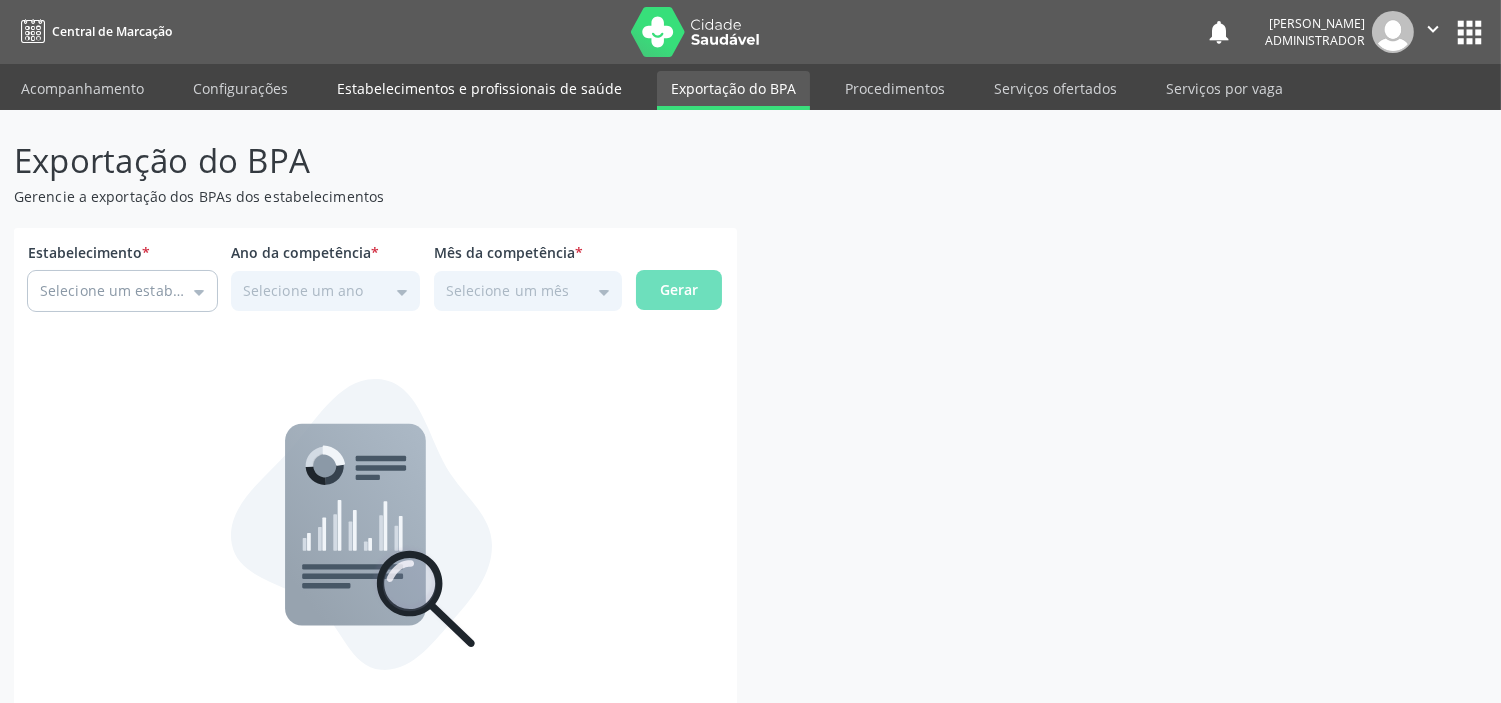 click on "Estabelecimentos e profissionais de saúde" at bounding box center [479, 88] 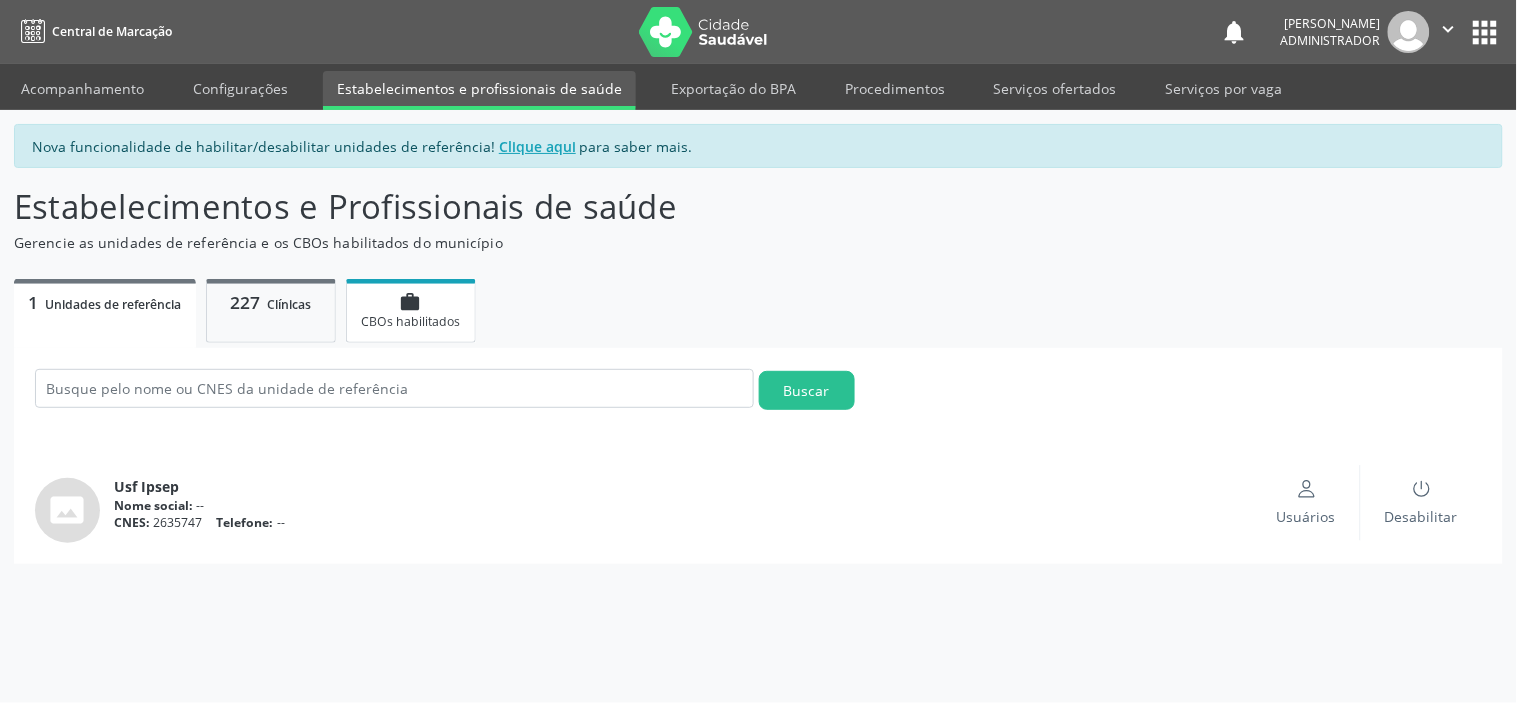 click on "work   CBOs habilitados" at bounding box center [411, 311] 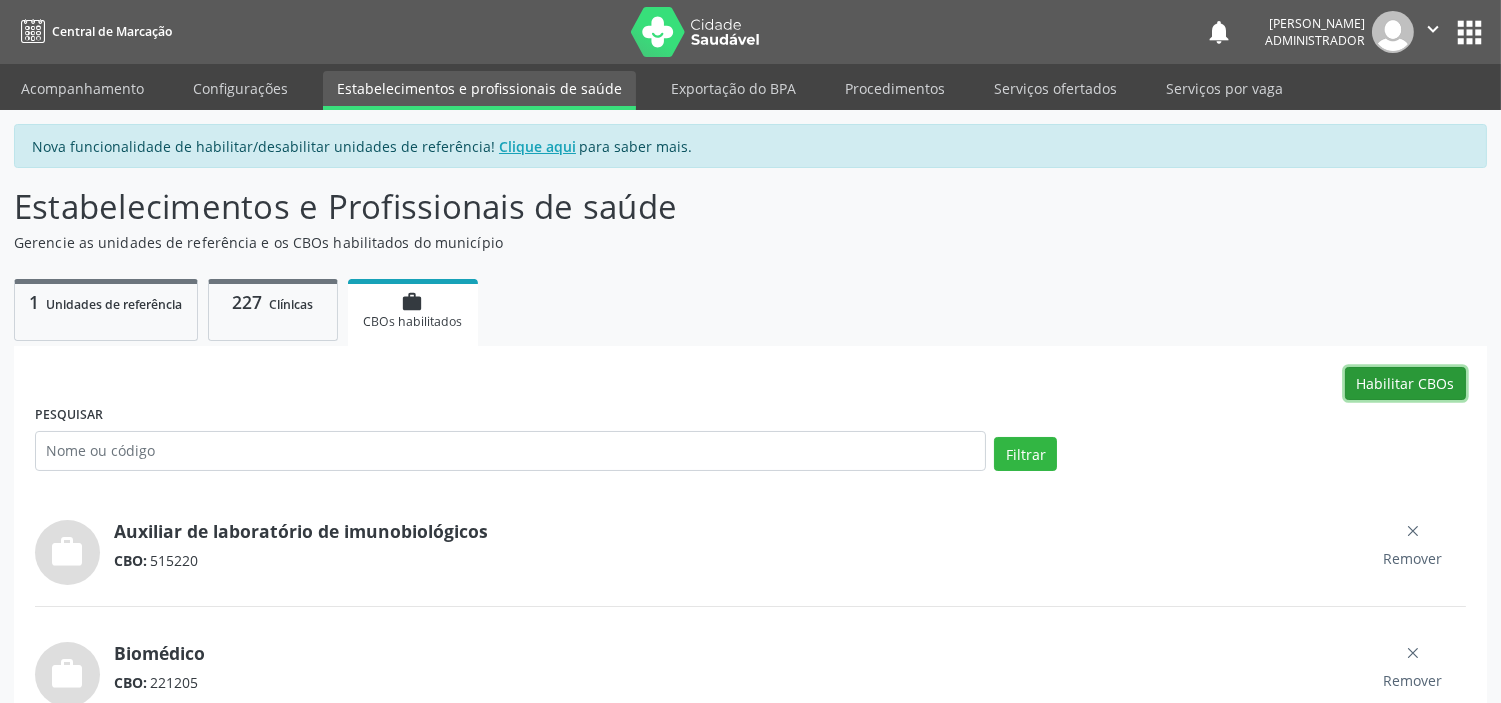click on "Habilitar CBOs" at bounding box center (1405, 384) 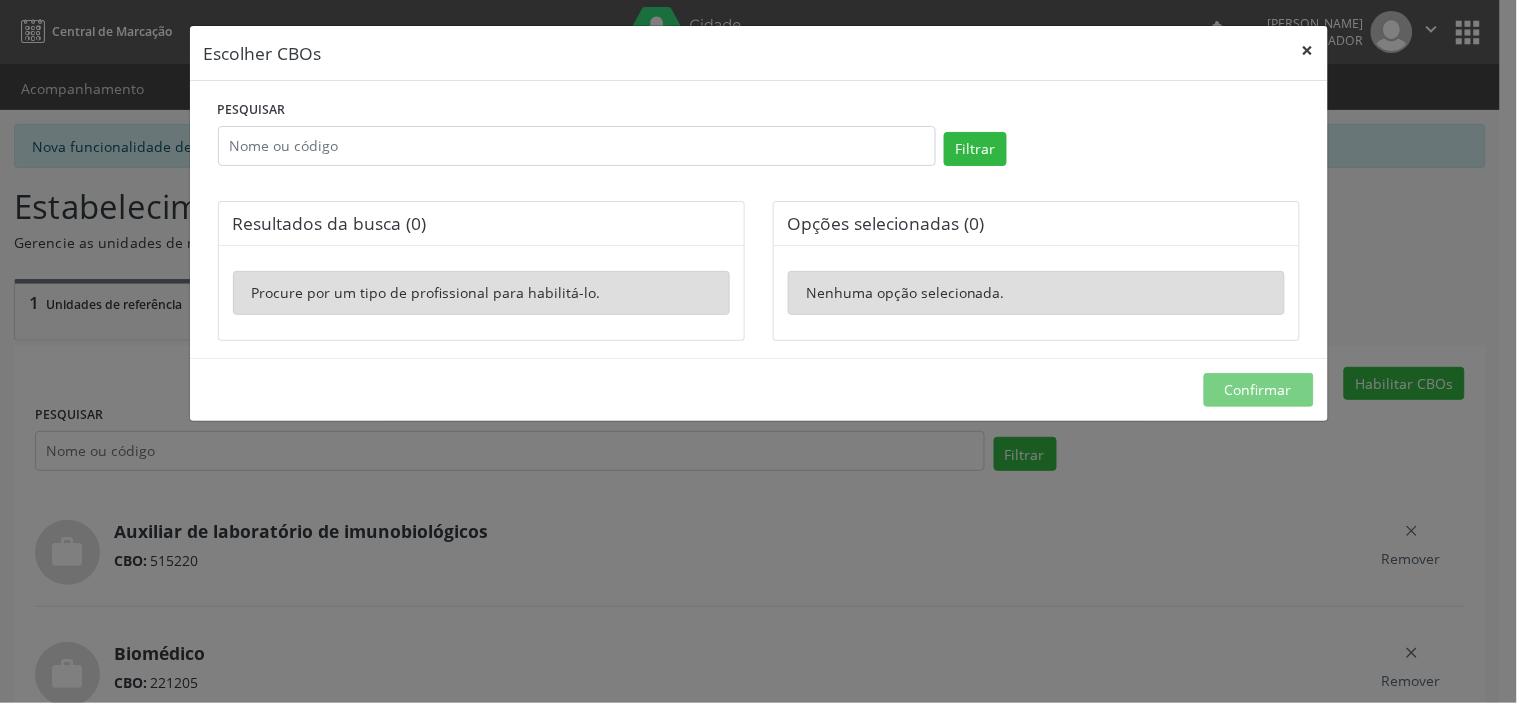 click on "×" at bounding box center [1308, 50] 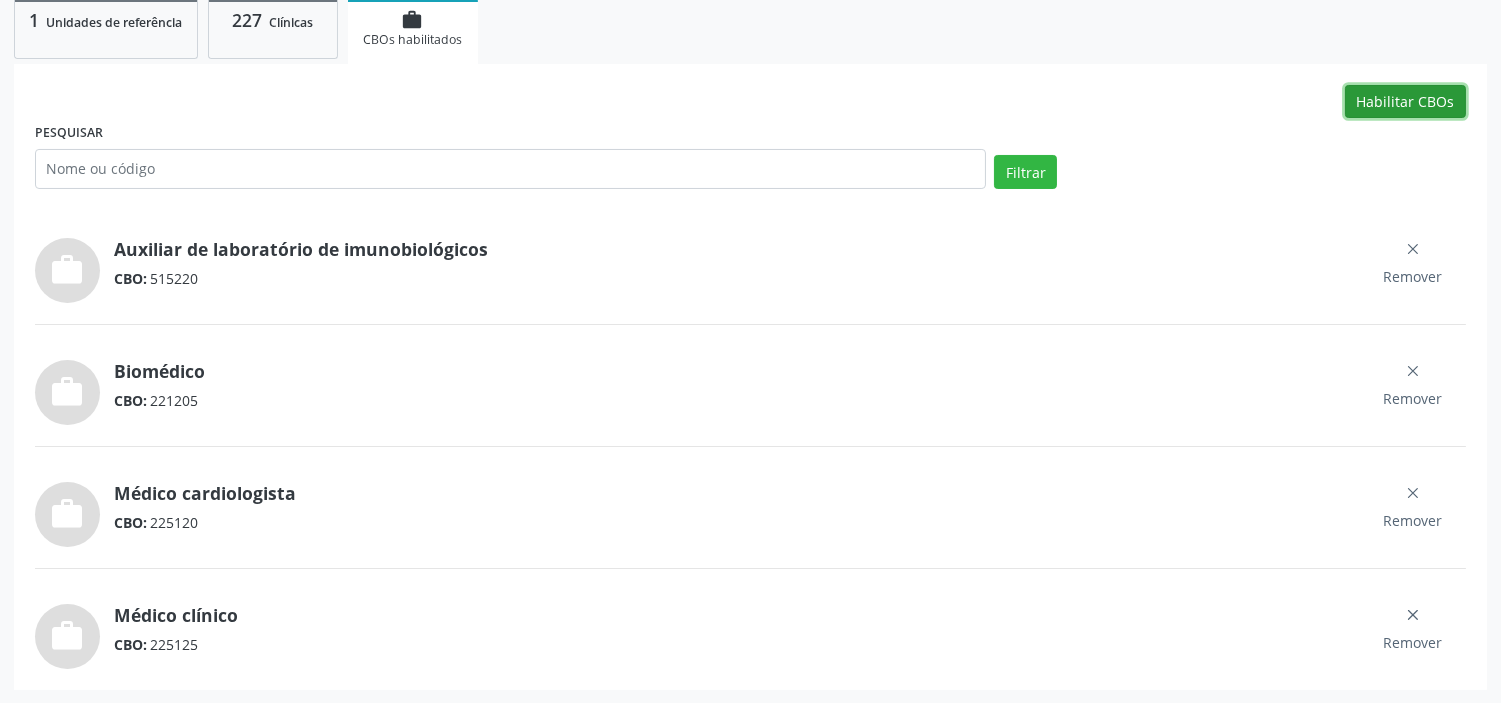 scroll, scrollTop: 0, scrollLeft: 0, axis: both 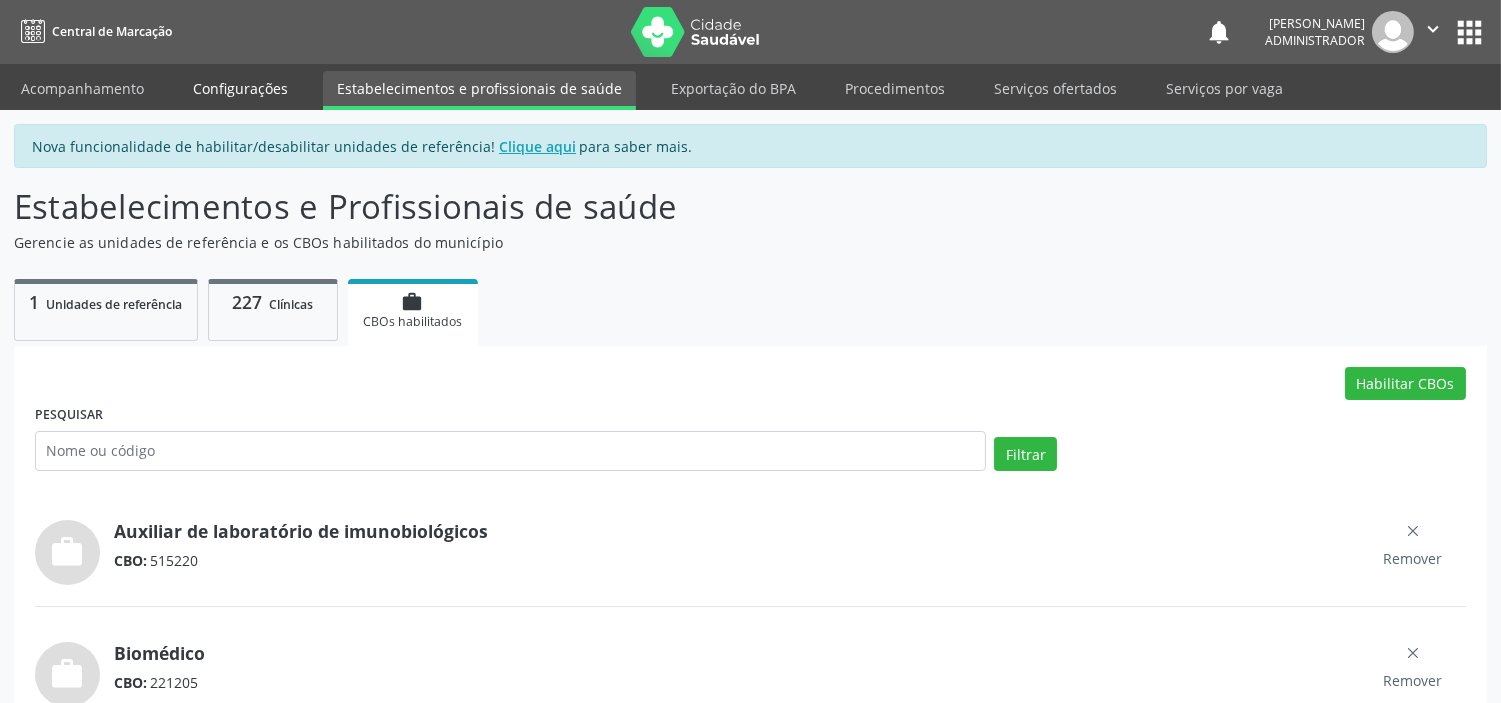 click on "Configurações" at bounding box center [240, 88] 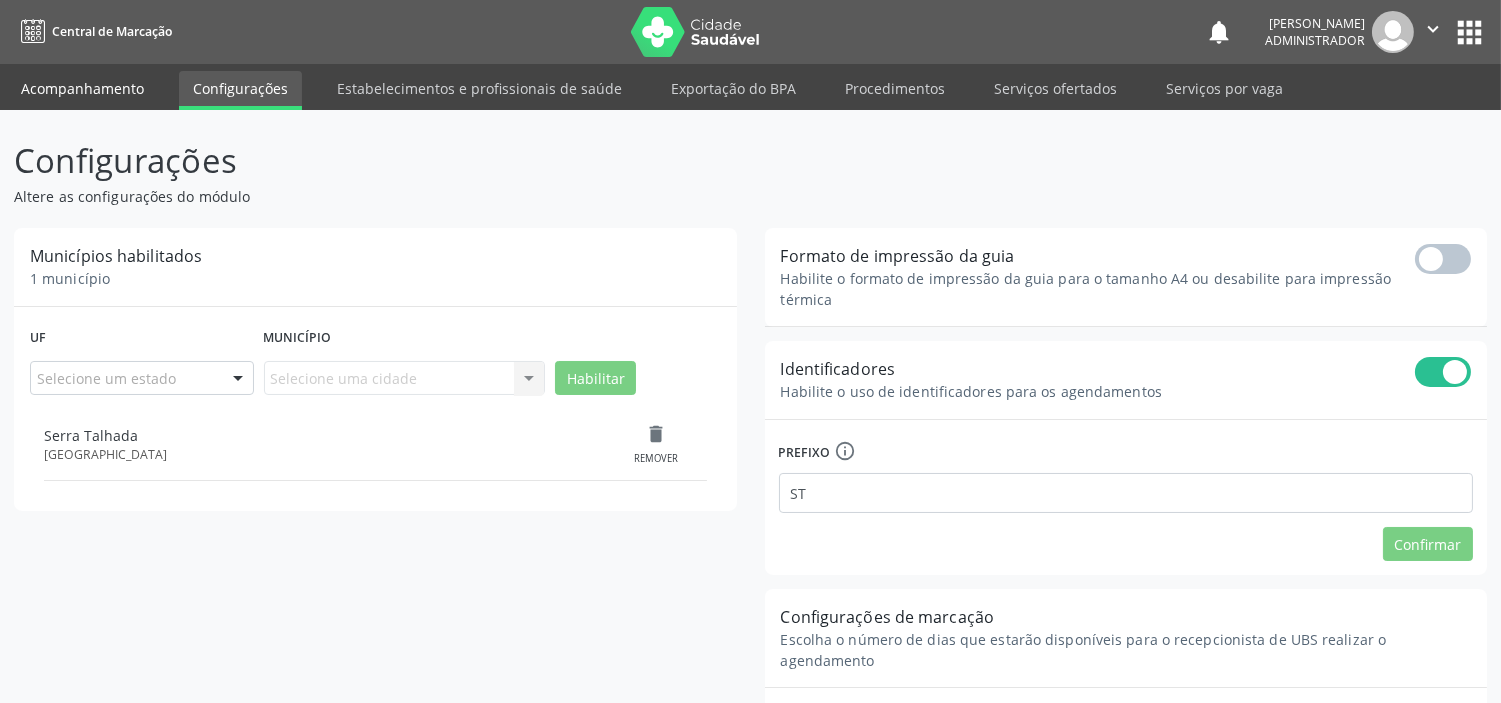 click on "Acompanhamento" at bounding box center (82, 88) 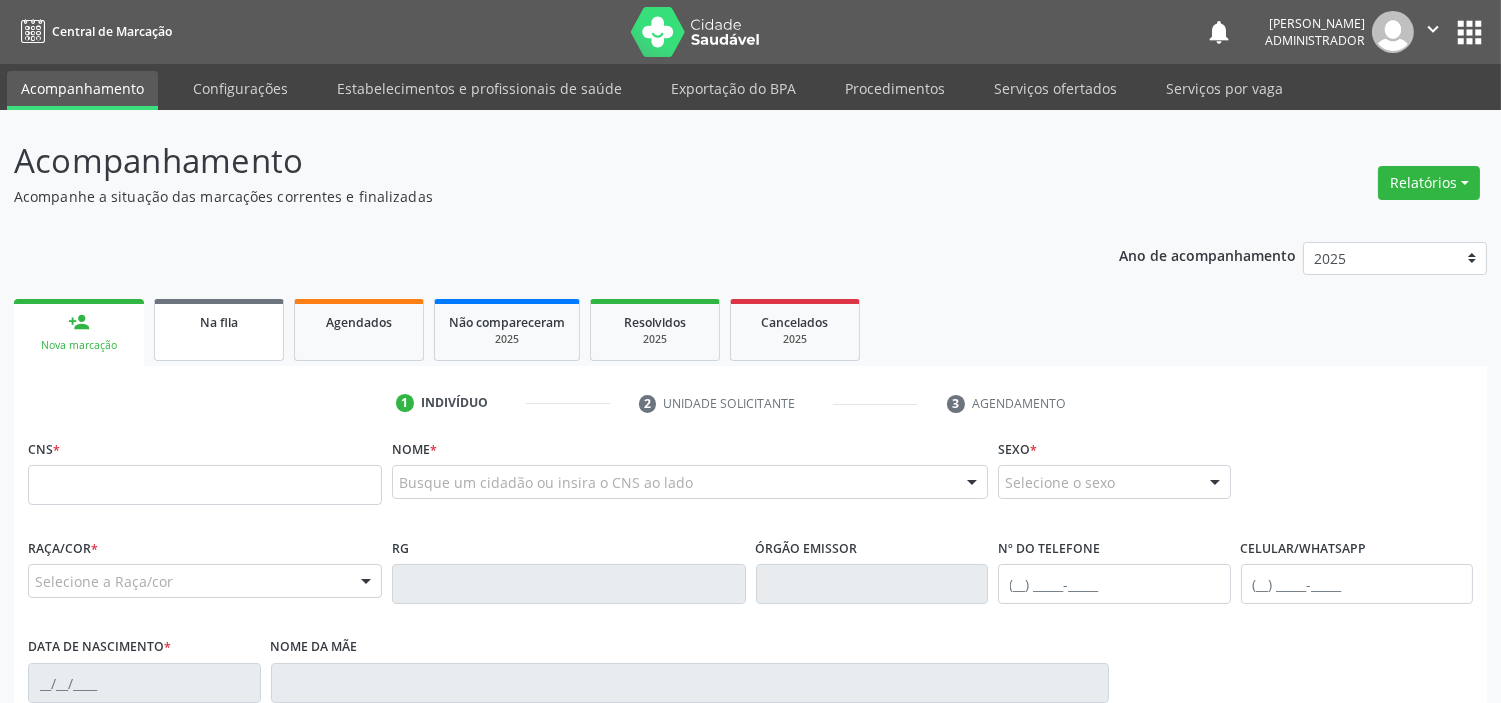 click on "Na fila" at bounding box center [219, 322] 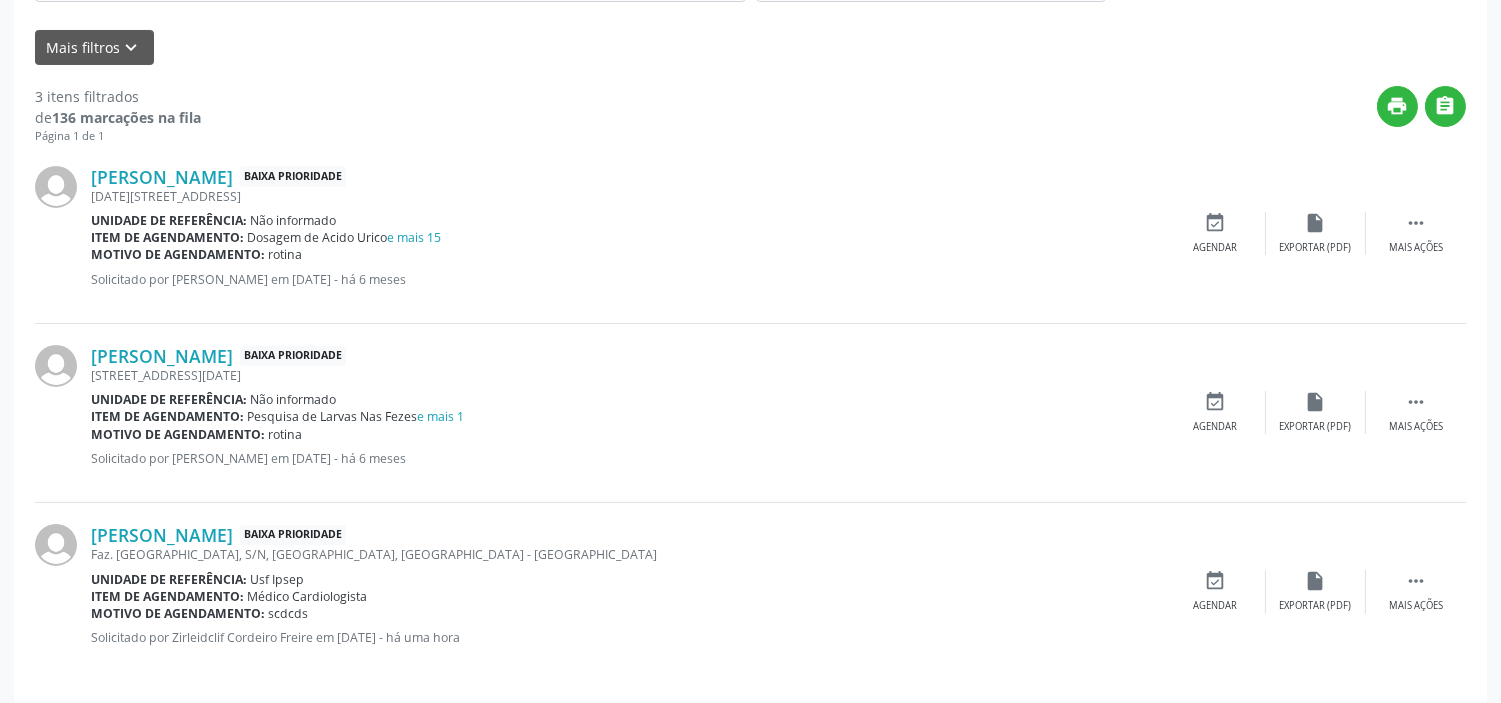 scroll, scrollTop: 473, scrollLeft: 0, axis: vertical 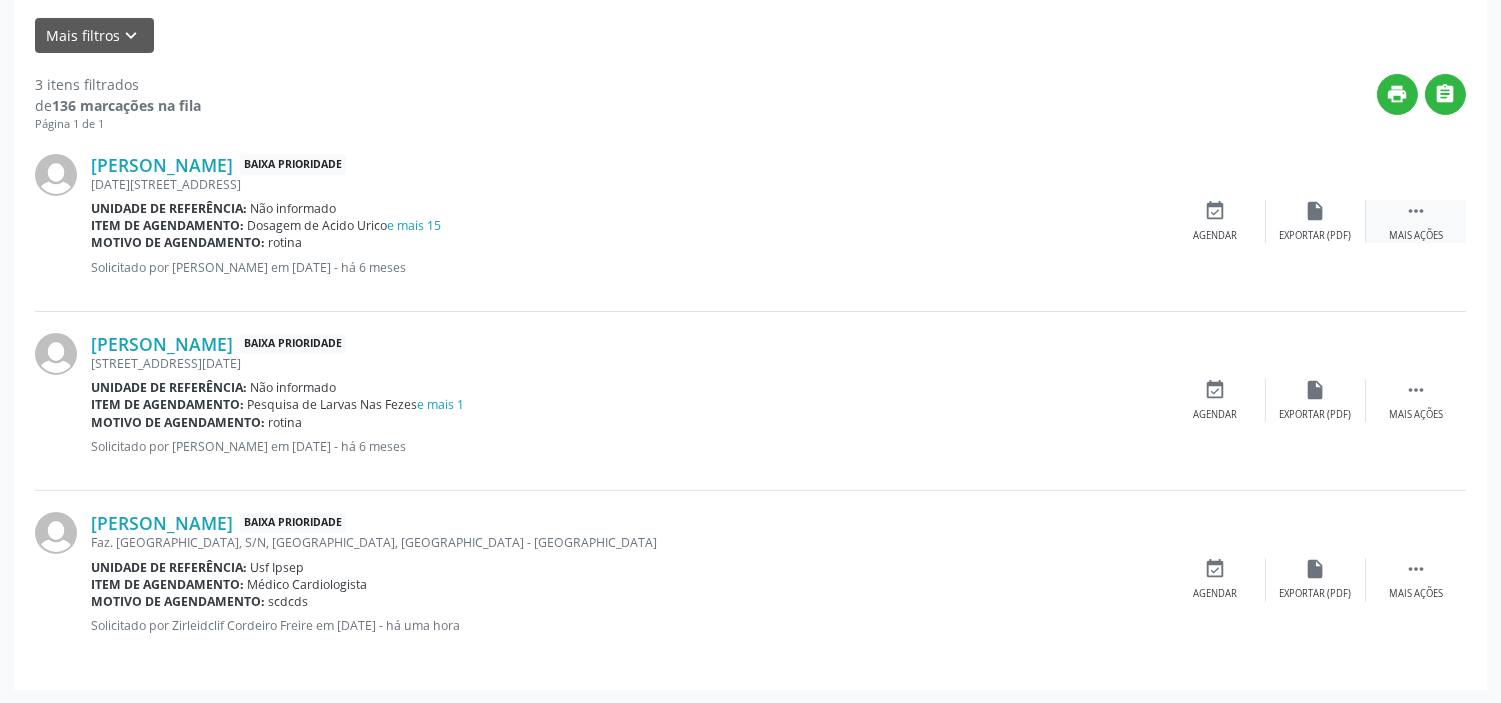 drag, startPoint x: 1411, startPoint y: 201, endPoint x: 1405, endPoint y: 211, distance: 11.661903 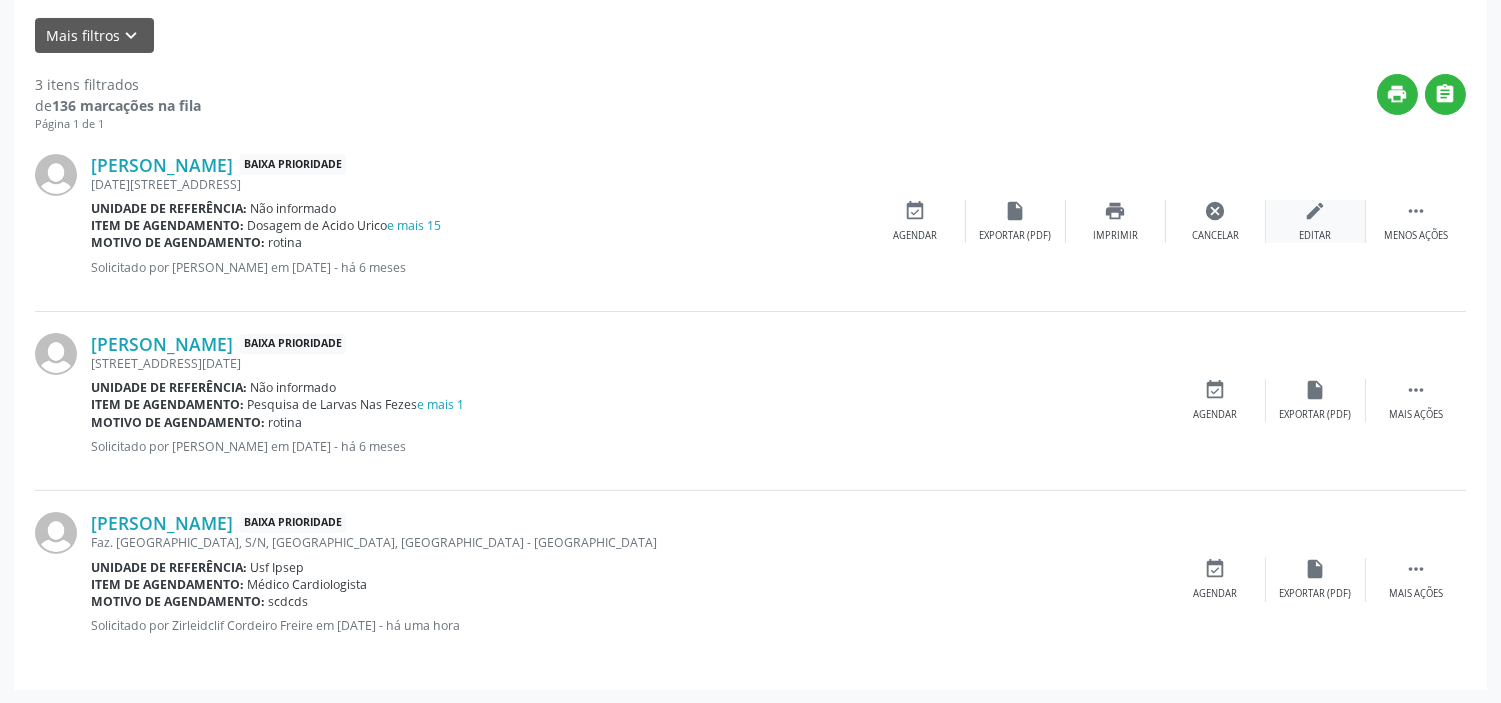 click on "edit" at bounding box center [1316, 211] 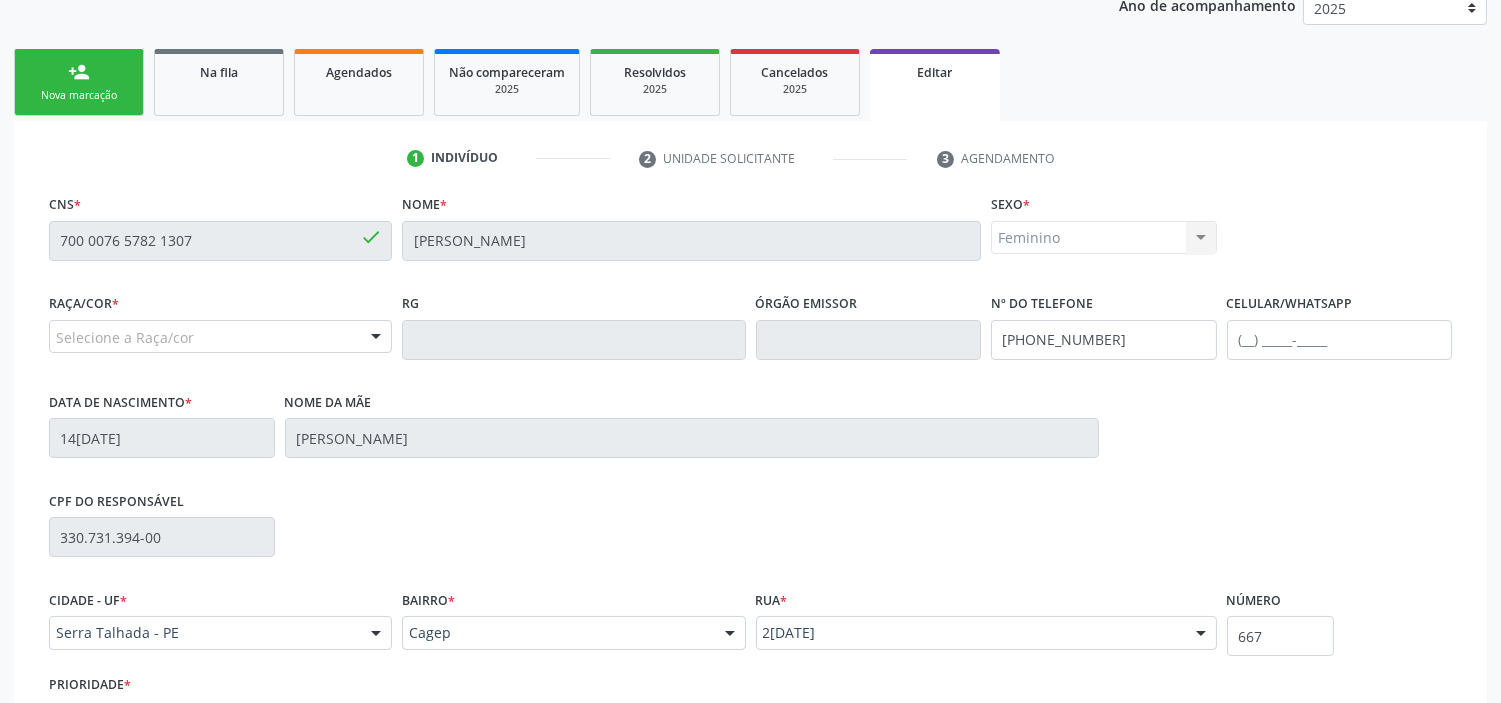 scroll, scrollTop: 406, scrollLeft: 0, axis: vertical 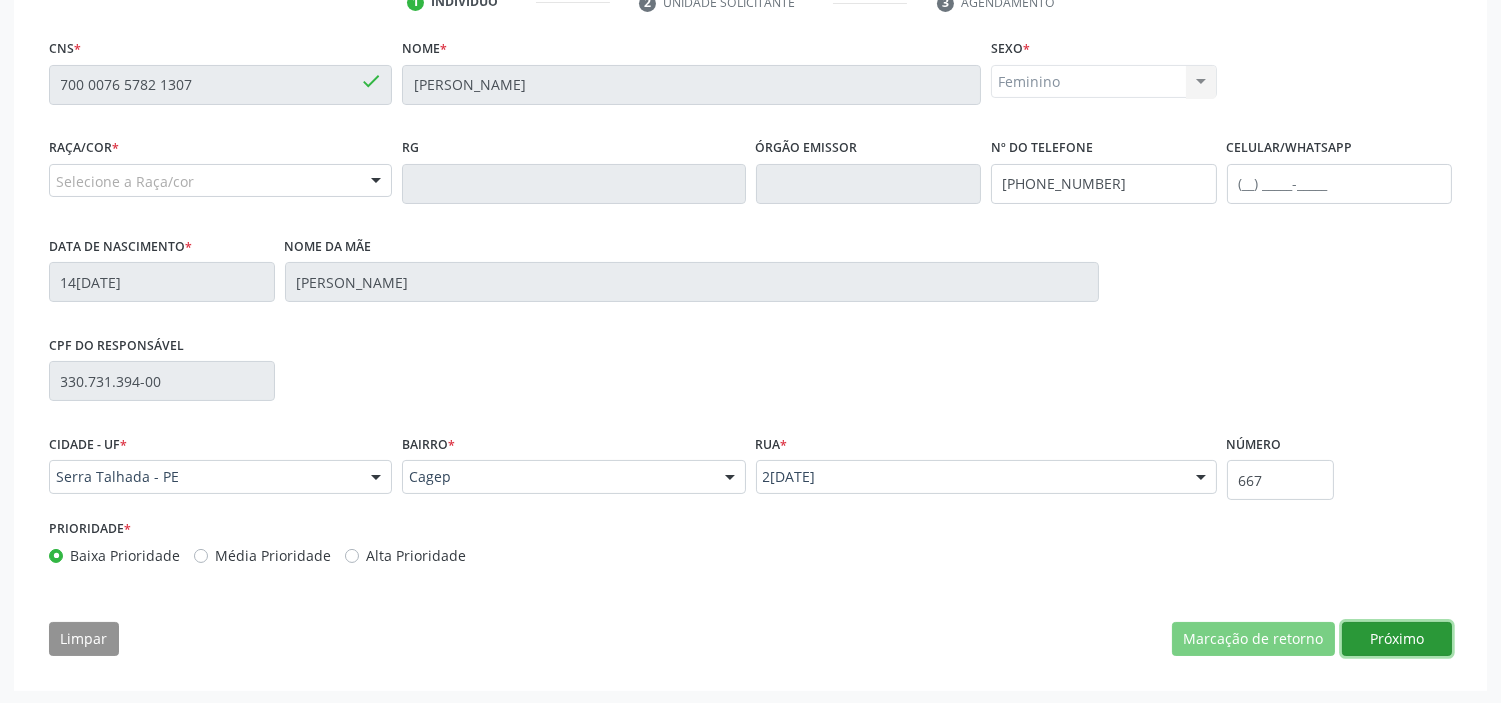 click on "Próximo" at bounding box center (1397, 639) 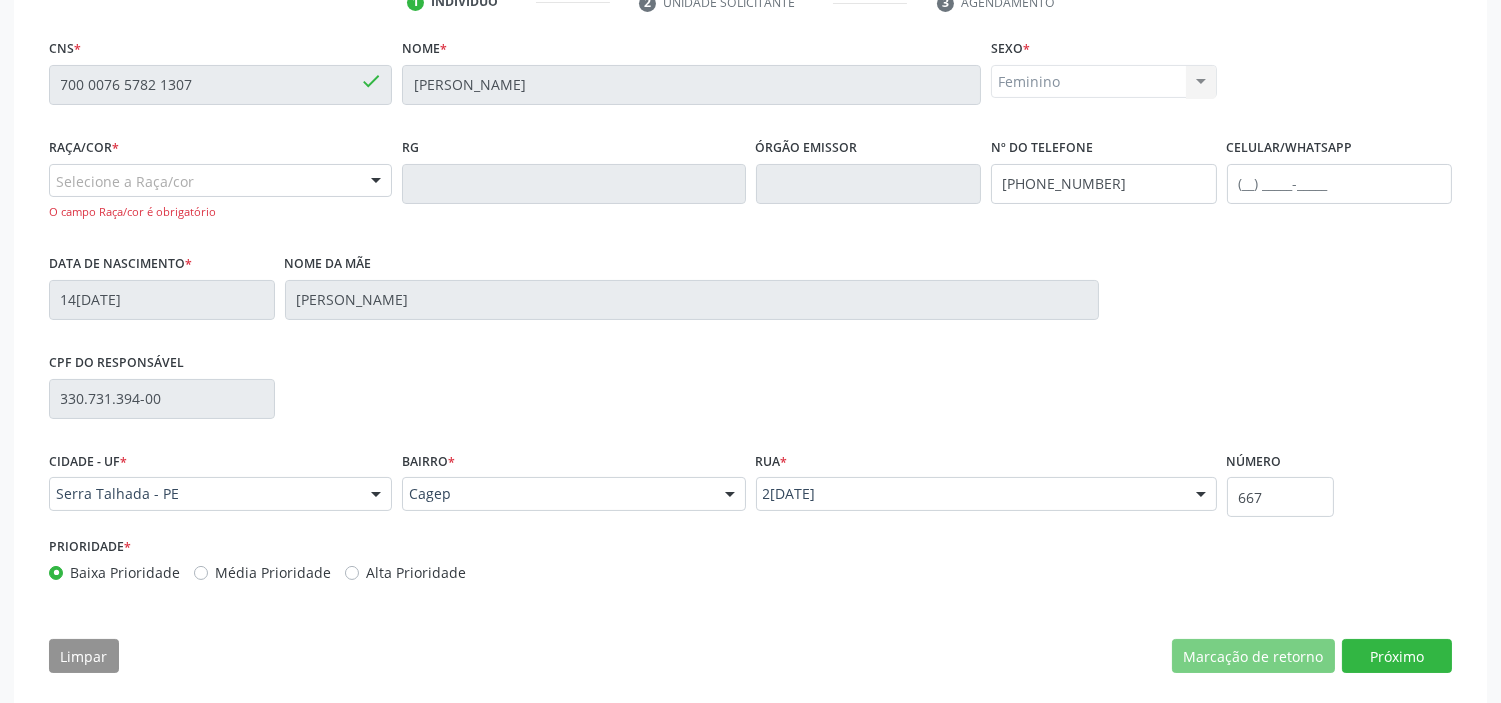 drag, startPoint x: 205, startPoint y: 136, endPoint x: 206, endPoint y: 165, distance: 29.017237 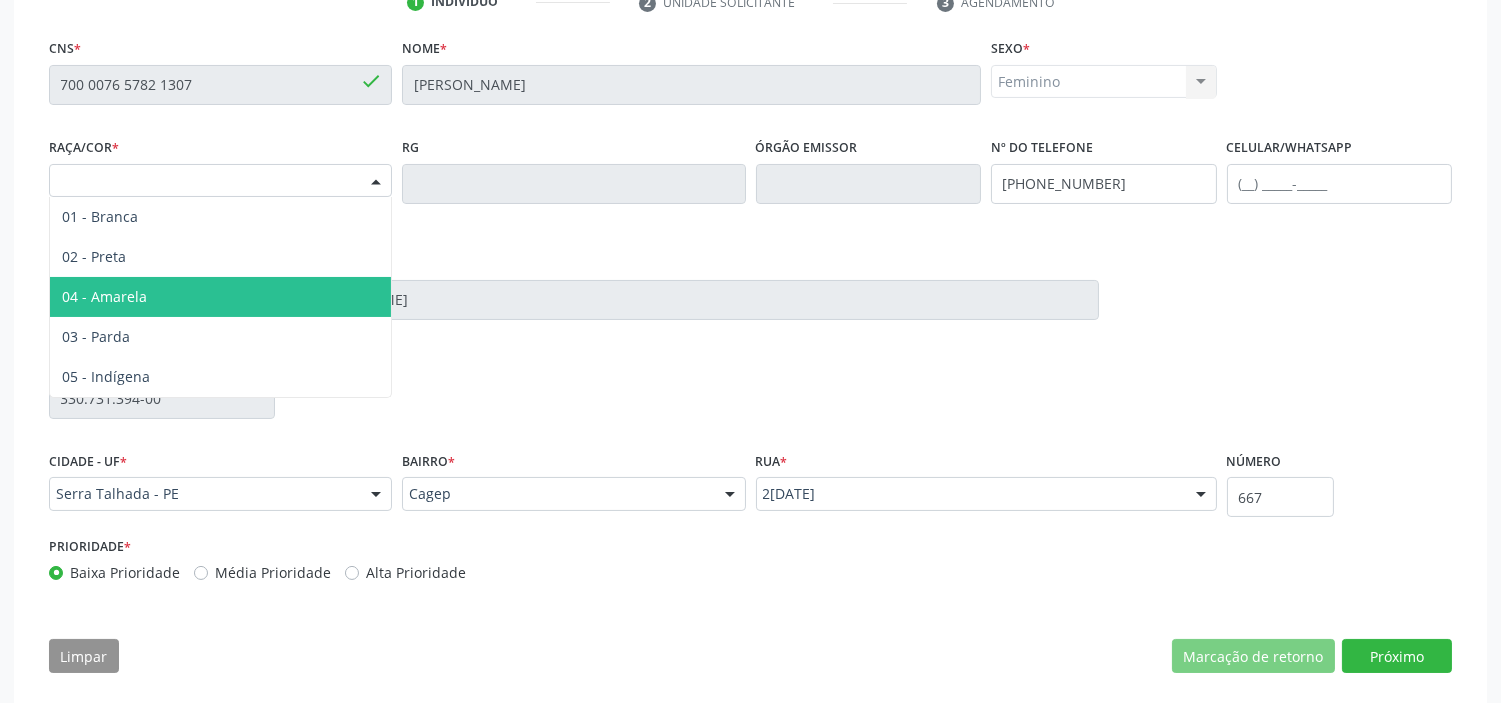 drag, startPoint x: 126, startPoint y: 302, endPoint x: 642, endPoint y: 351, distance: 518.32135 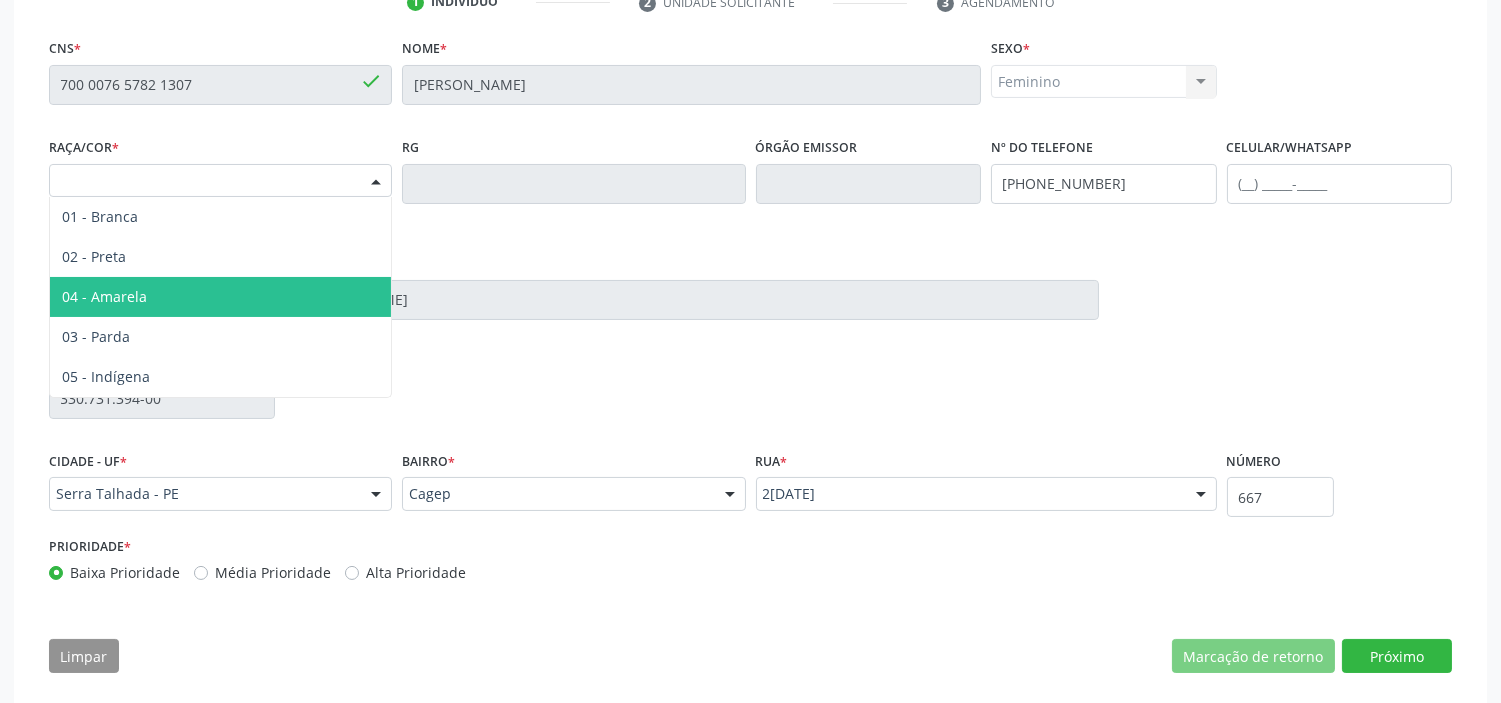 click on "04 - Amarela" at bounding box center [104, 296] 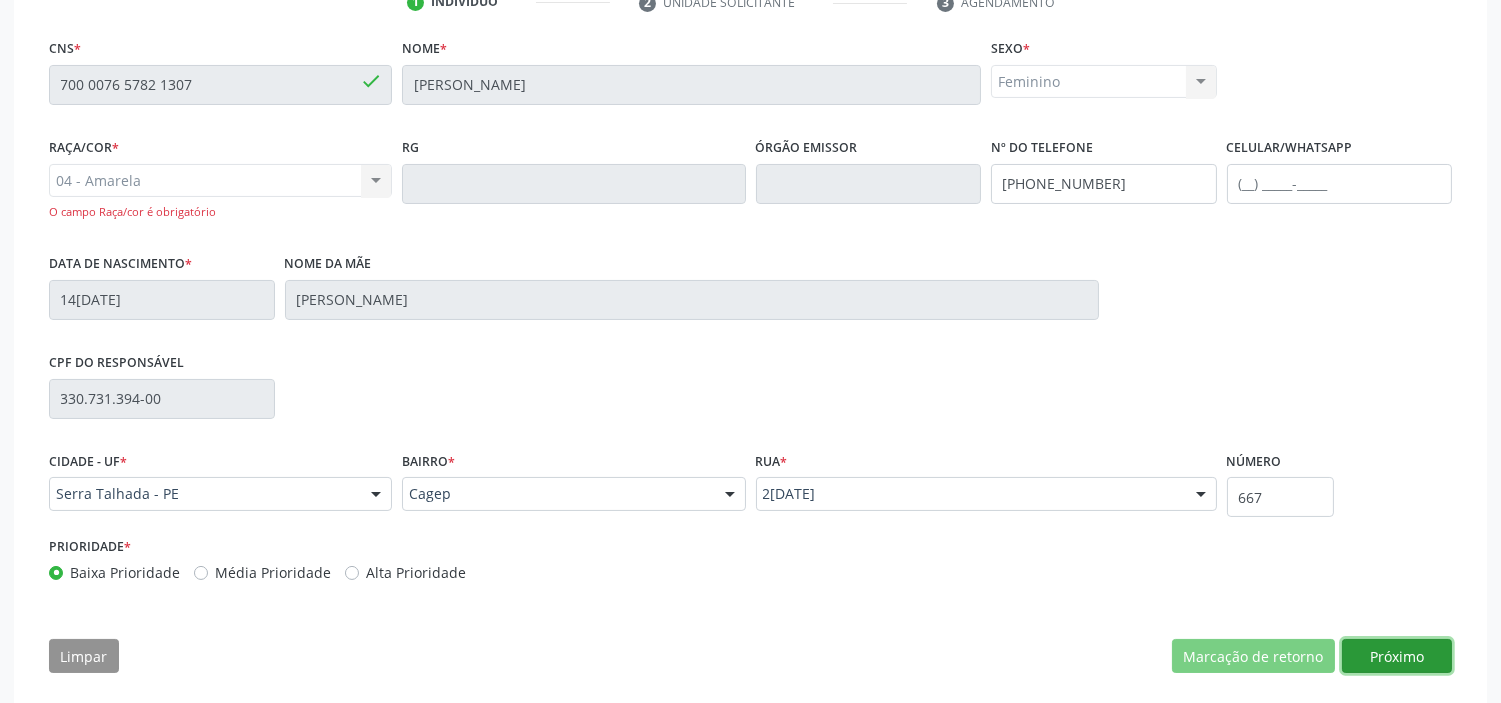 click on "Próximo" at bounding box center [1397, 656] 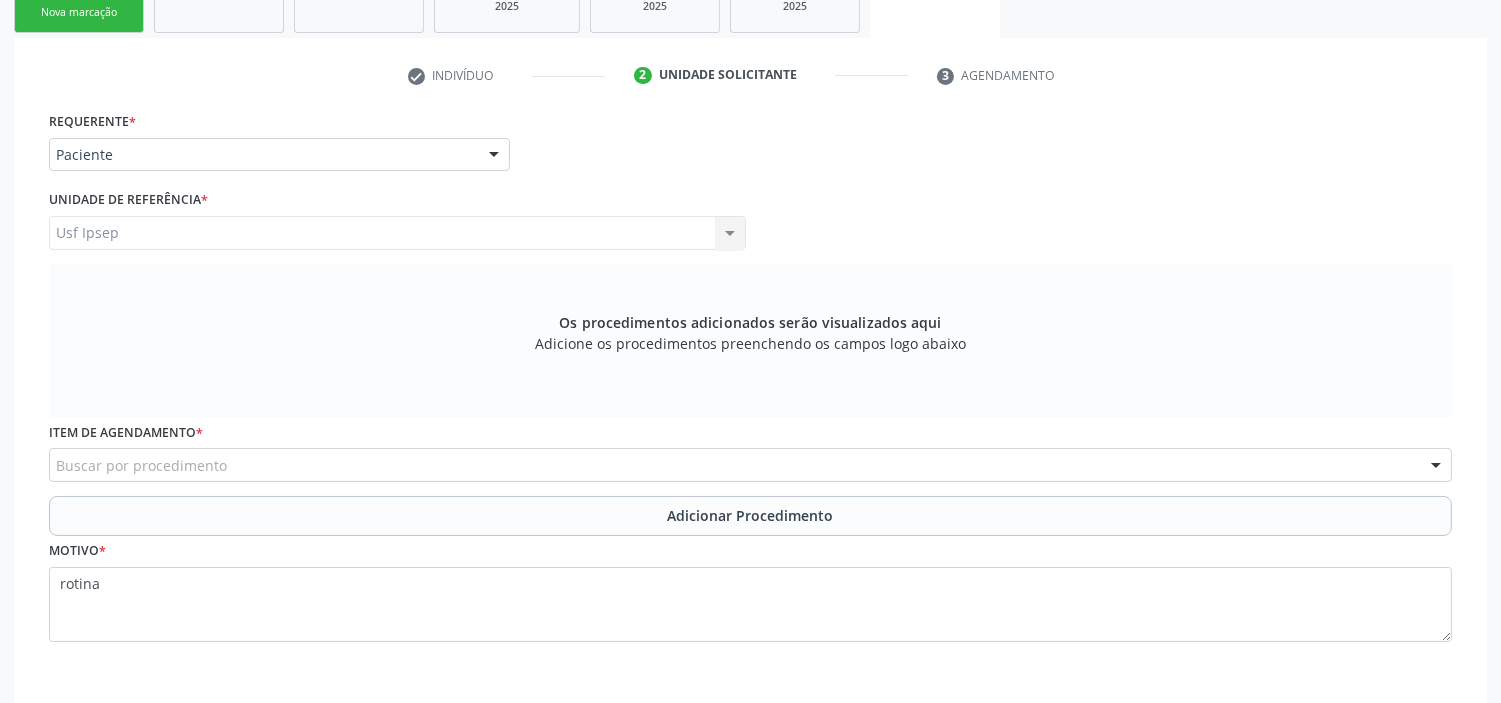 scroll, scrollTop: 296, scrollLeft: 0, axis: vertical 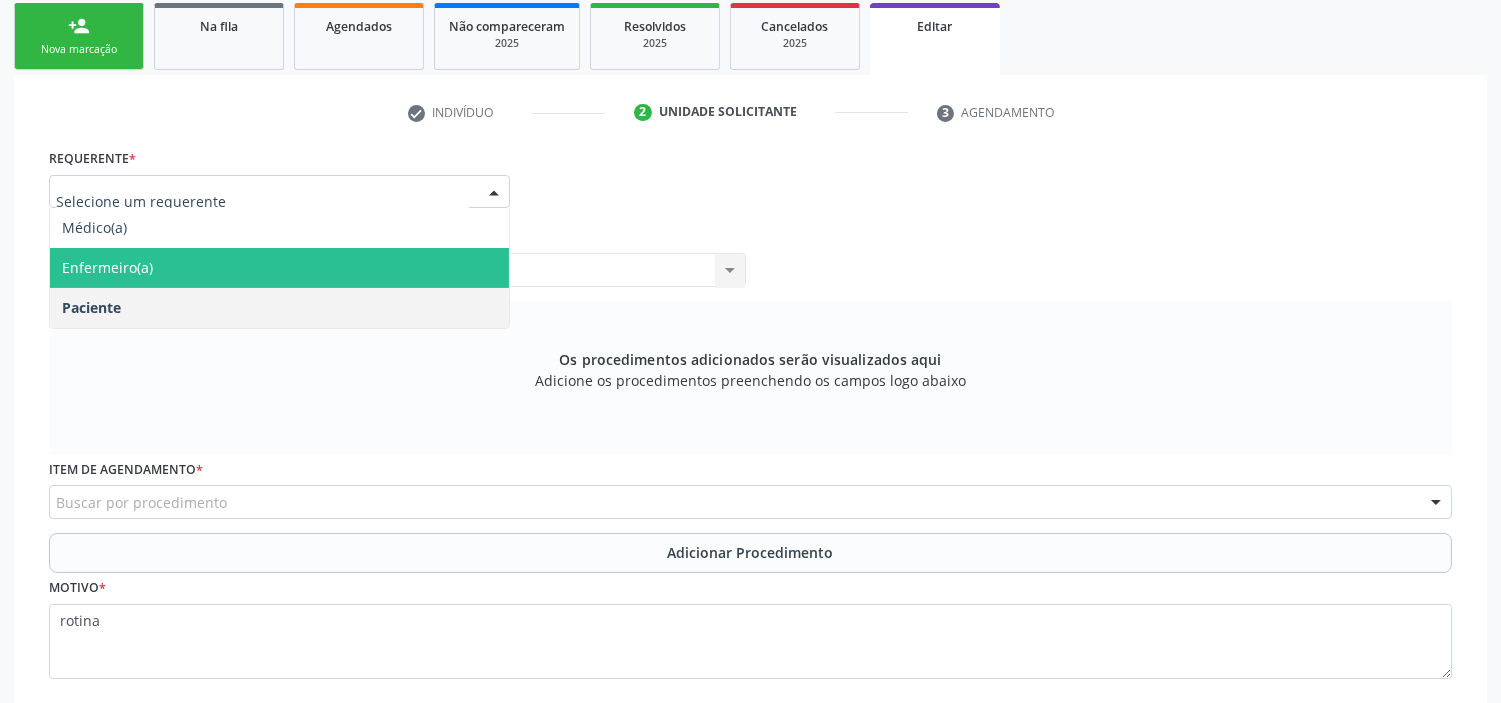 click on "Enfermeiro(a)" at bounding box center (279, 268) 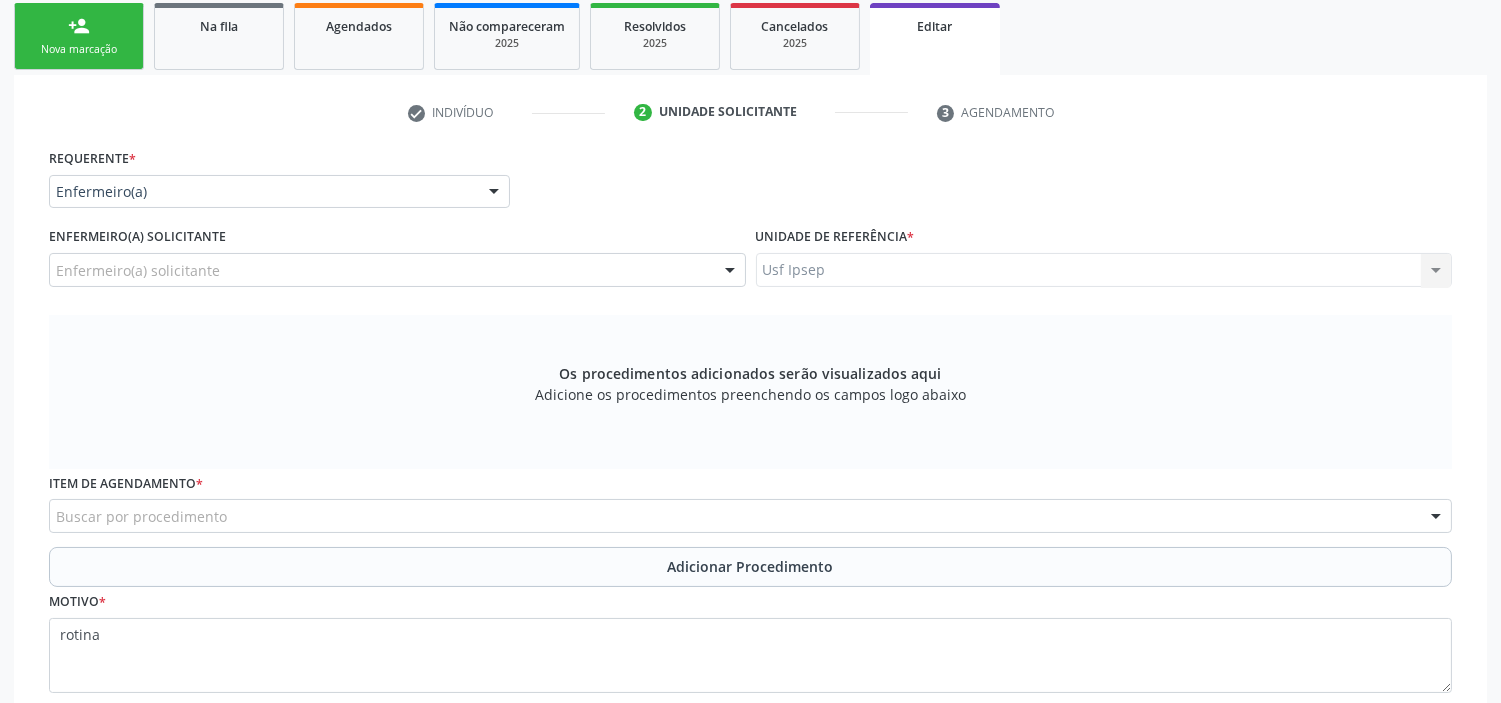 click on "Requerente
*
Enfermeiro(a)         Médico(a)   Enfermeiro(a)   Paciente
Nenhum resultado encontrado para: "   "
Não há nenhuma opção para ser exibida.
UF
PE         PE
Nenhum resultado encontrado para: "   "
Não há nenhuma opção para ser exibida.
Município
Serra Talhada         [GEOGRAPHIC_DATA] resultado encontrado para: "   "
Não há nenhuma opção para ser exibida." at bounding box center (750, 183) 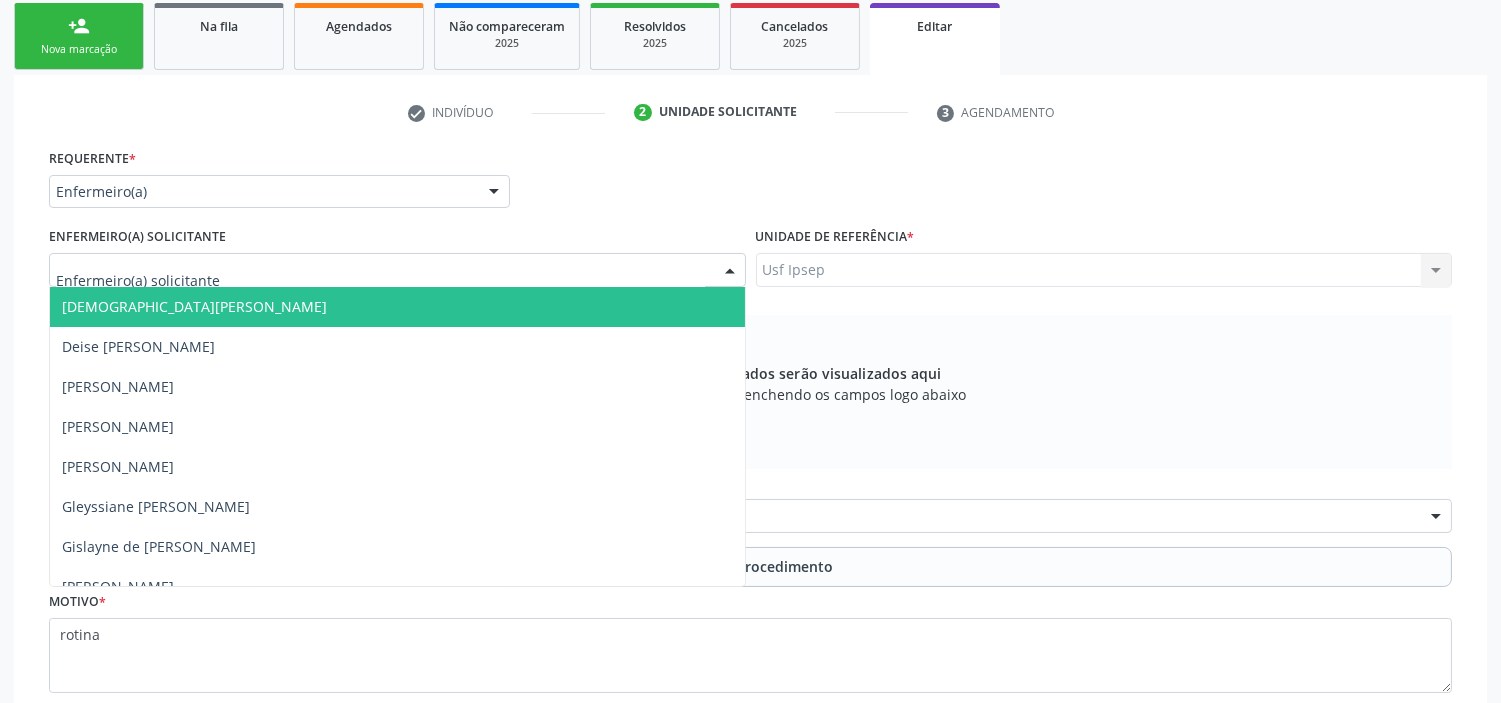 click at bounding box center (397, 270) 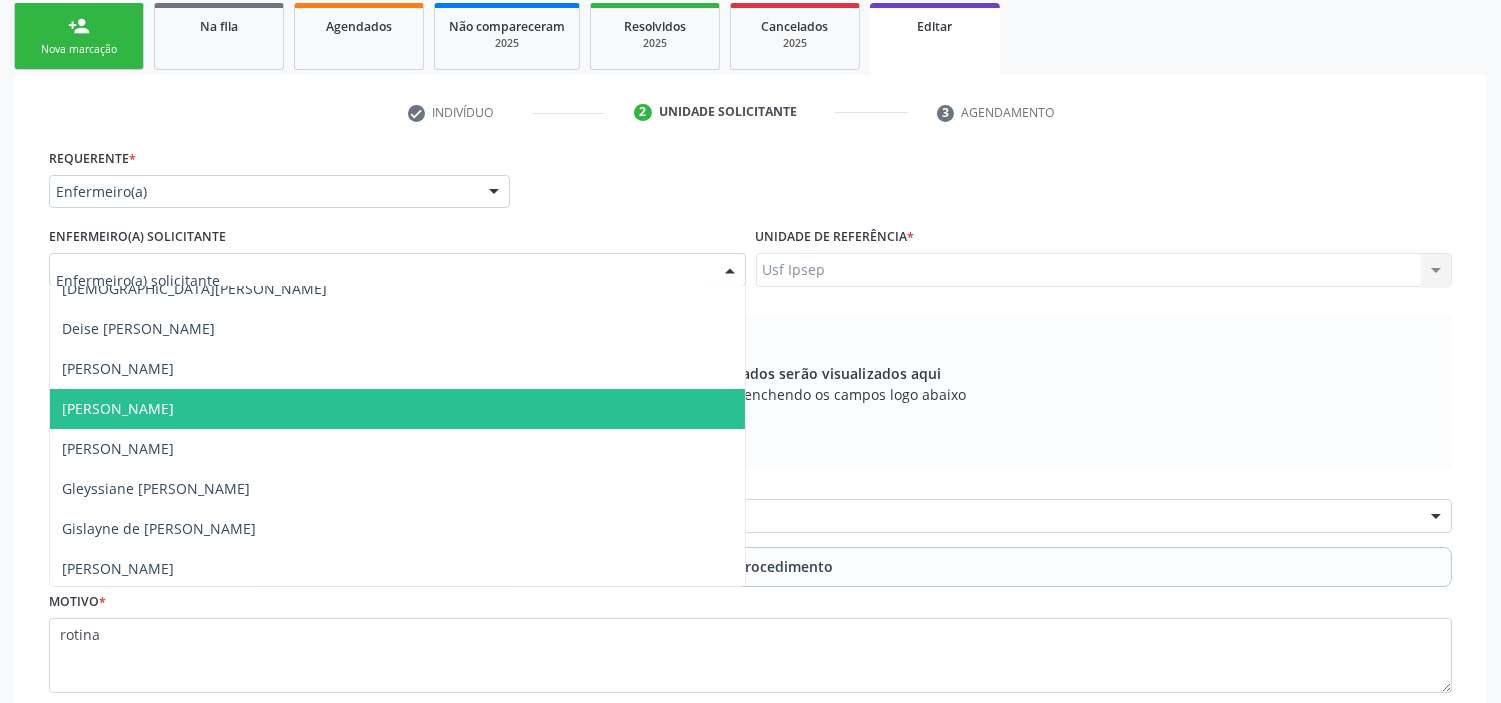 scroll, scrollTop: 0, scrollLeft: 0, axis: both 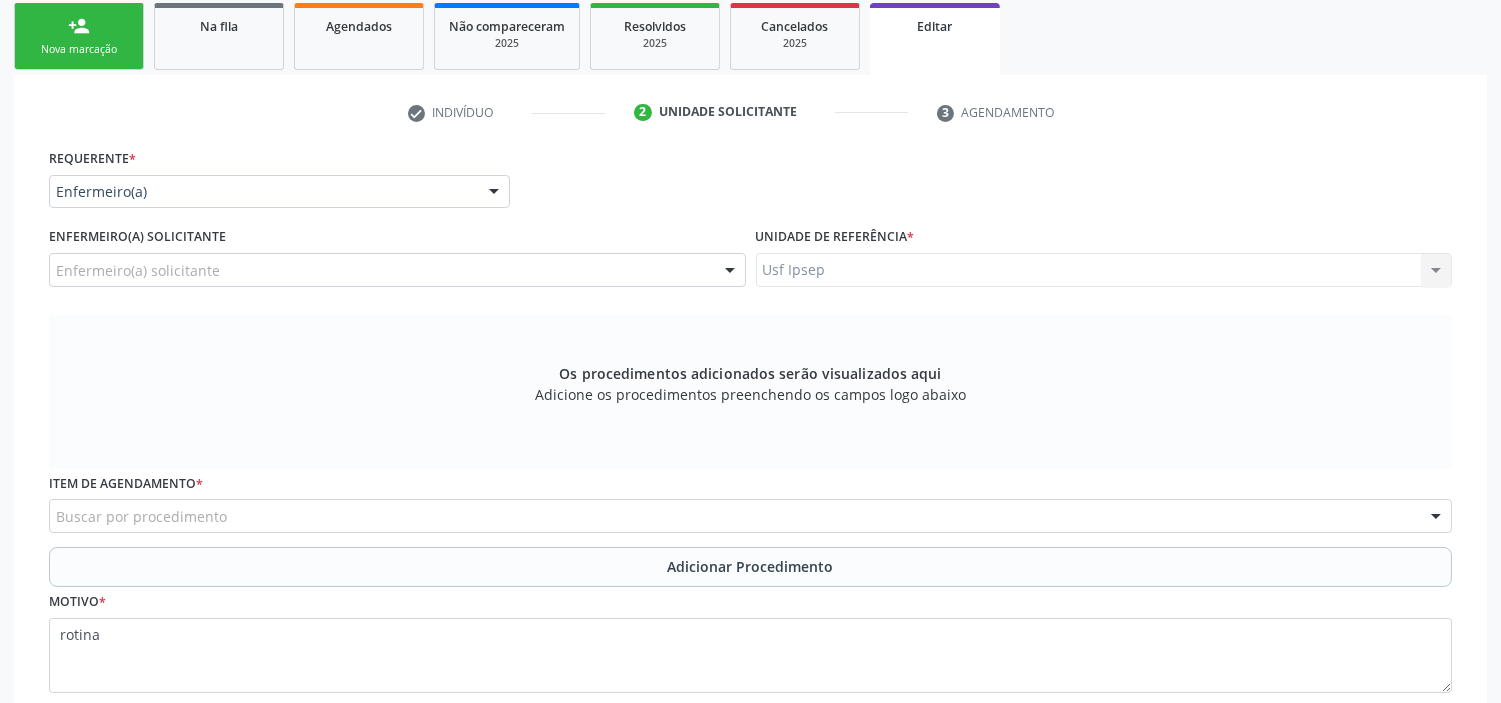 click on "Requerente
*
Enfermeiro(a)         Médico(a)   Enfermeiro(a)   Paciente
Nenhum resultado encontrado para: "   "
Não há nenhuma opção para ser exibida.
UF
PE         PE
Nenhum resultado encontrado para: "   "
Não há nenhuma opção para ser exibida.
Município
Serra Talhada         [GEOGRAPHIC_DATA] resultado encontrado para: "   "
Não há nenhuma opção para ser exibida." at bounding box center (750, 183) 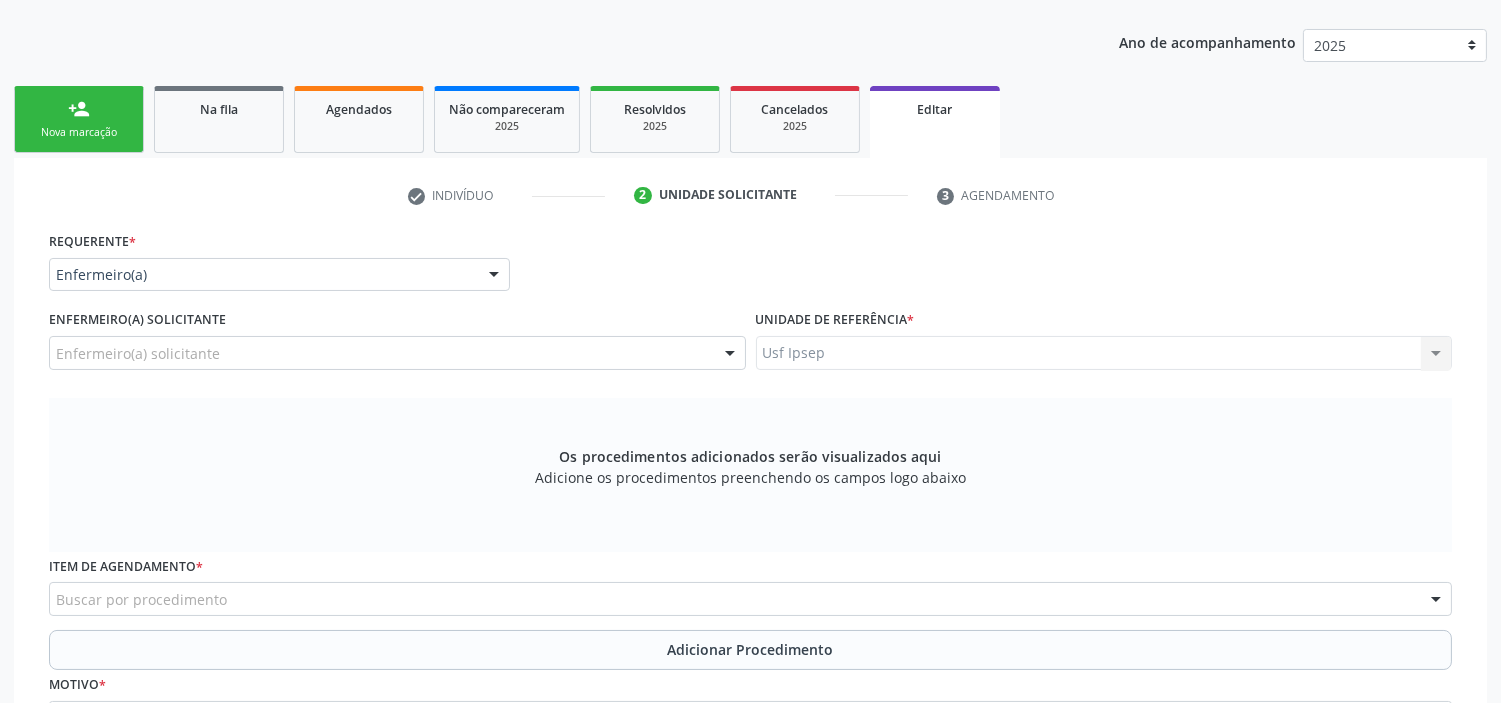 scroll, scrollTop: 222, scrollLeft: 0, axis: vertical 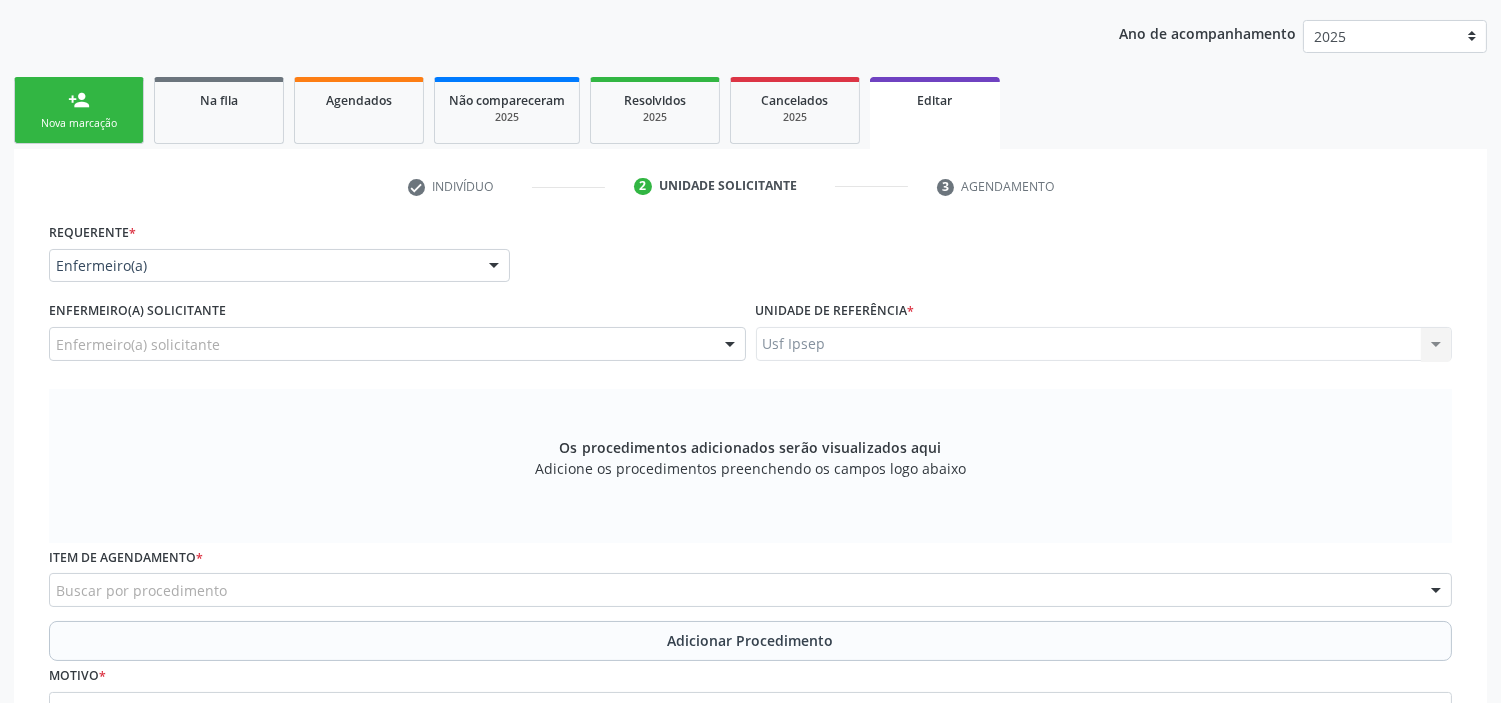 click on "Enfermeiro(a) solicitante" at bounding box center (397, 344) 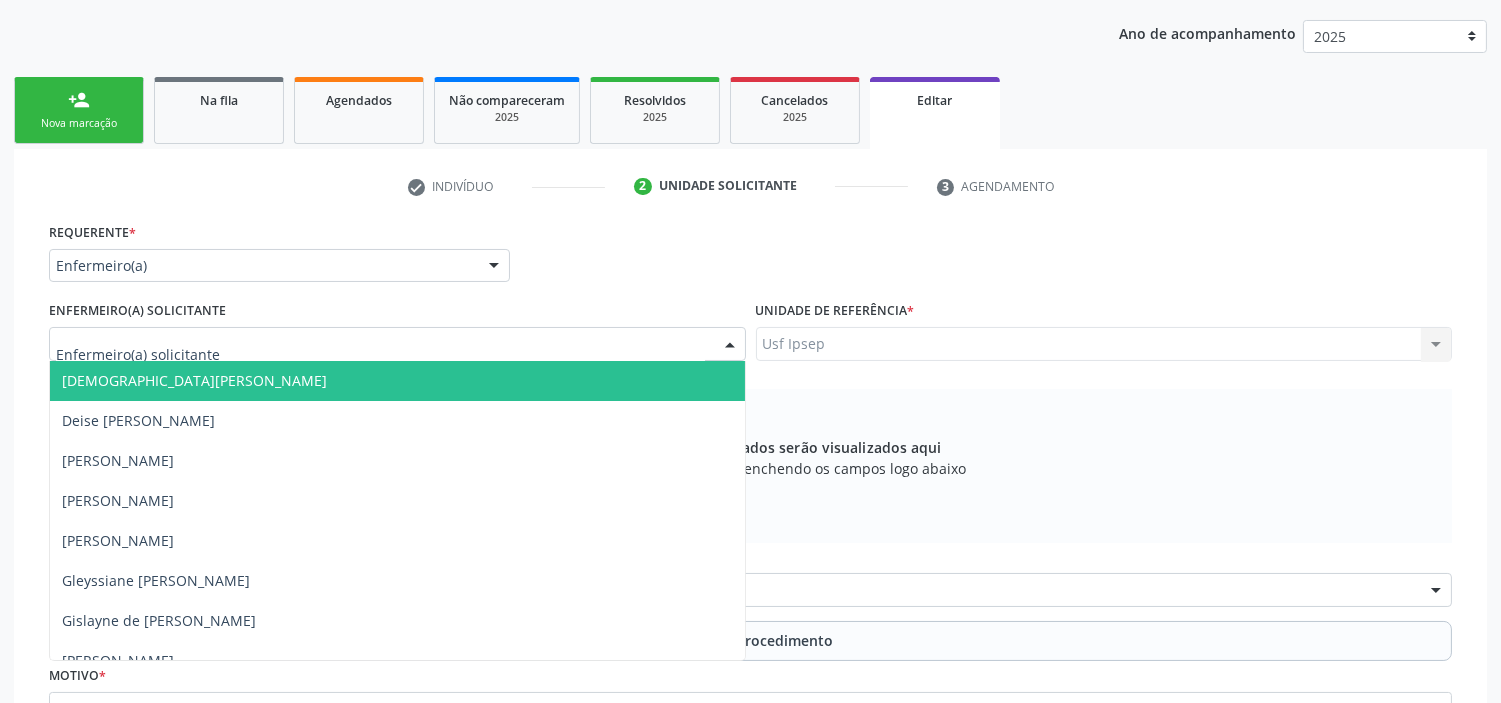 click on "Usf Ipsep         Usf Ipsep
Nenhum resultado encontrado para: "   "
Não há nenhuma opção para ser exibida." at bounding box center [1104, 344] 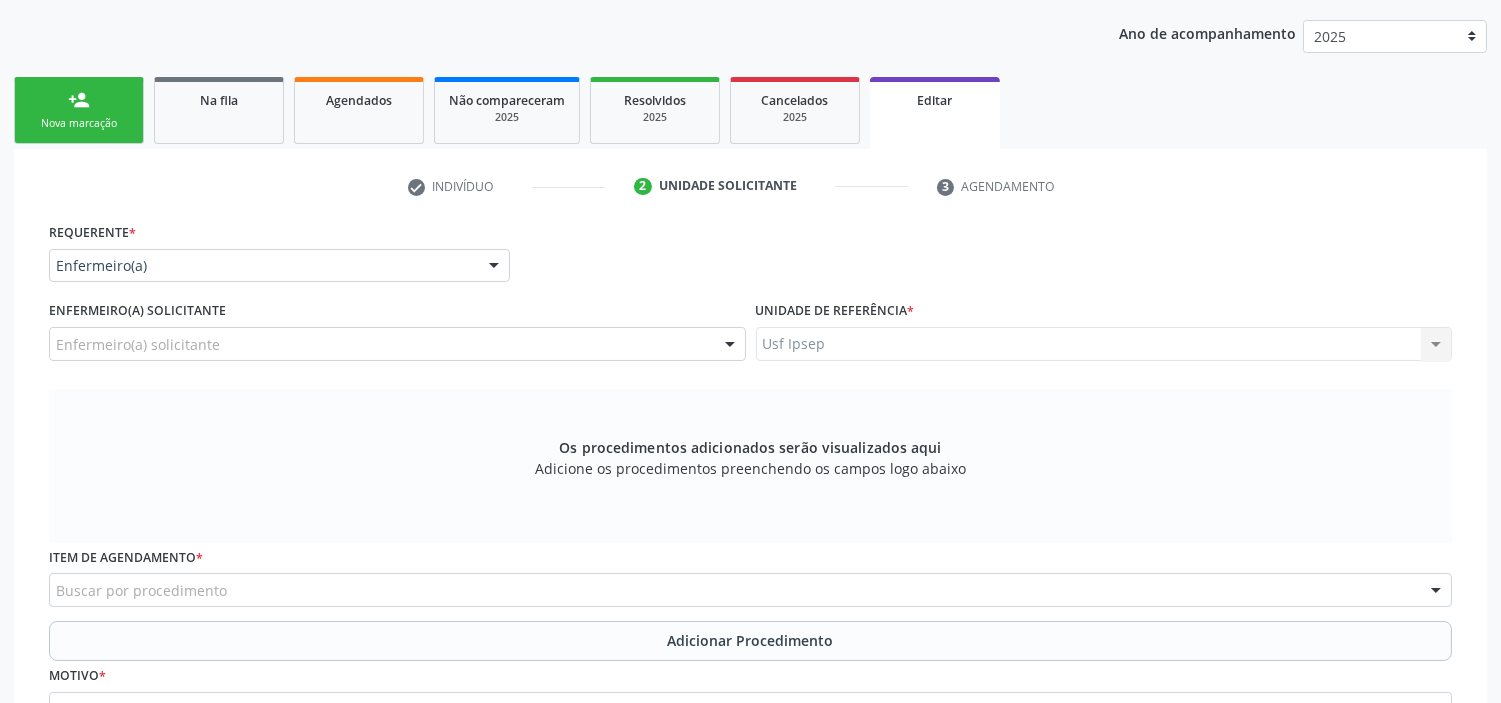 click on "Enfermeiro(a) solicitante" at bounding box center [397, 344] 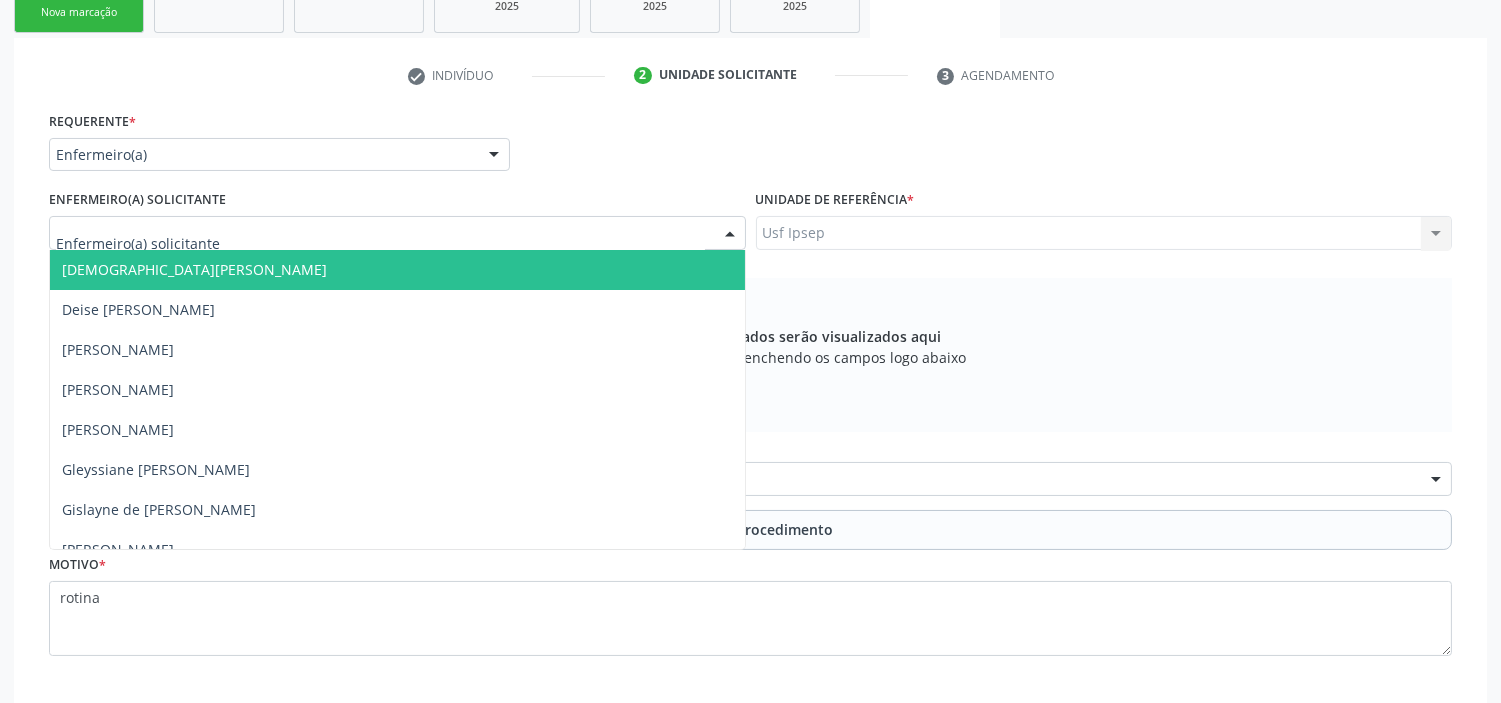 scroll, scrollTop: 438, scrollLeft: 0, axis: vertical 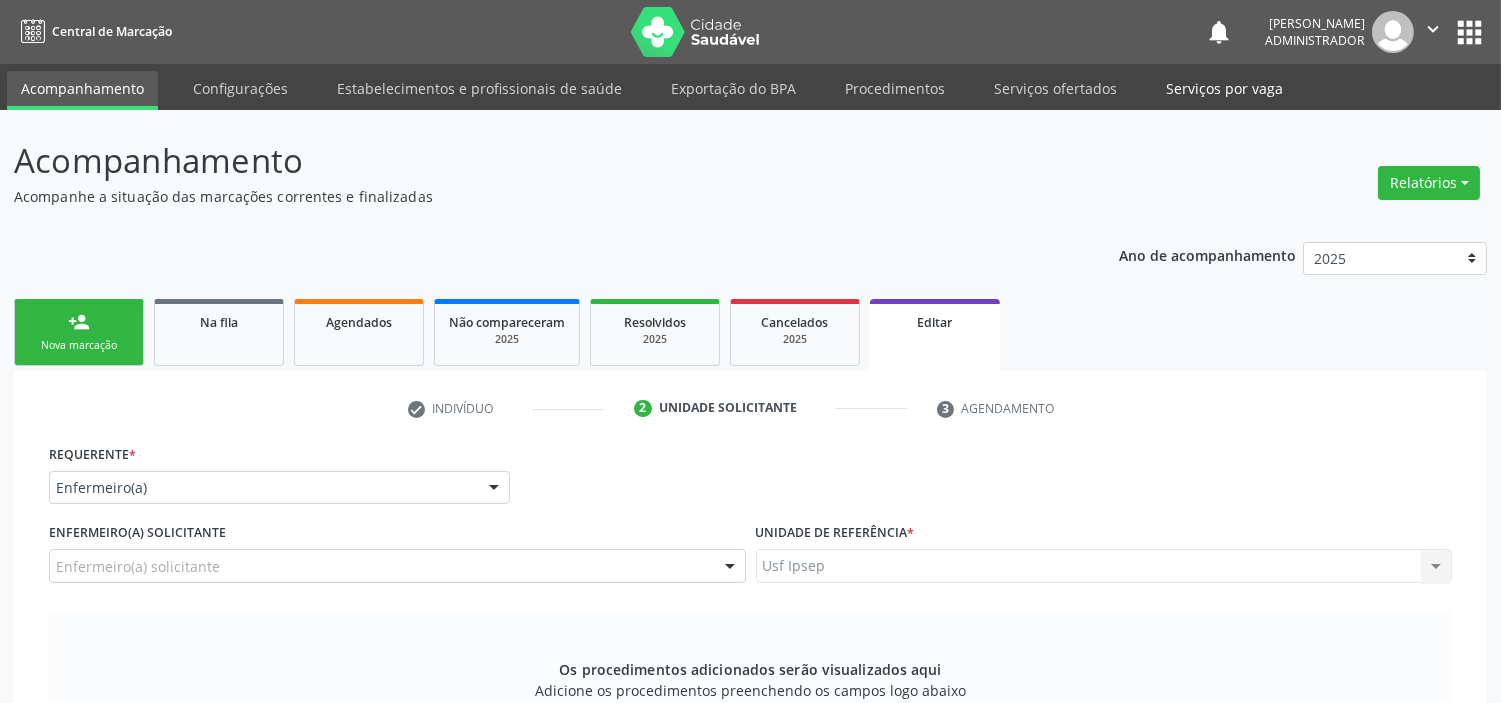 click on "Serviços por vaga" at bounding box center [1224, 88] 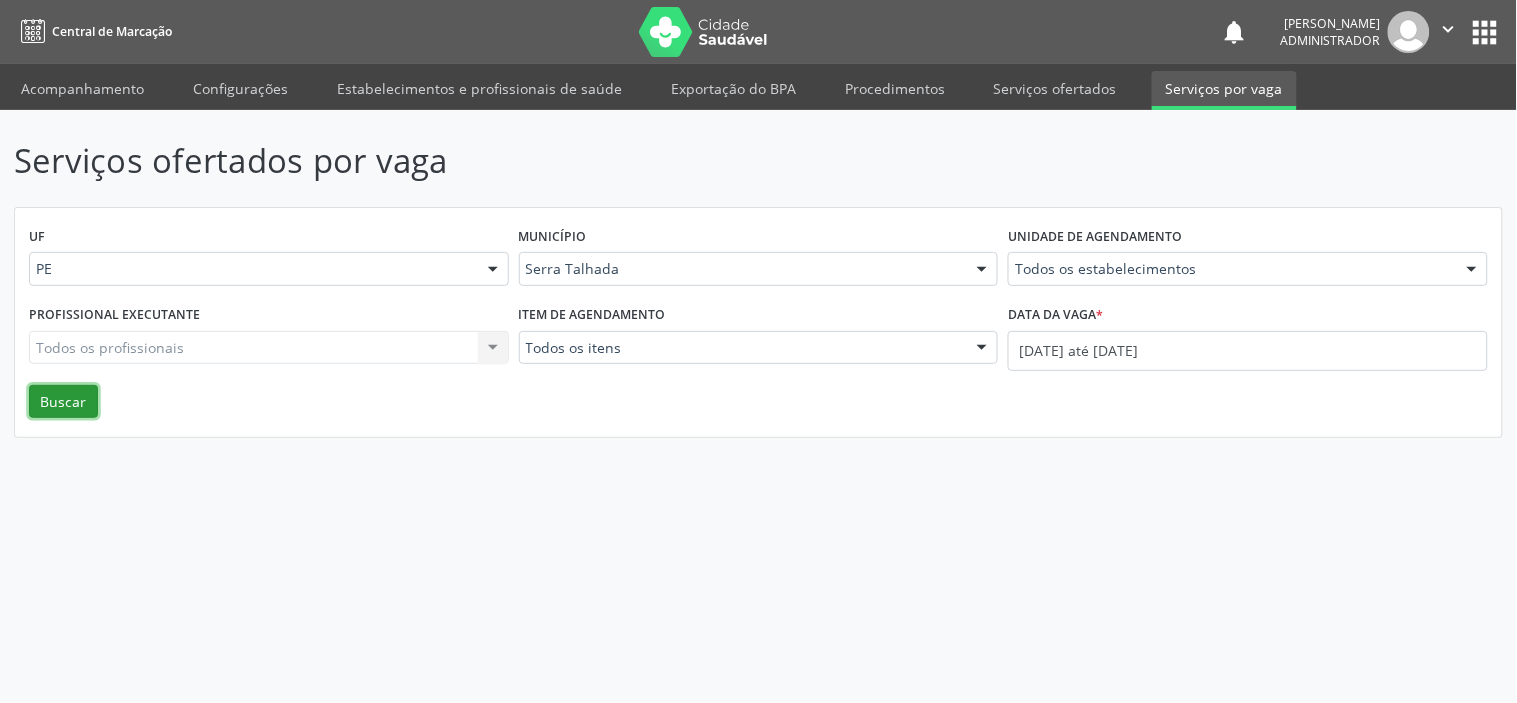 drag, startPoint x: 82, startPoint y: 398, endPoint x: 286, endPoint y: 445, distance: 209.34421 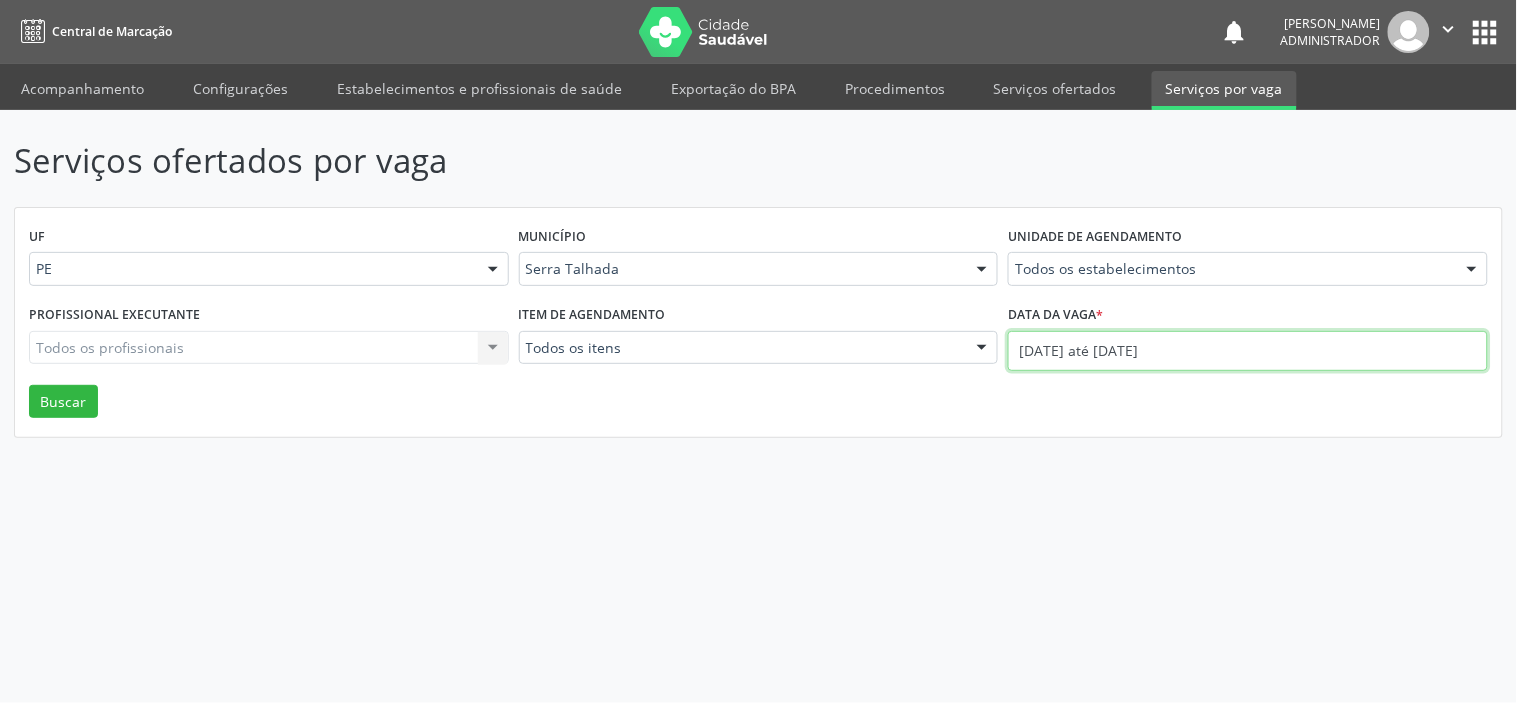 click on "[DATE] até [DATE]" at bounding box center (1248, 351) 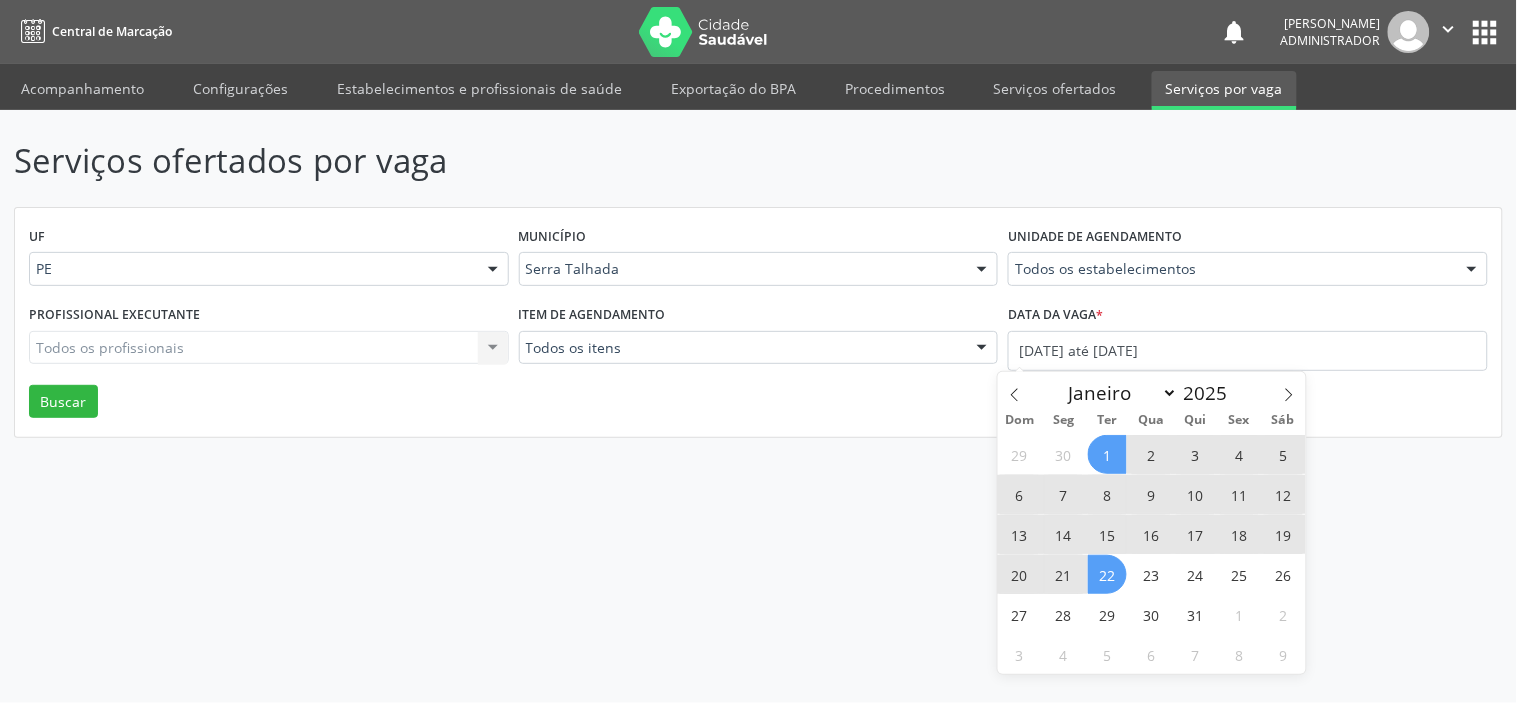 click on "1" at bounding box center (1107, 454) 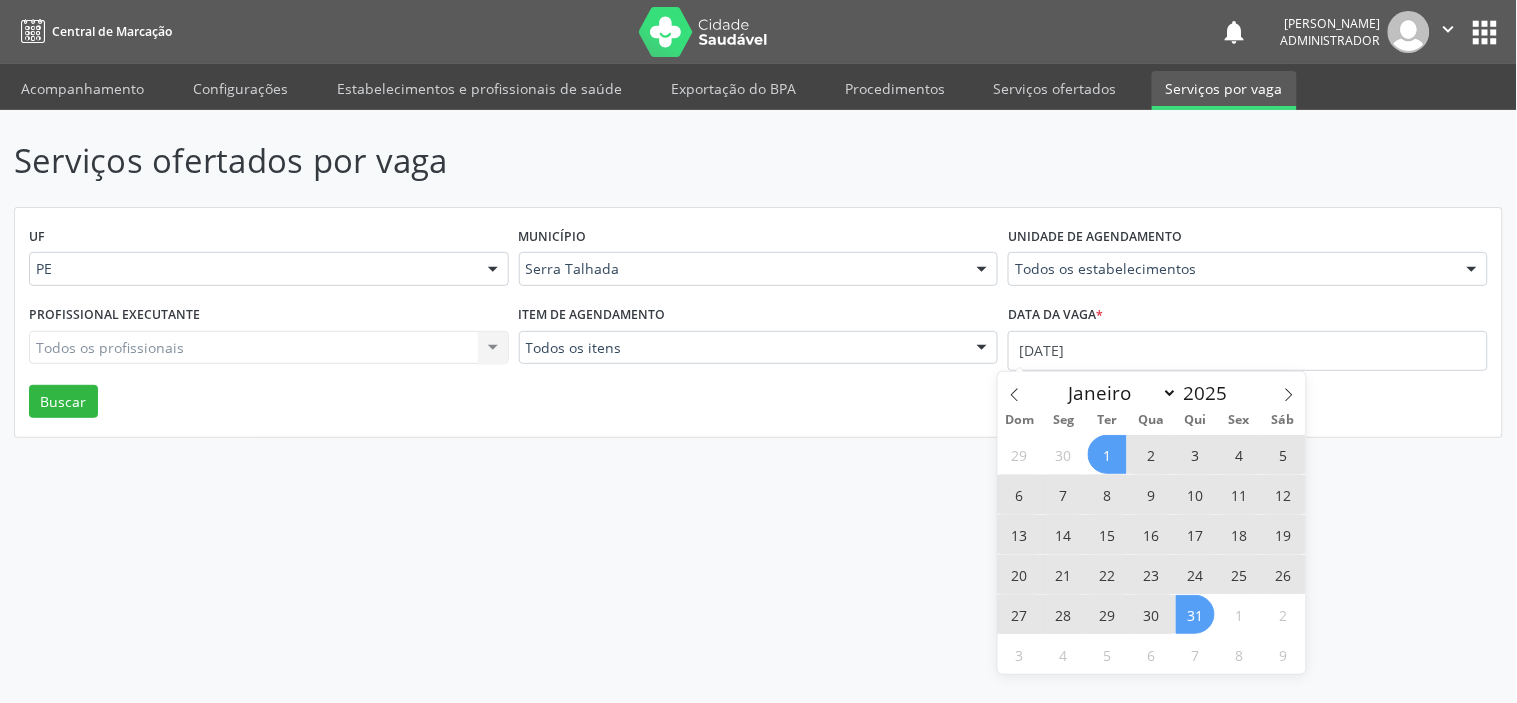 click on "31" at bounding box center [1195, 614] 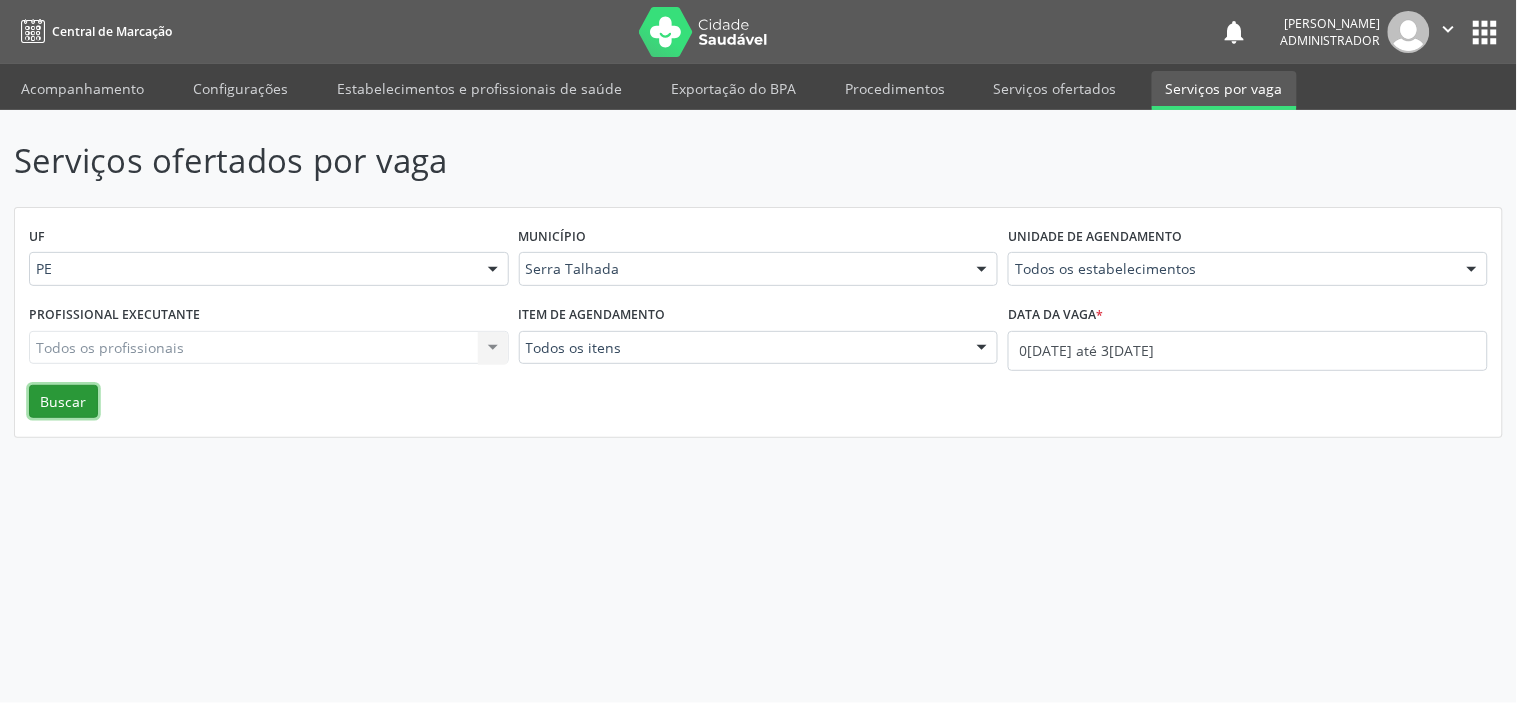 click on "Buscar" at bounding box center (63, 402) 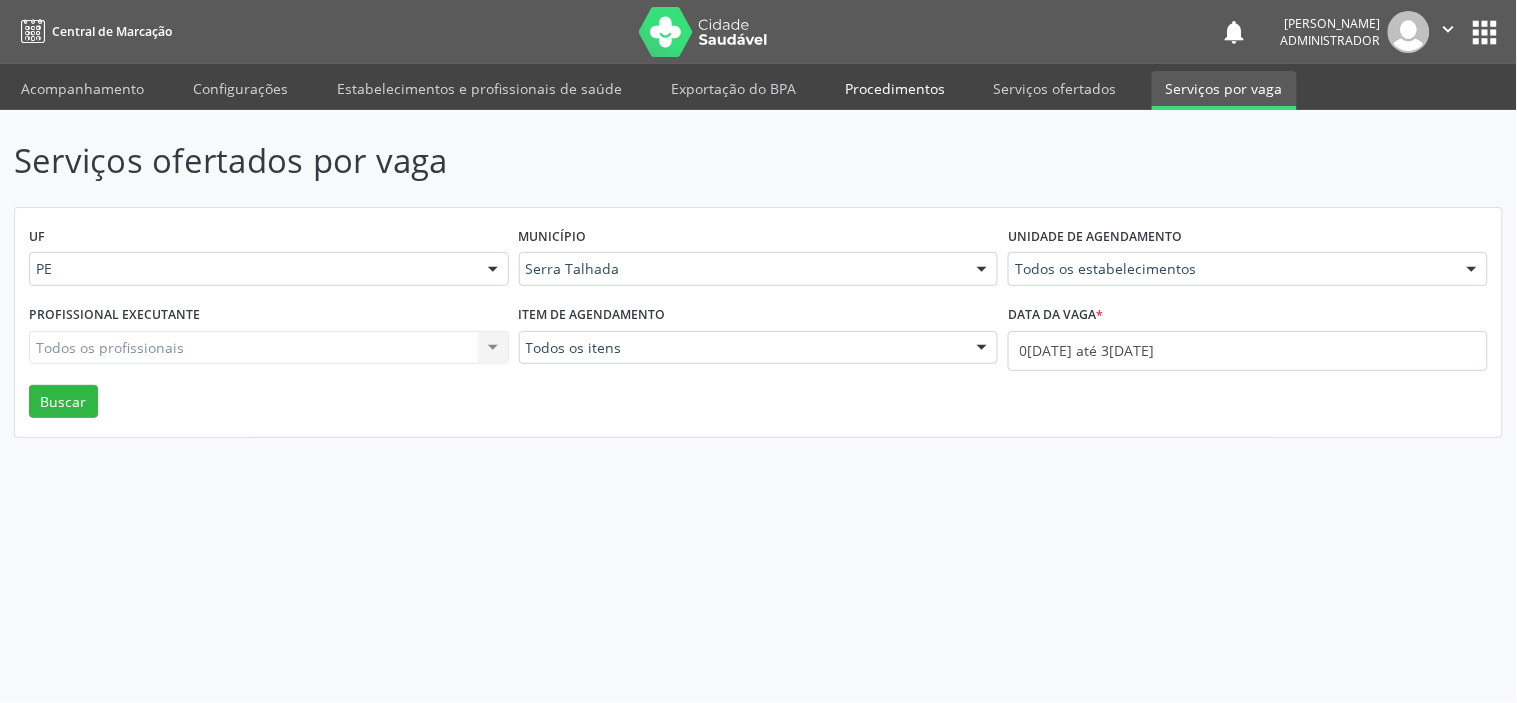 click on "Procedimentos" at bounding box center [895, 88] 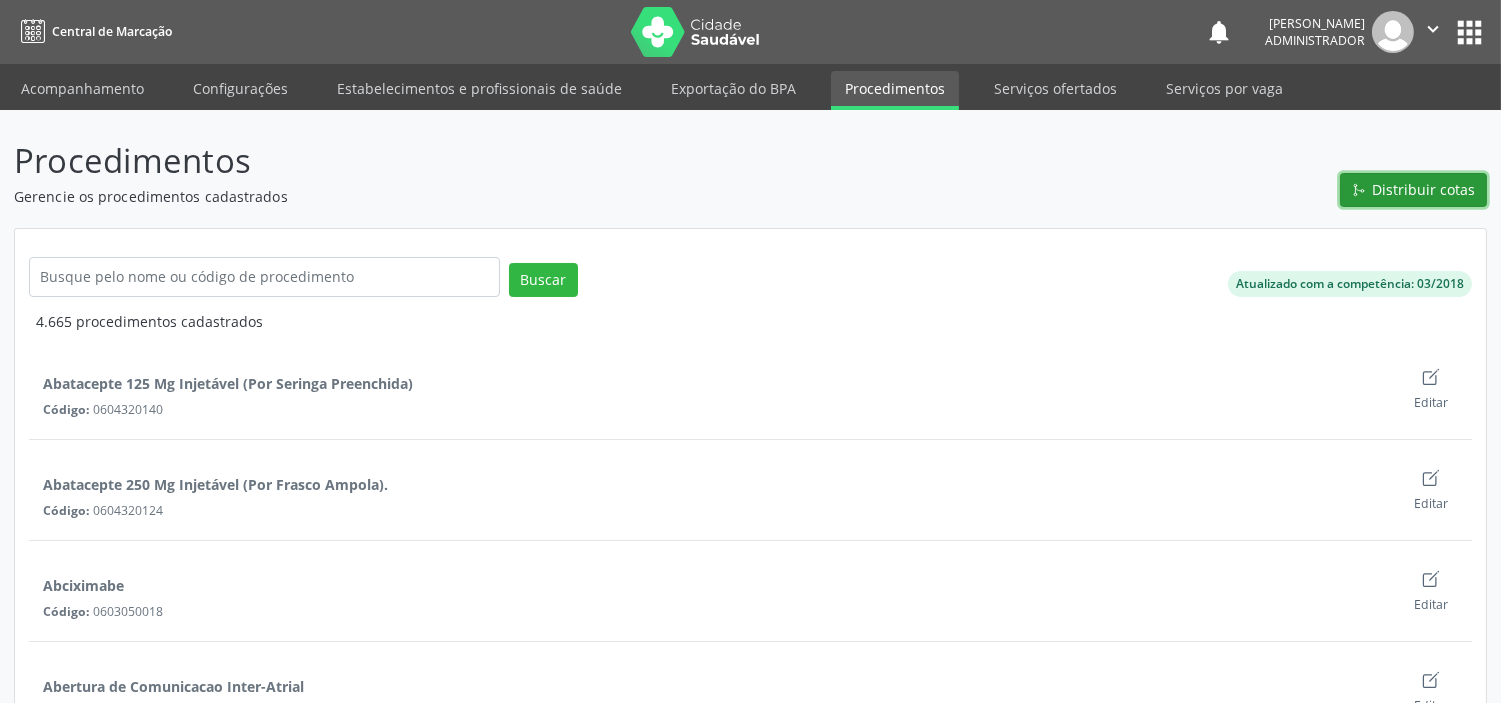 click on "Distribuir cotas" at bounding box center [1424, 189] 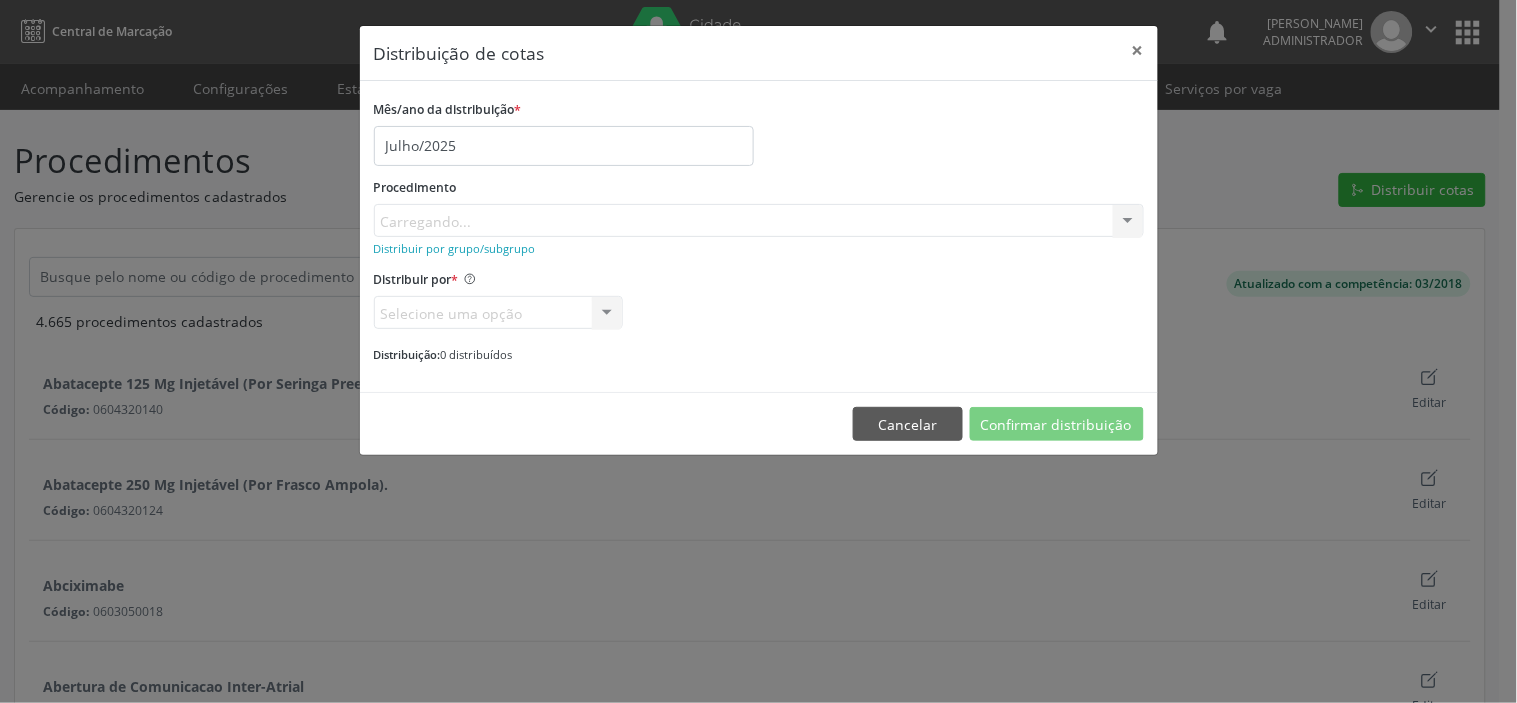 click on "Procedimento
[GEOGRAPHIC_DATA]...
No elements found. Consider changing the search query.   List is empty." at bounding box center [759, 205] 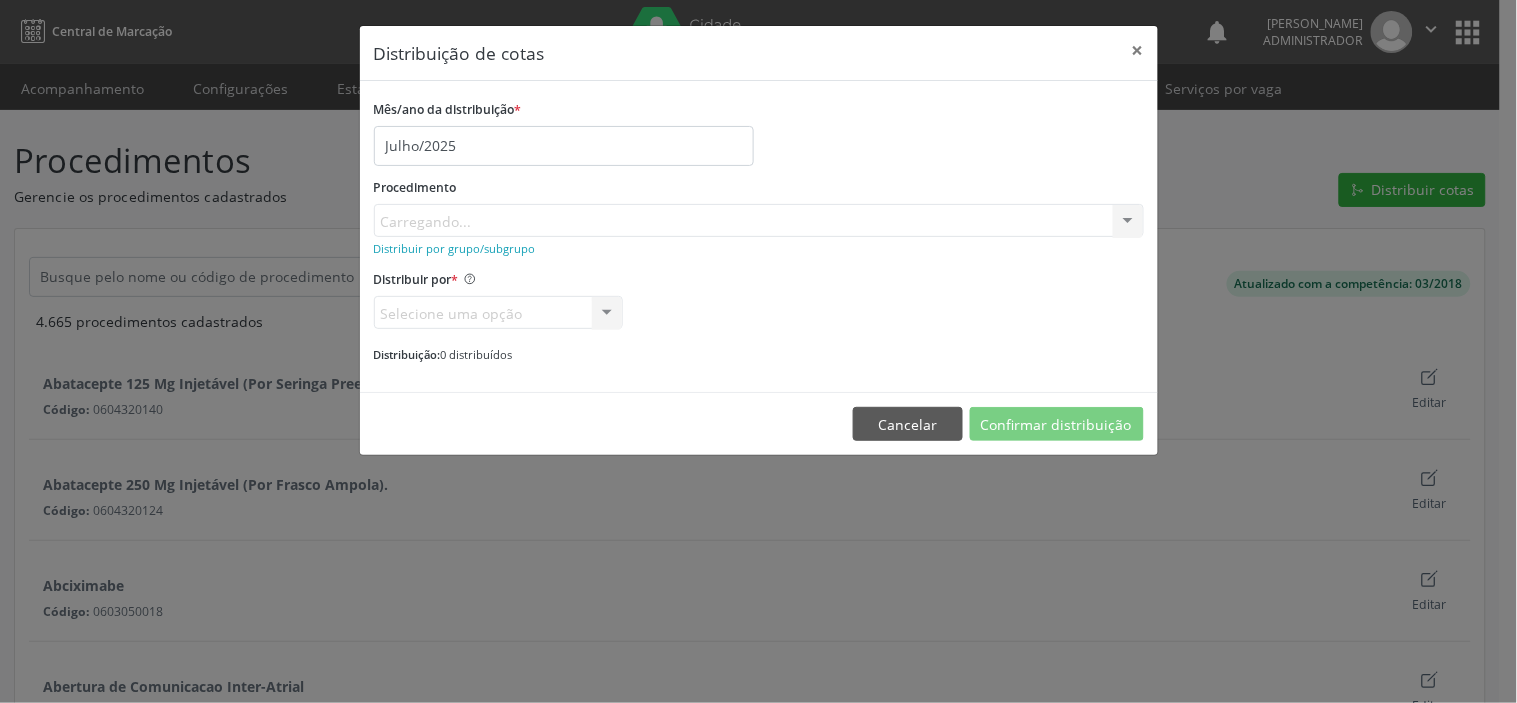 click on "Carregando..." at bounding box center (759, 221) 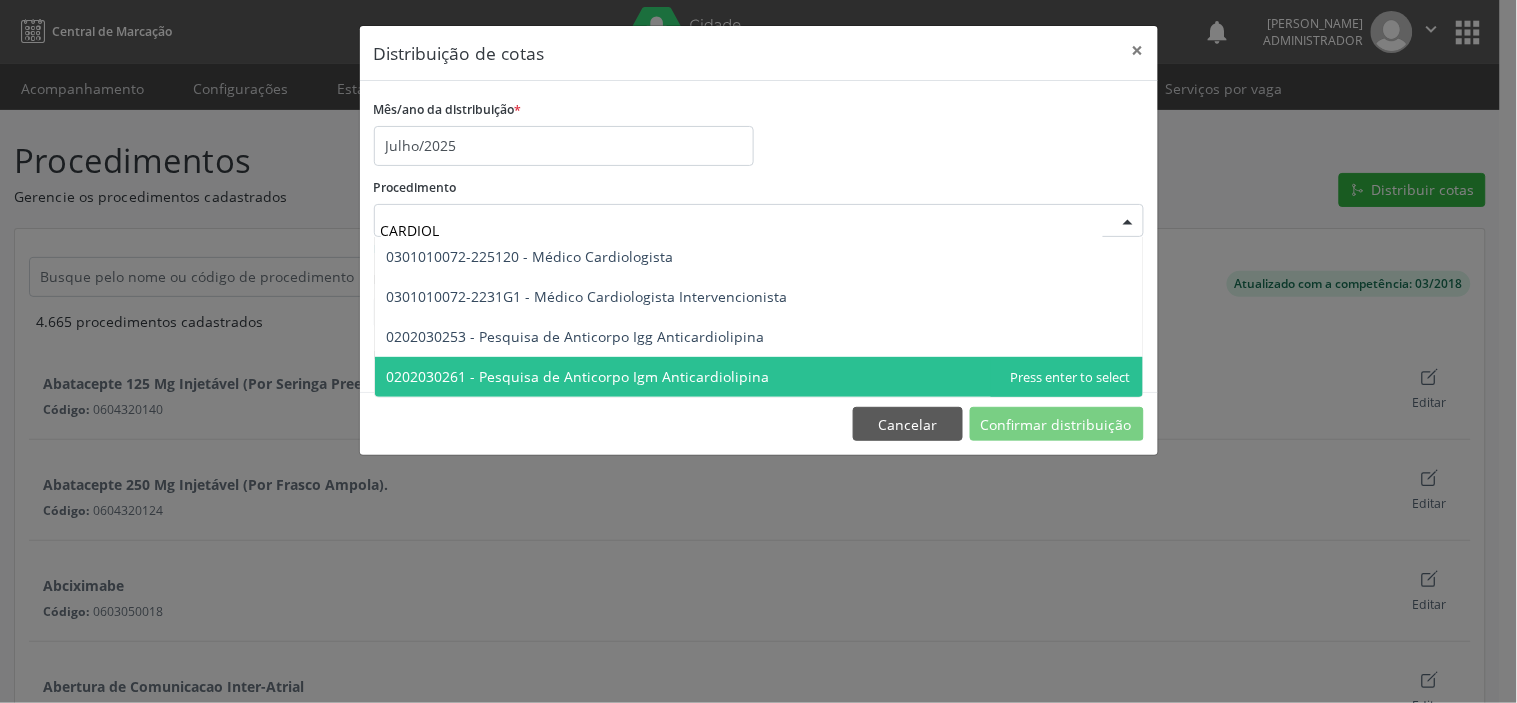 scroll, scrollTop: 0, scrollLeft: 0, axis: both 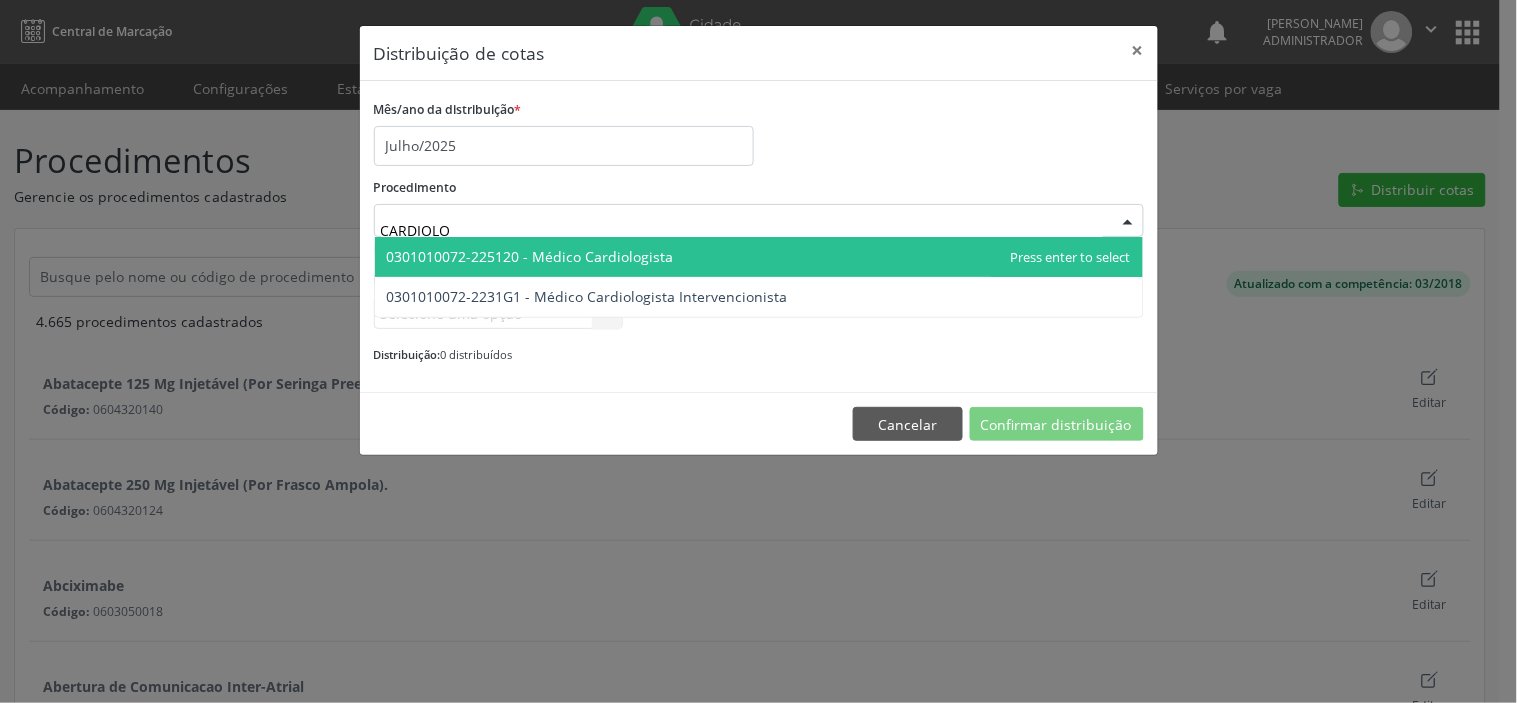 click on "0301010072-225120 - Médico Cardiologista" at bounding box center (530, 256) 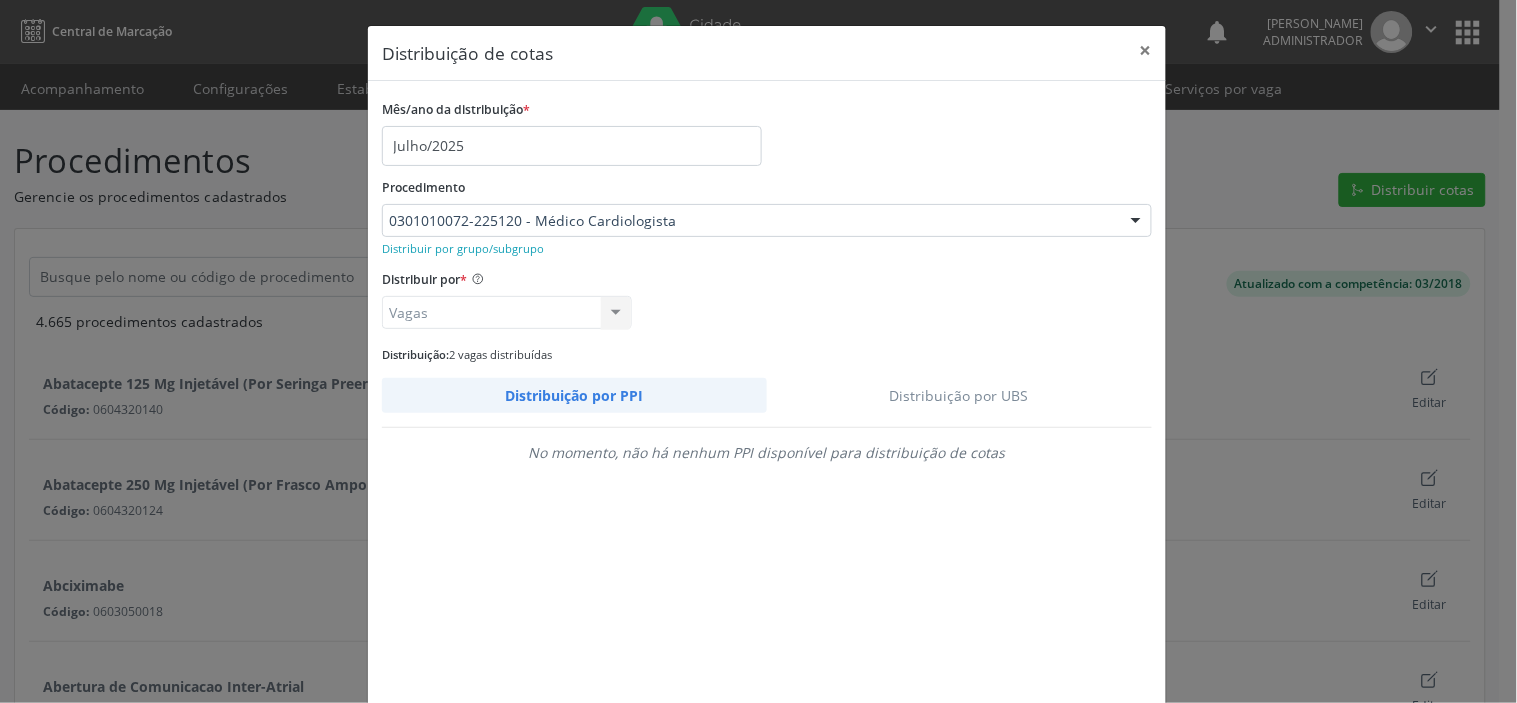 click on "Distribuição por UBS" at bounding box center [960, 395] 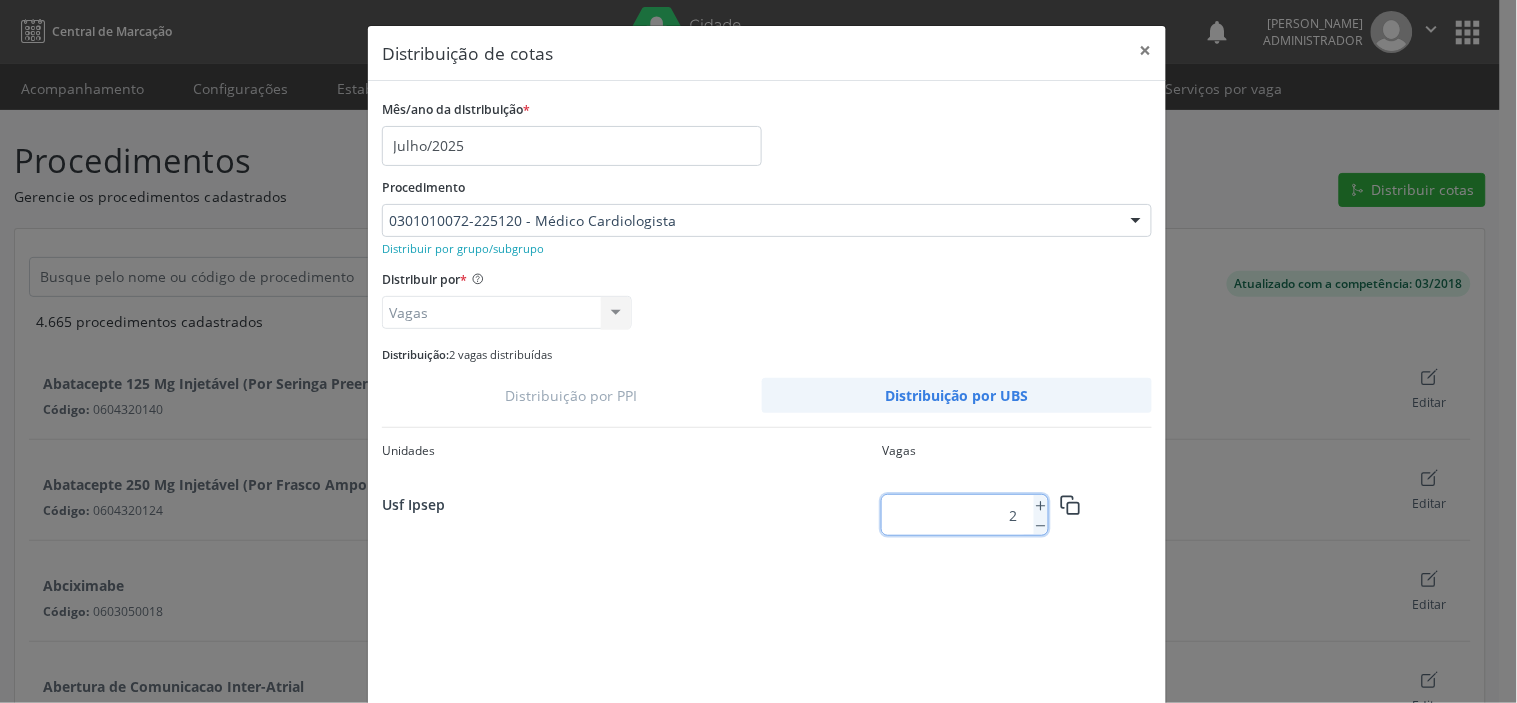 drag, startPoint x: 956, startPoint y: 508, endPoint x: 1015, endPoint y: 520, distance: 60.207973 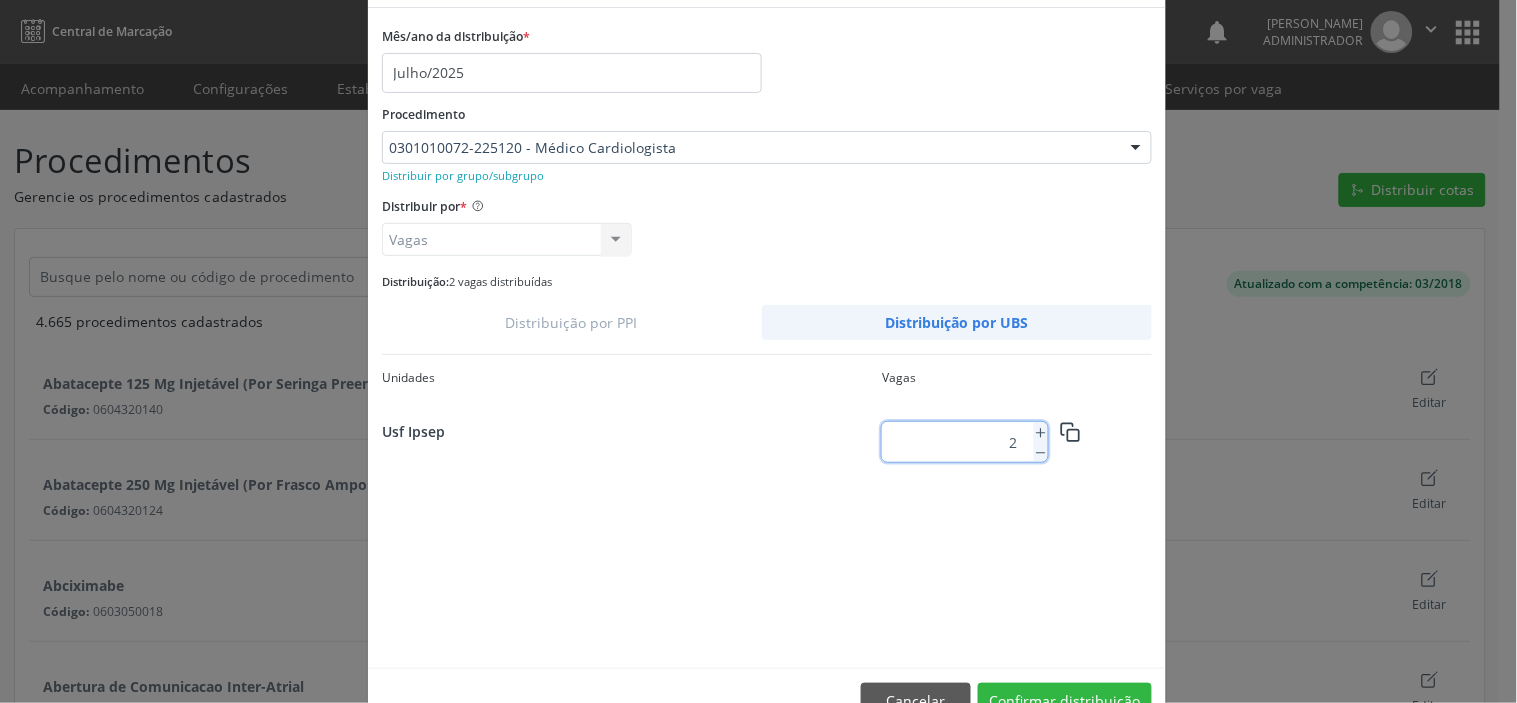 scroll, scrollTop: 111, scrollLeft: 0, axis: vertical 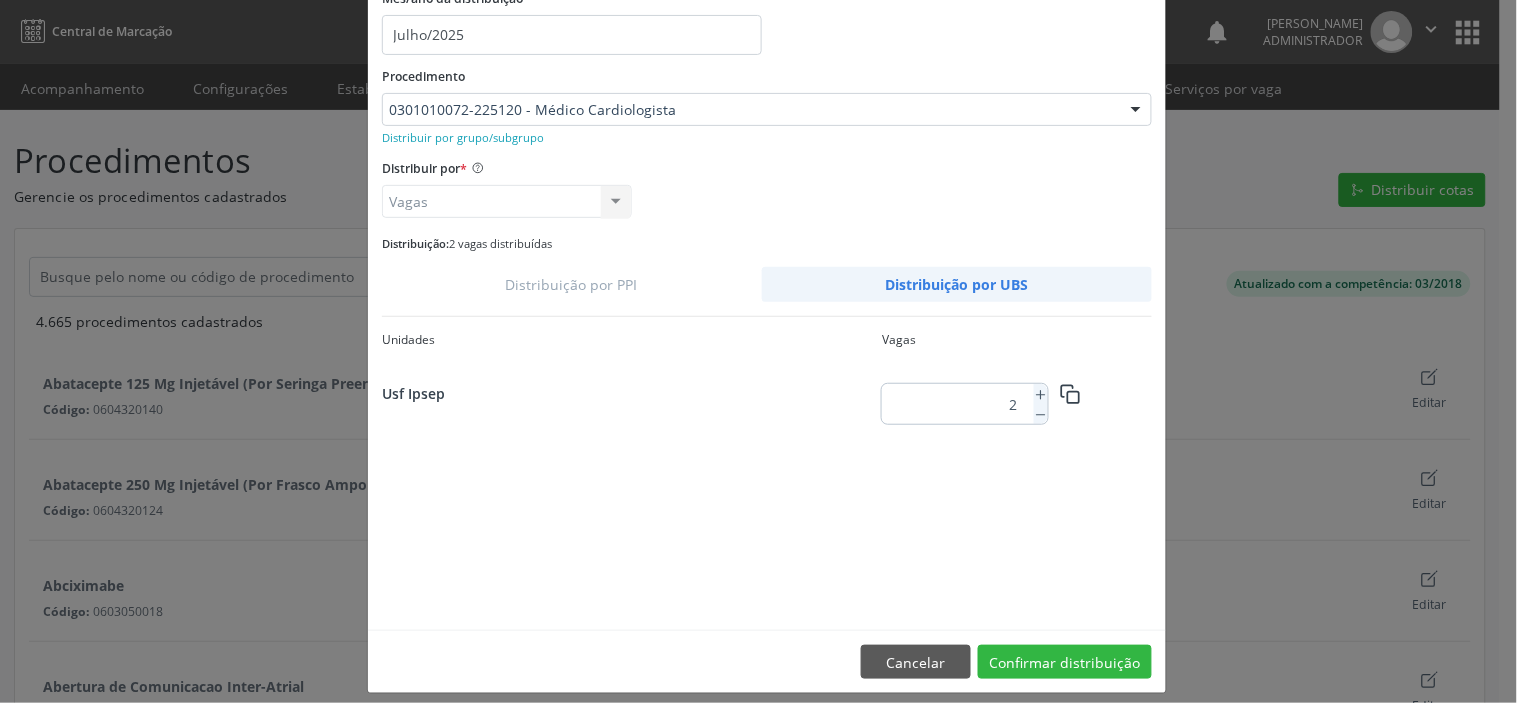 click on "Distribuir por
*
Vagas         Vagas   Valor
Nenhum resultado encontrado para: "   "
Não há nenhuma opção para ser exibida." at bounding box center (767, 186) 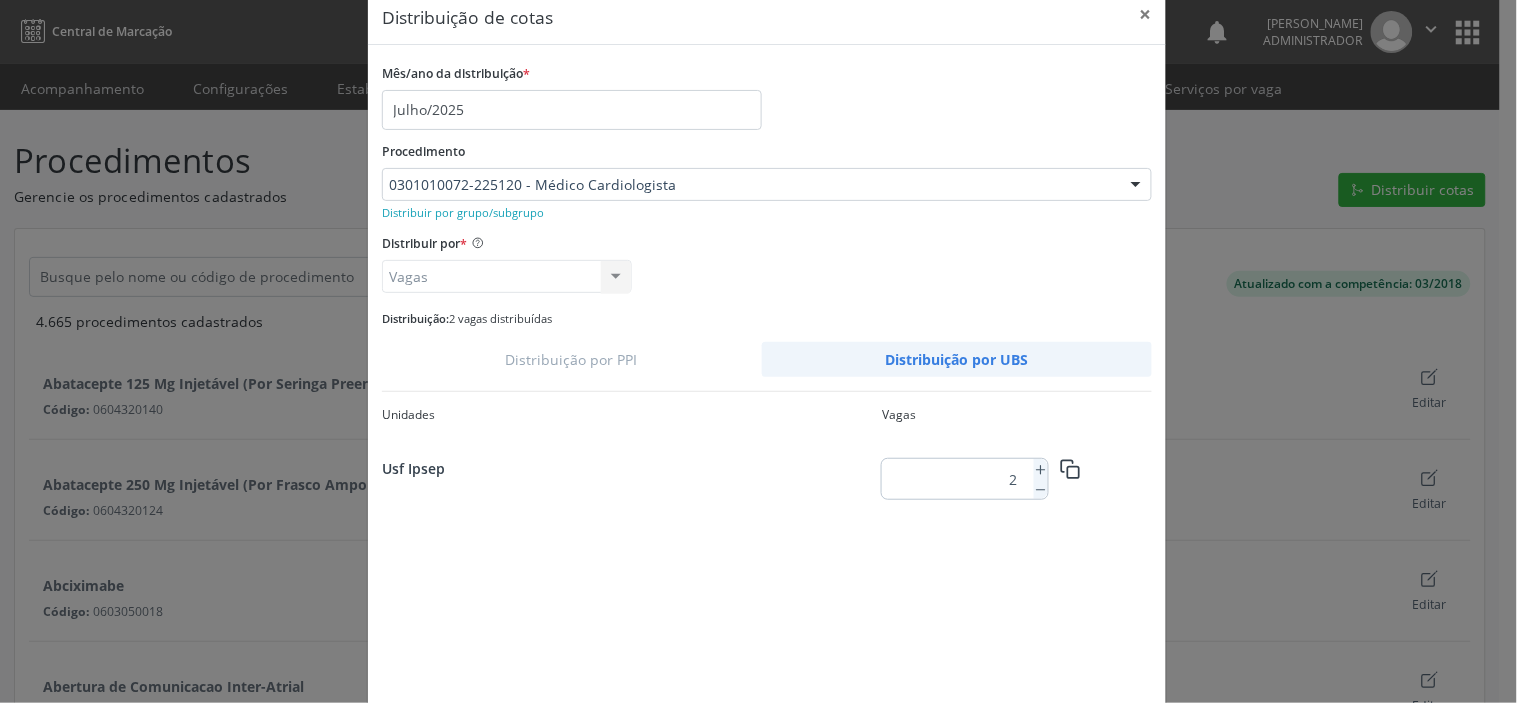 scroll, scrollTop: 0, scrollLeft: 0, axis: both 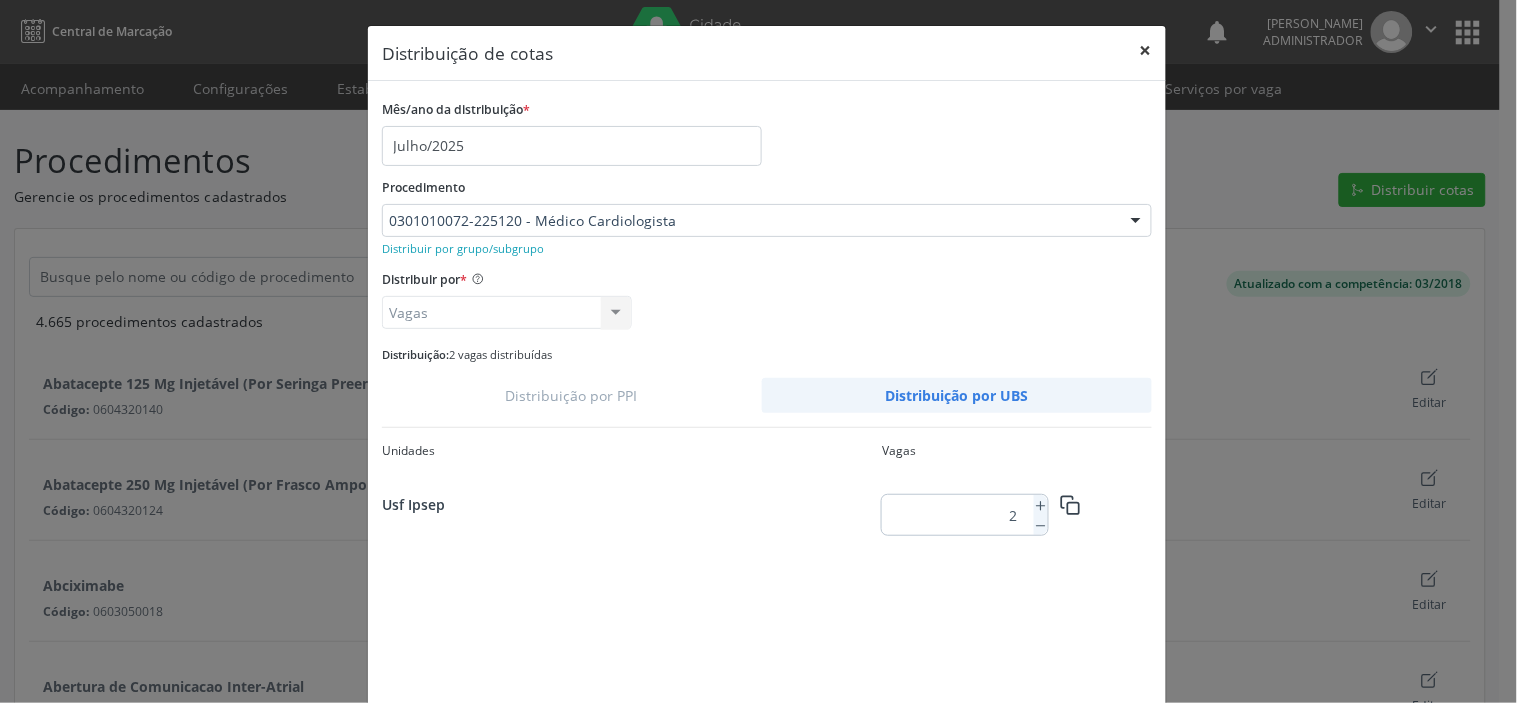 click on "×" at bounding box center (1146, 50) 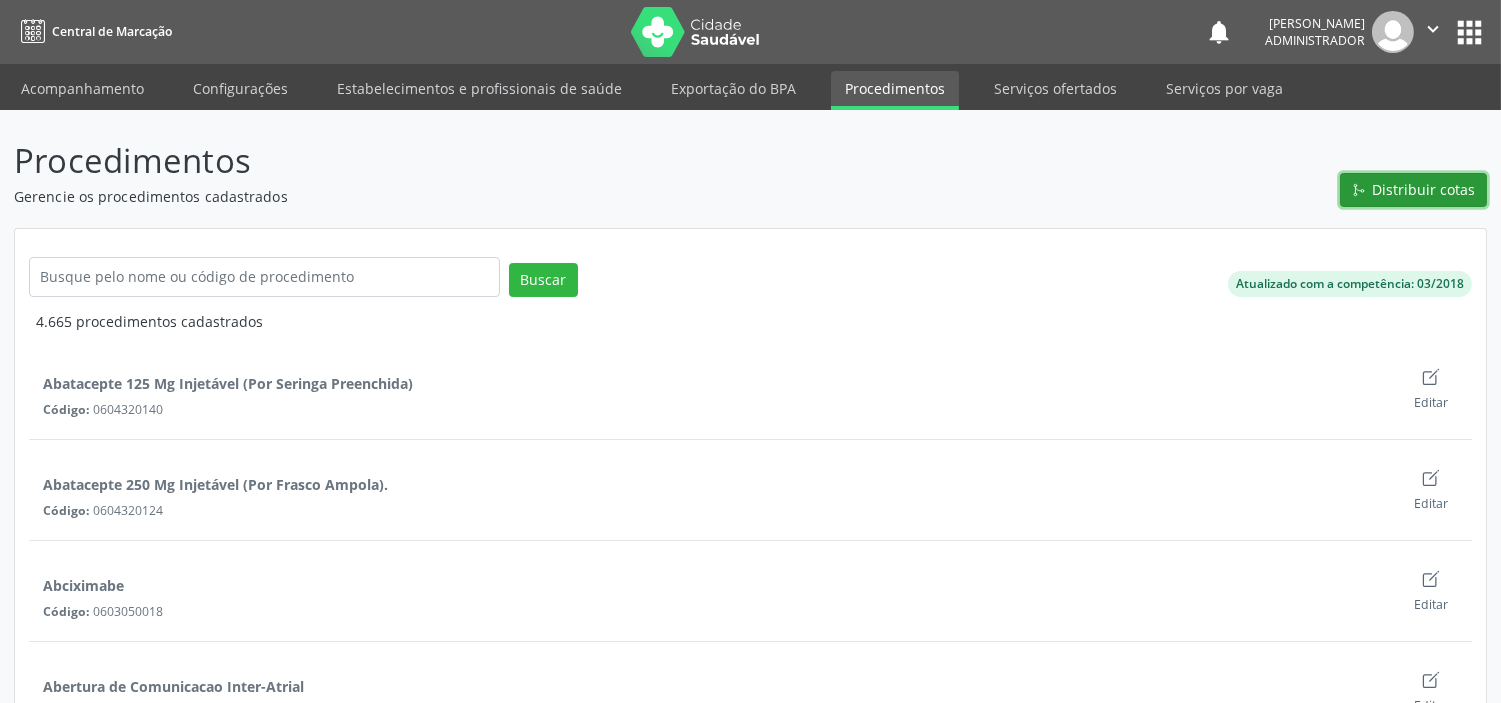 click on "Distribuir cotas" at bounding box center (1424, 189) 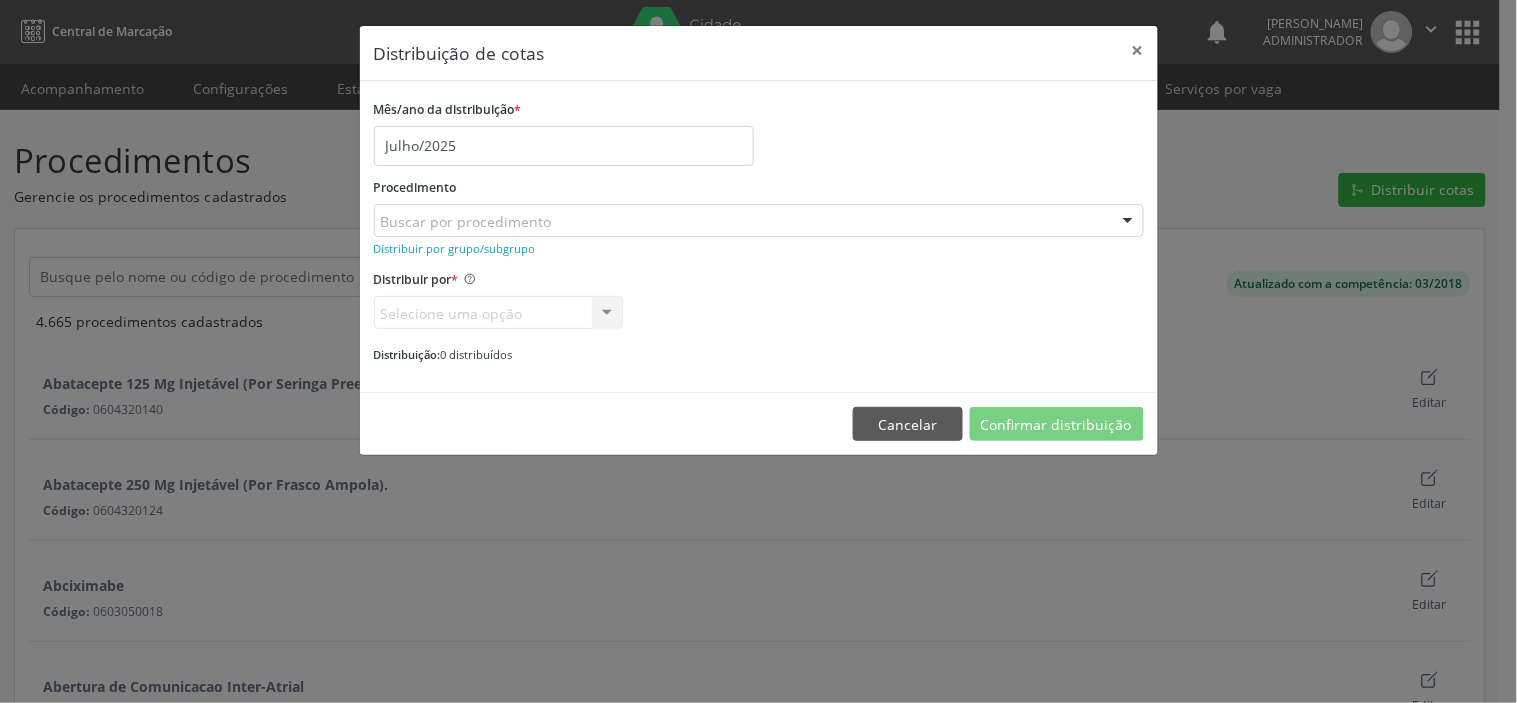 click on "Buscar por procedimento" at bounding box center [759, 221] 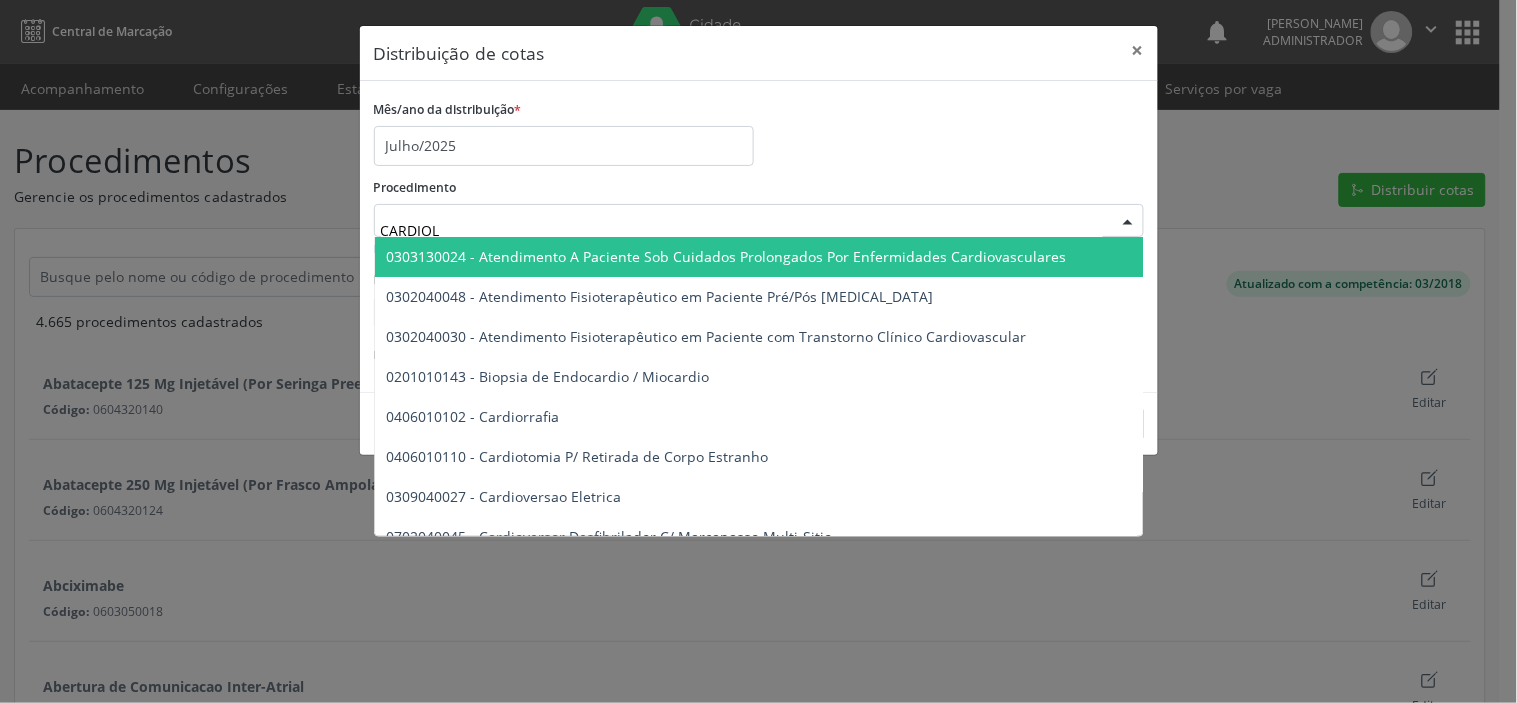 type on "CARDIOLO" 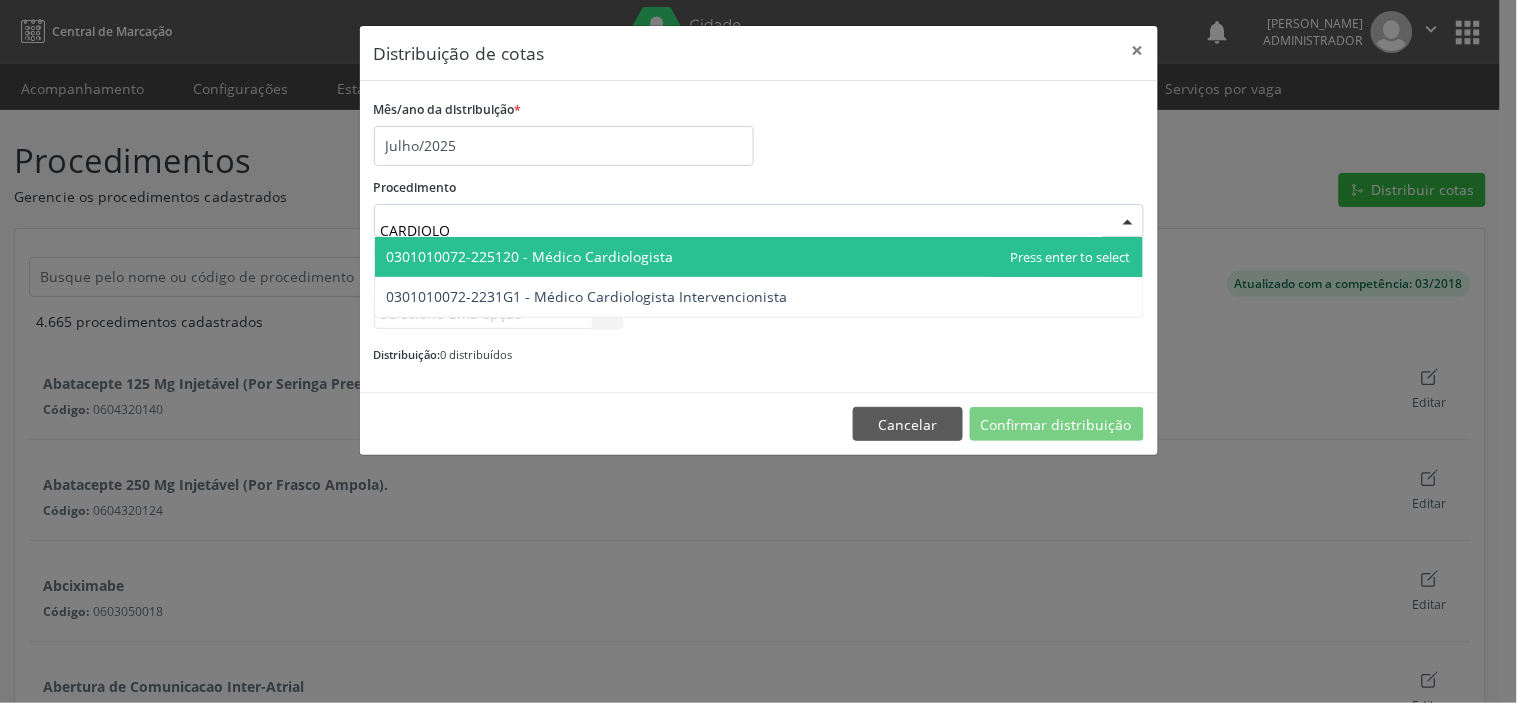 click on "0301010072-225120 - Médico Cardiologista" at bounding box center [759, 257] 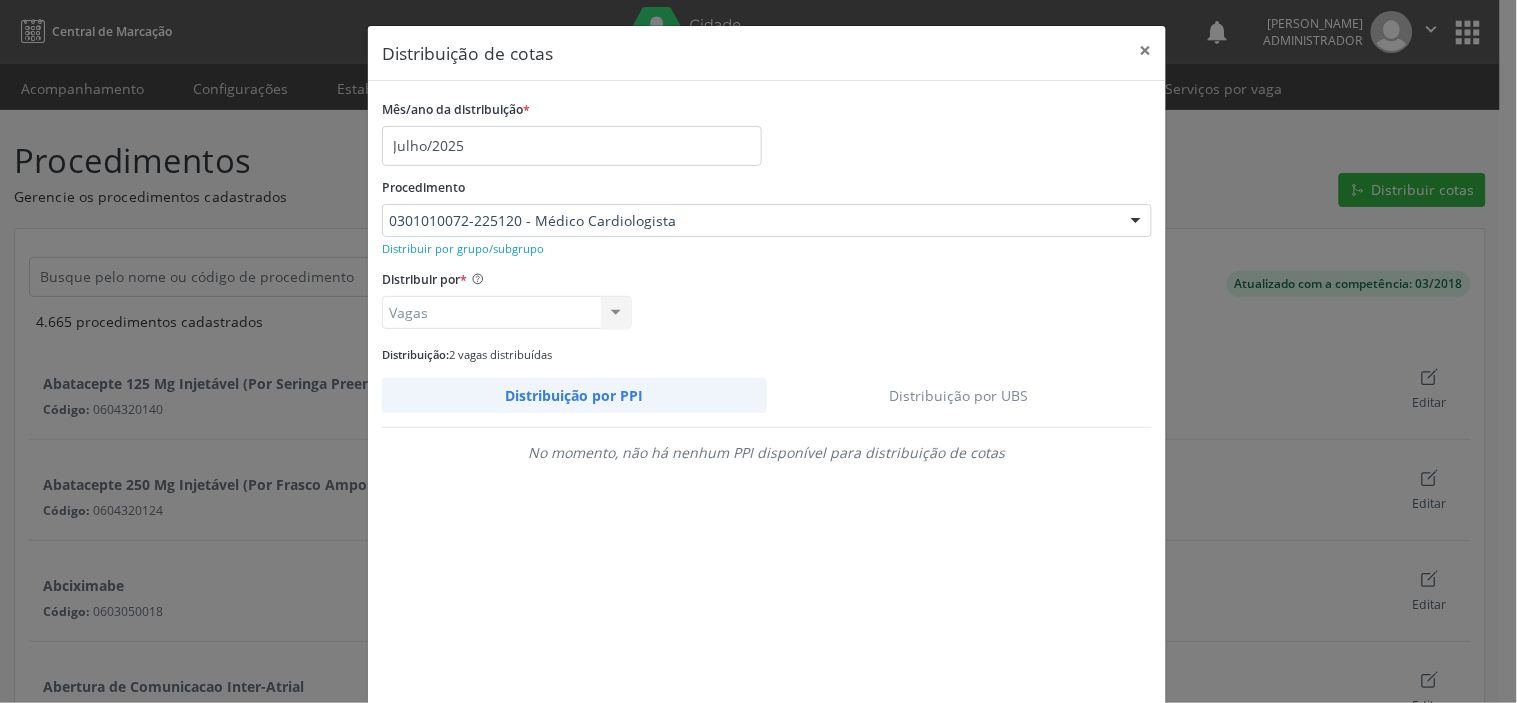 click on "Distribuição por UBS" at bounding box center (960, 395) 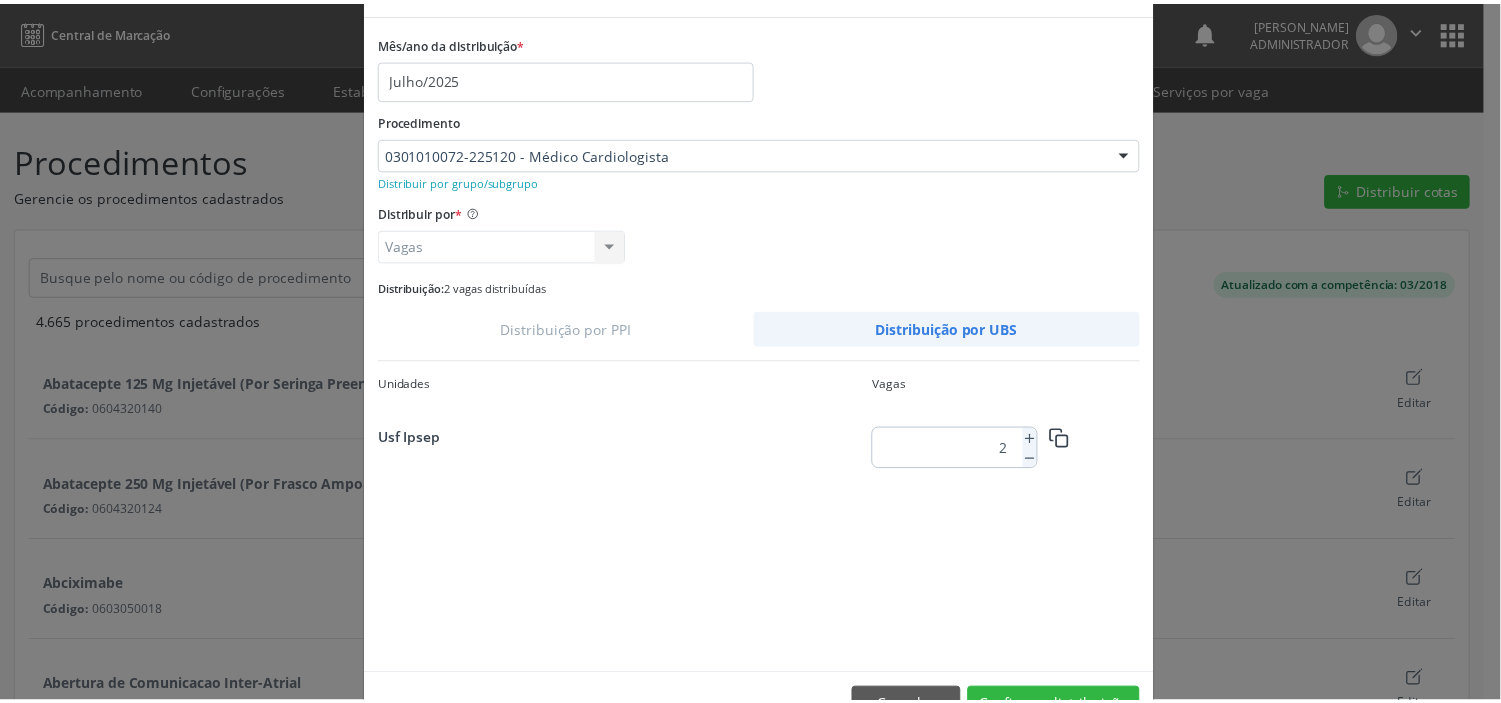 scroll, scrollTop: 126, scrollLeft: 0, axis: vertical 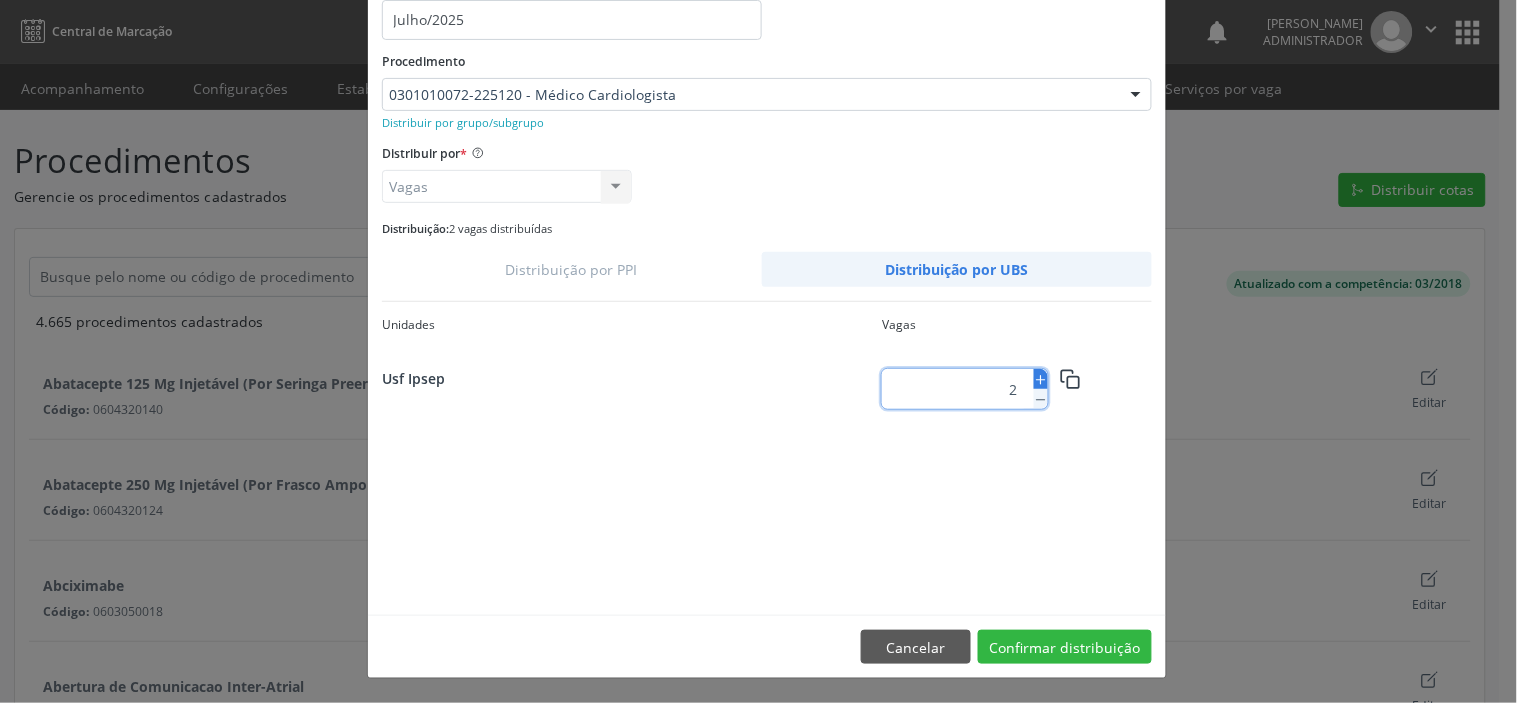 click 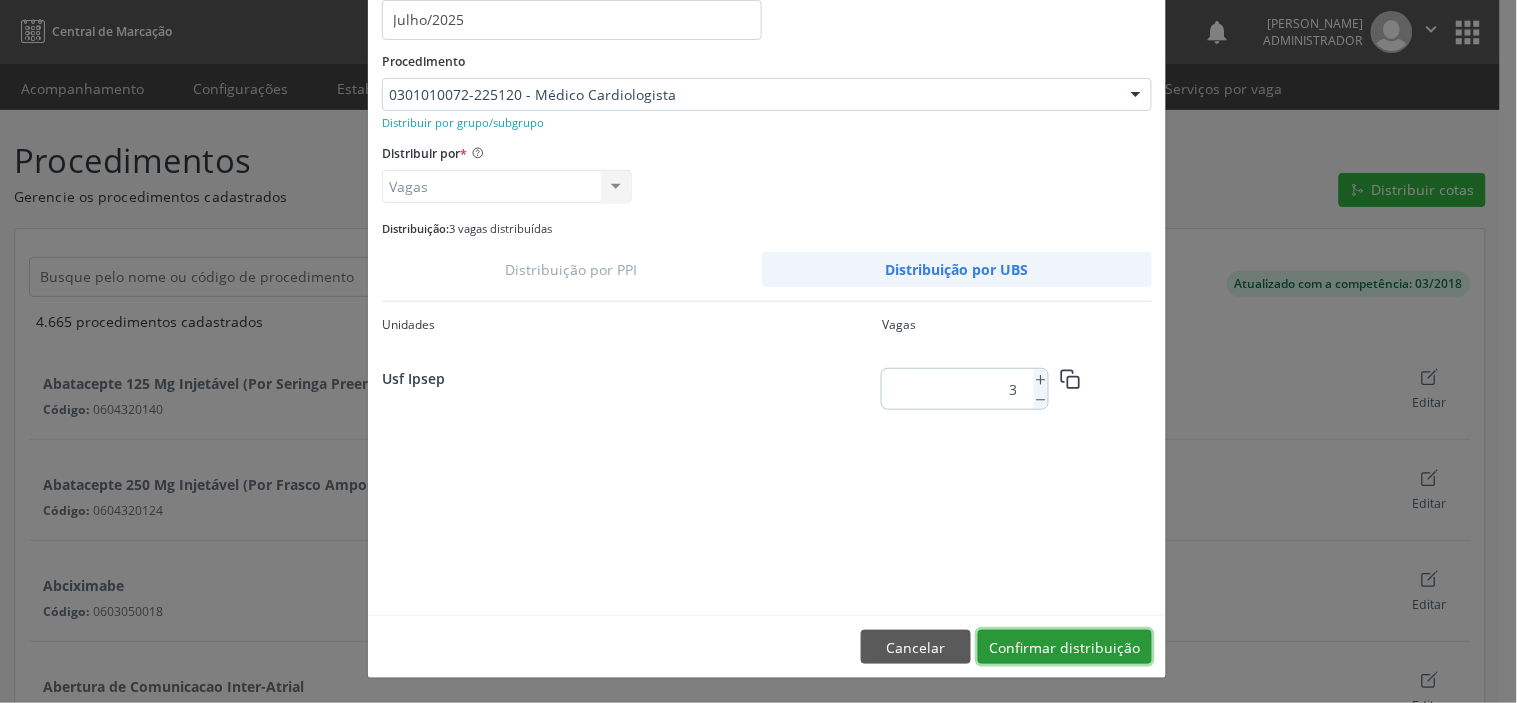drag, startPoint x: 1092, startPoint y: 653, endPoint x: 897, endPoint y: 594, distance: 203.73021 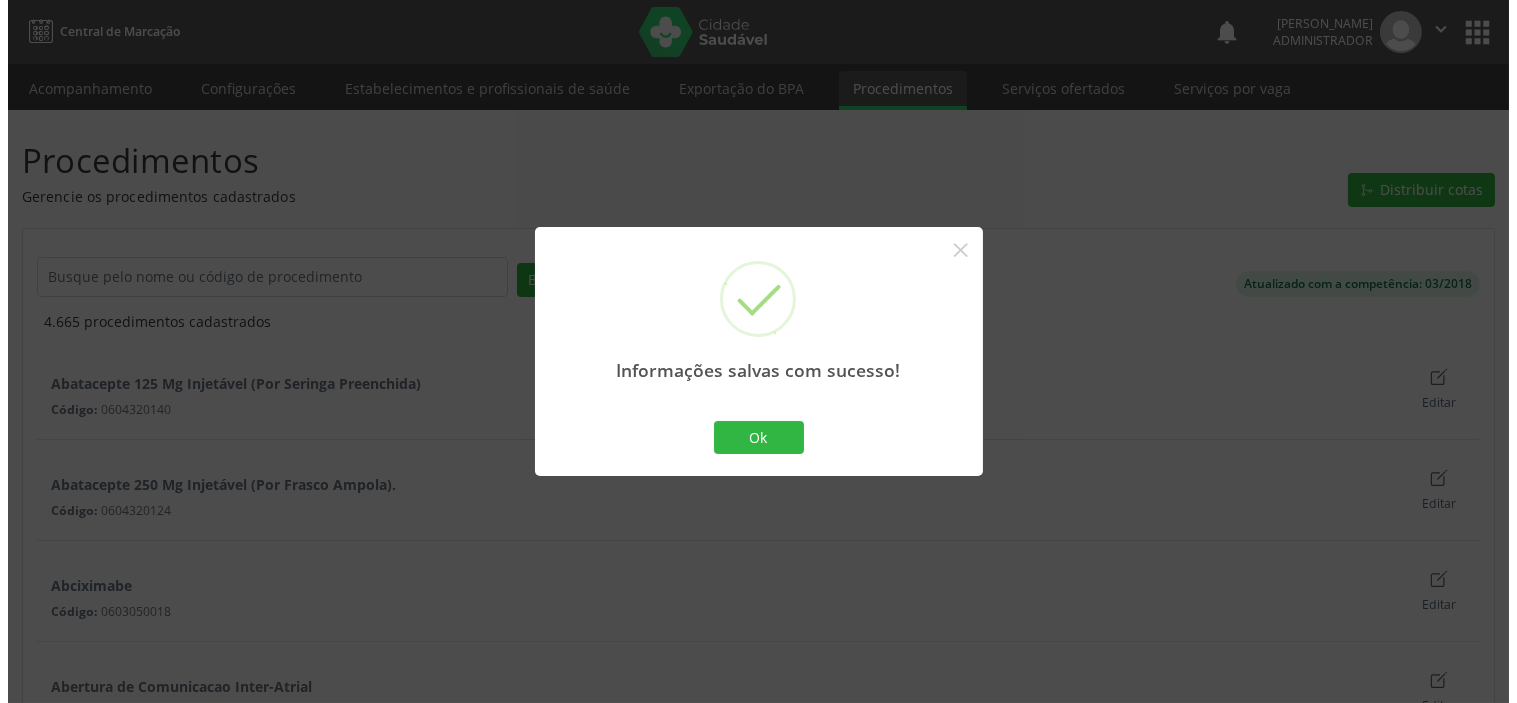 scroll, scrollTop: 0, scrollLeft: 0, axis: both 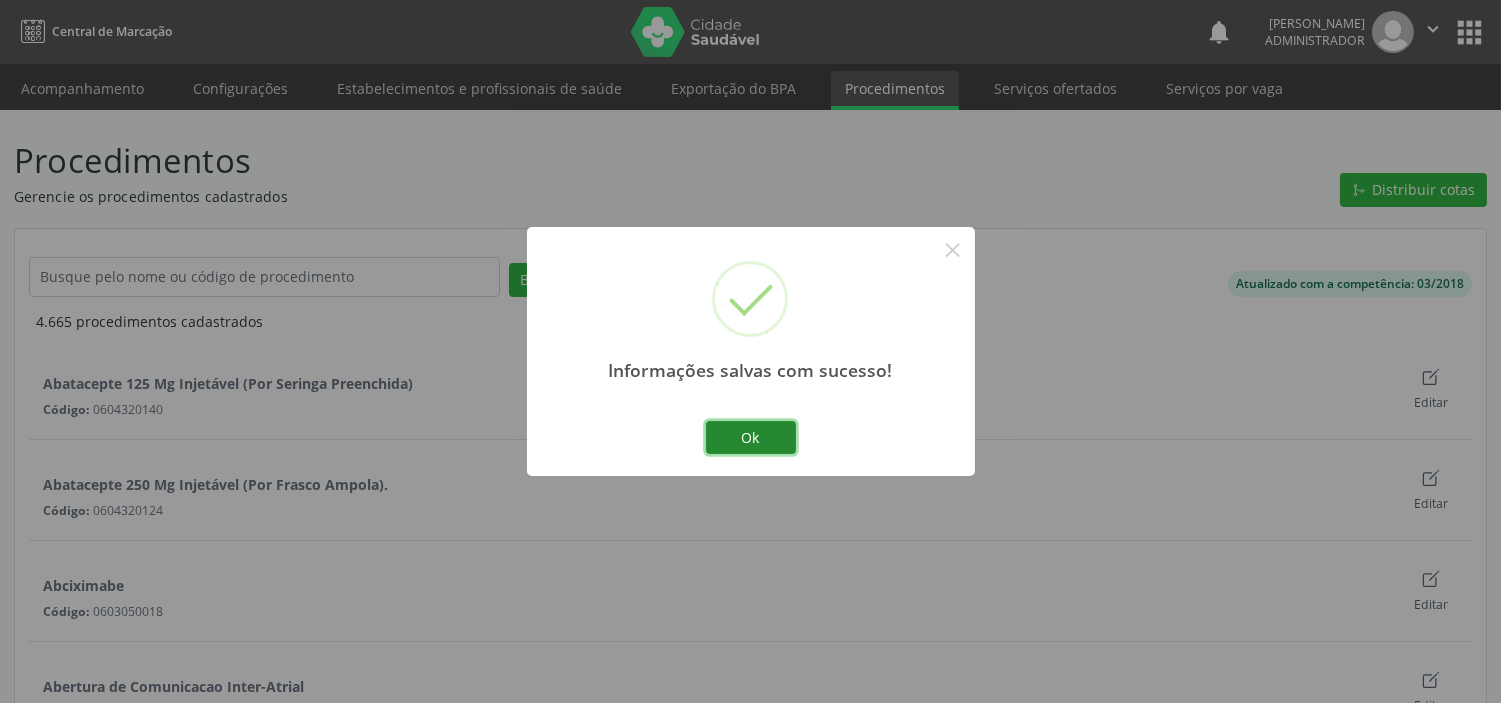 click on "Ok" at bounding box center (751, 438) 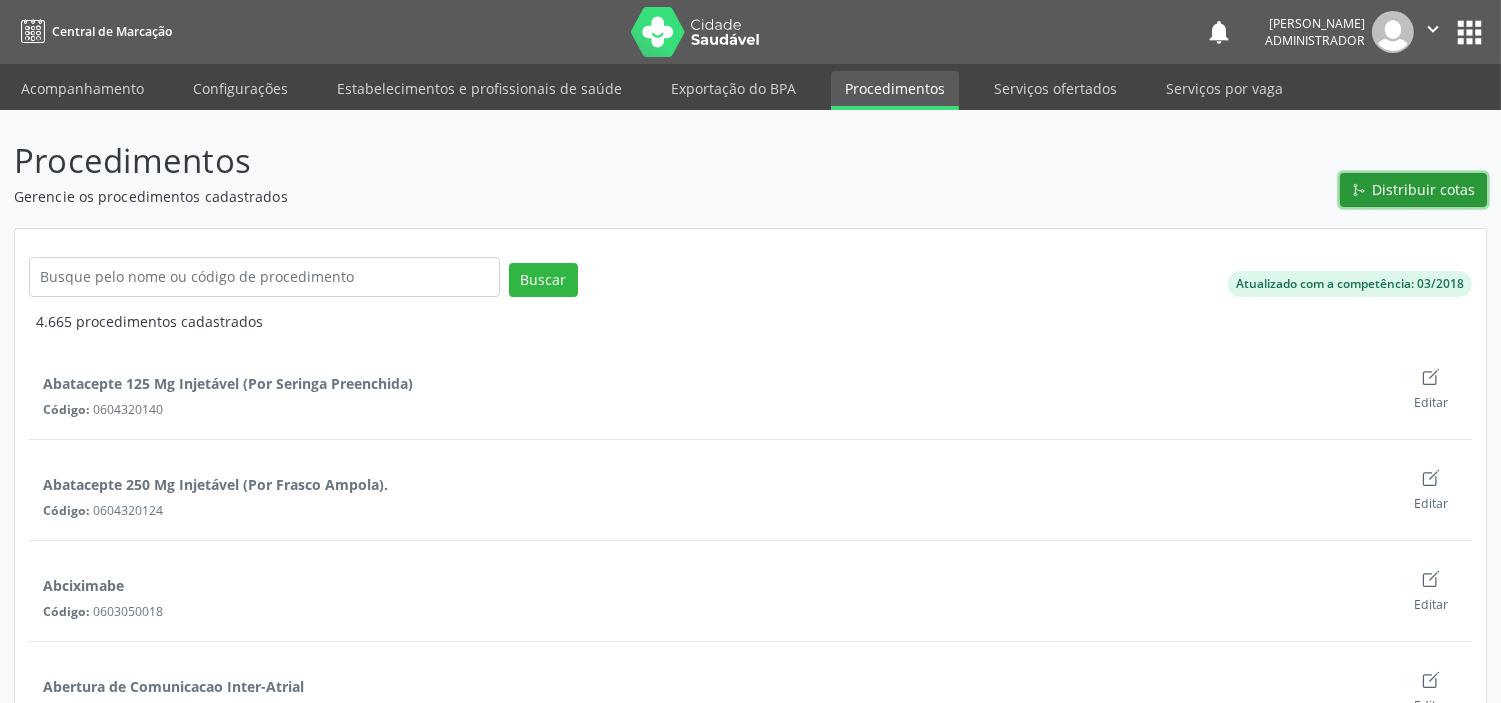 click on "Git Merge" 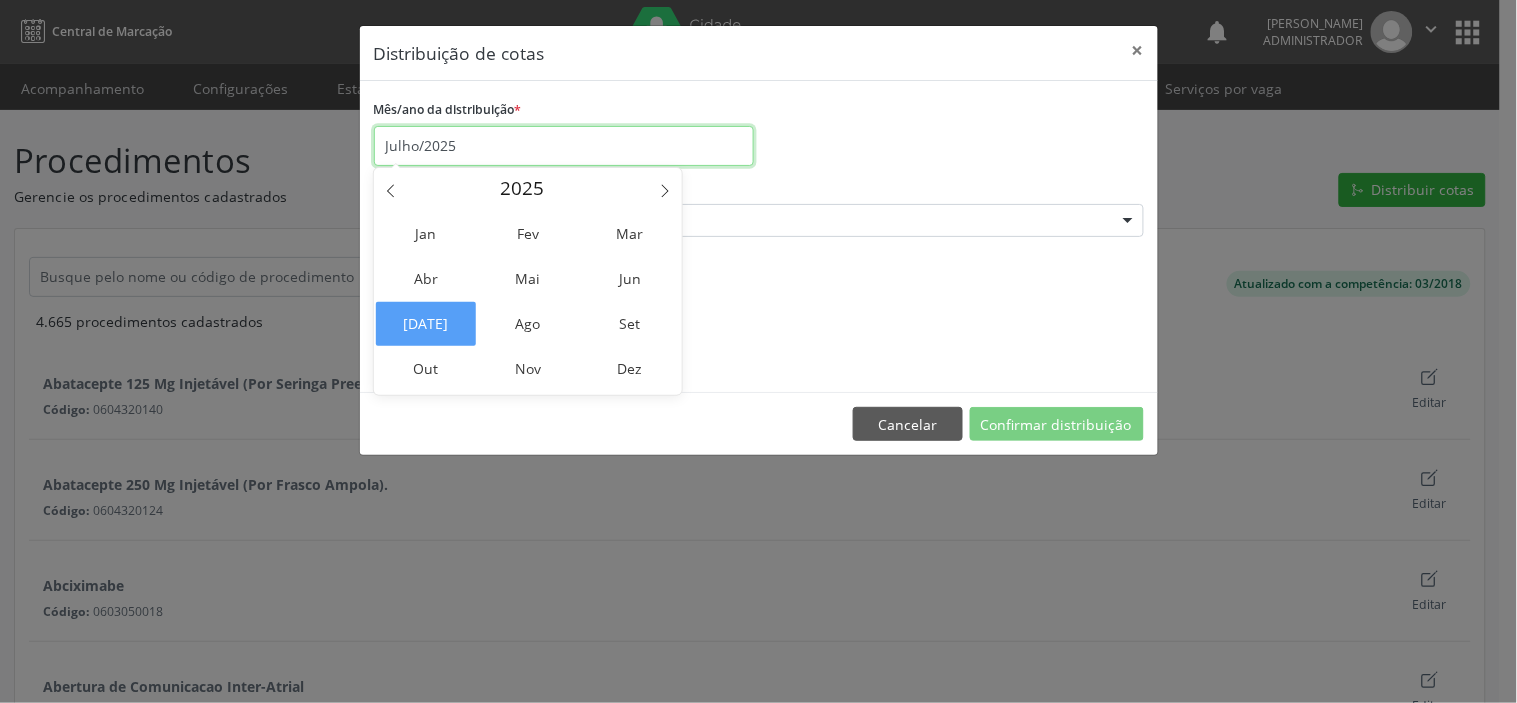 click on "Julho/2025" at bounding box center [564, 146] 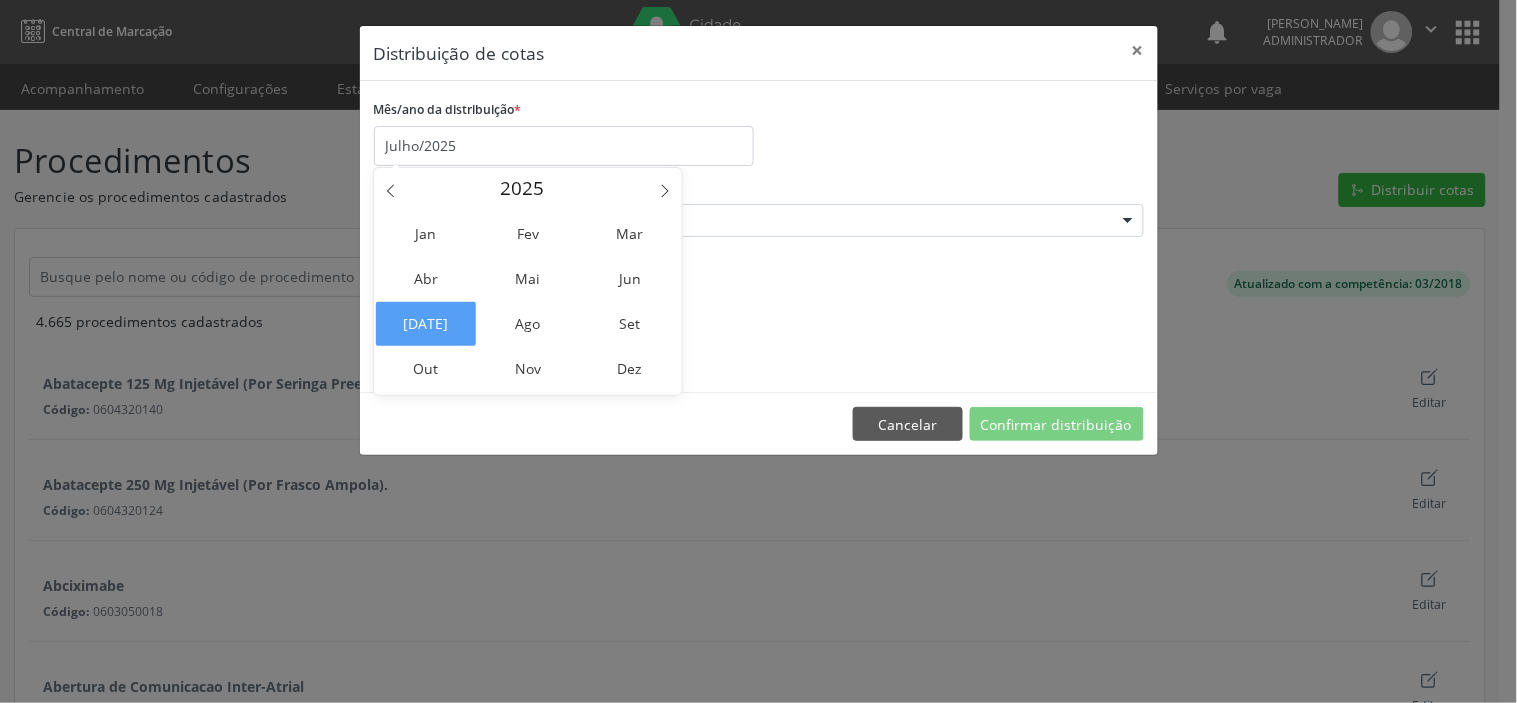 click on "Mês/ano da distribuição
*
Julho/2025" at bounding box center (759, 130) 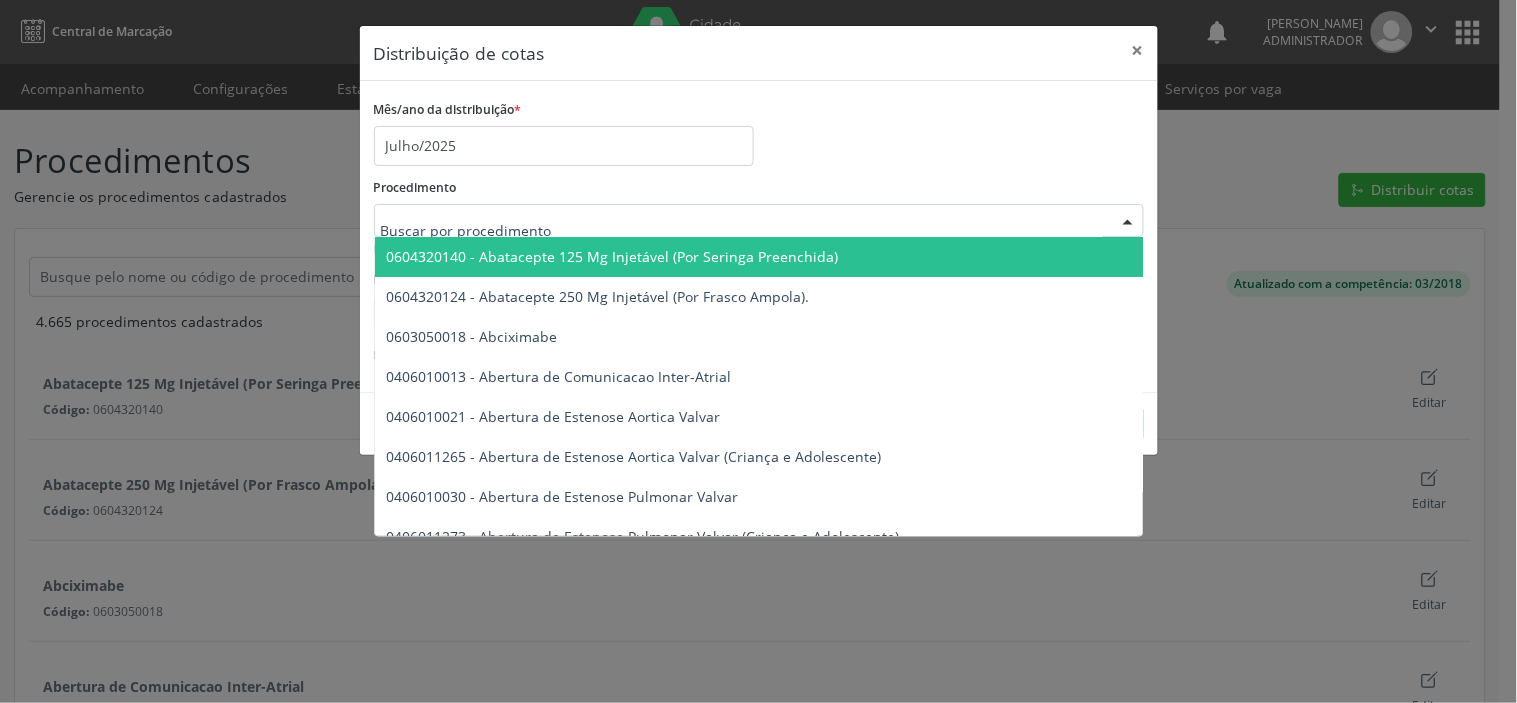 click at bounding box center [759, 221] 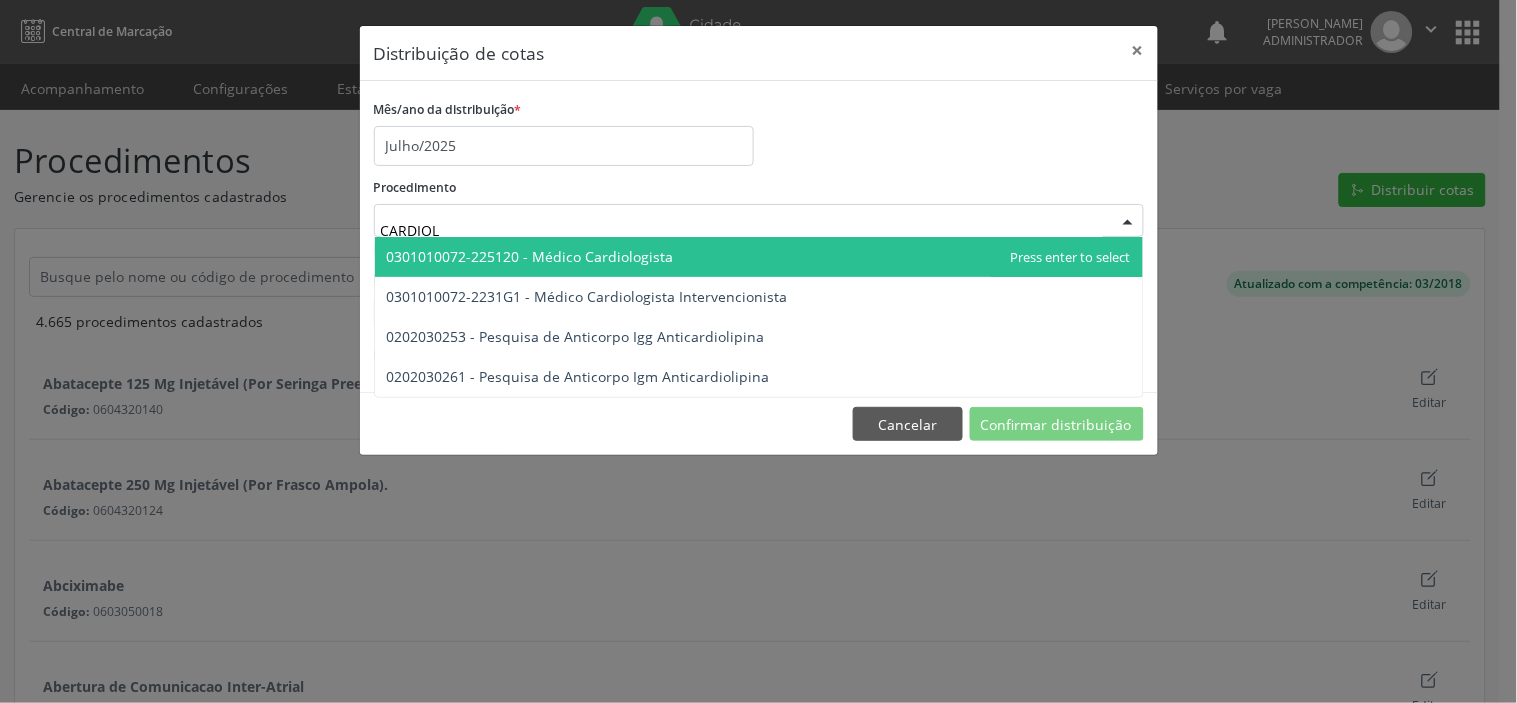 type on "CARDIOLO" 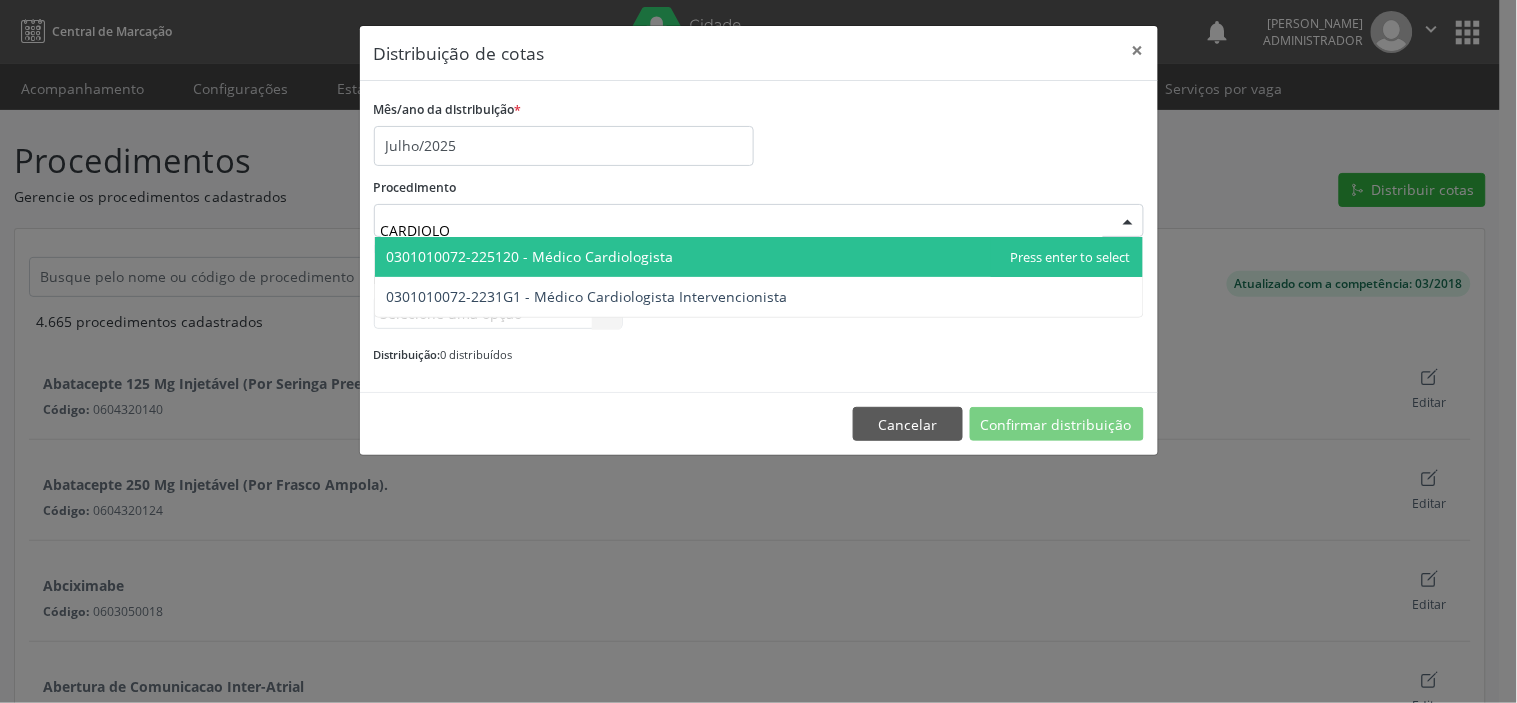 click on "0301010072-225120 - Médico Cardiologista" at bounding box center [759, 257] 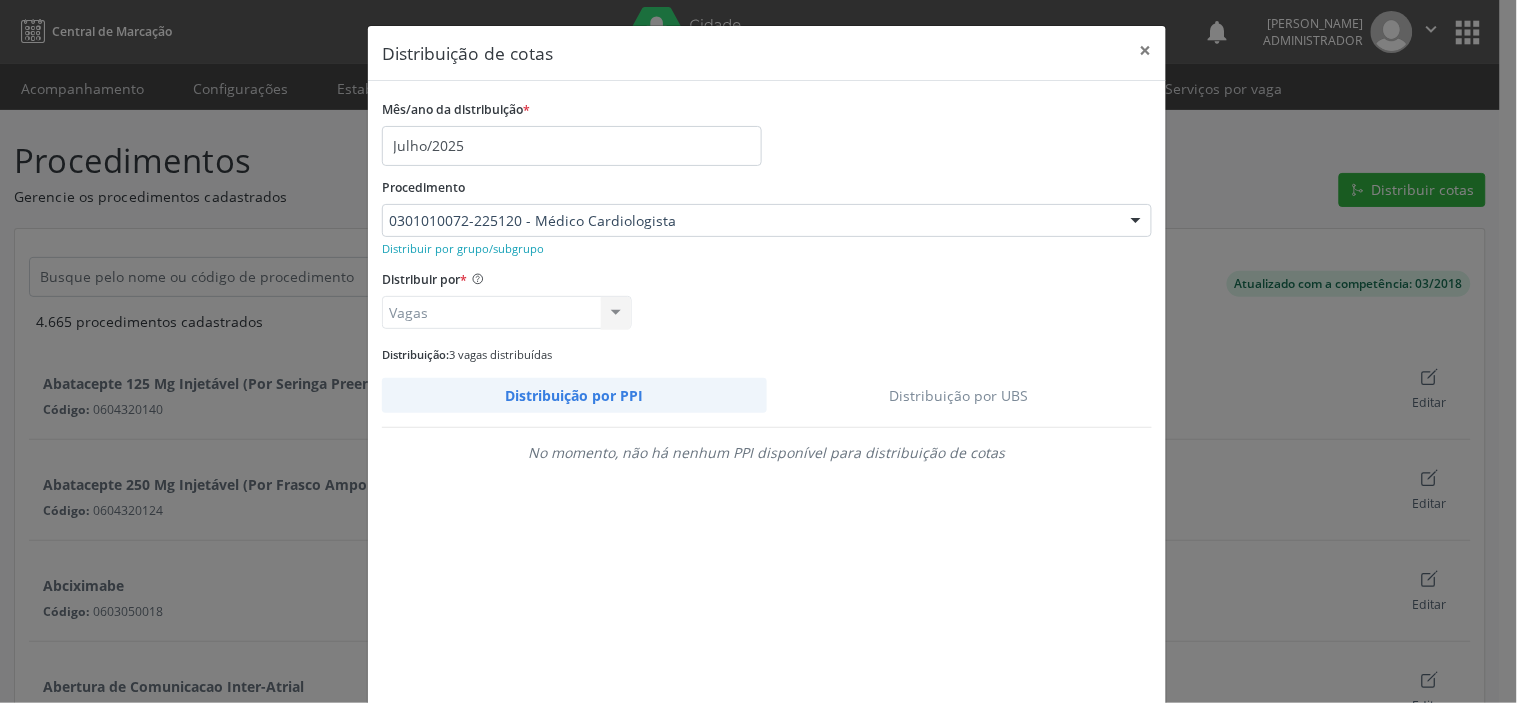 click on "Distribuição por UBS" at bounding box center (960, 395) 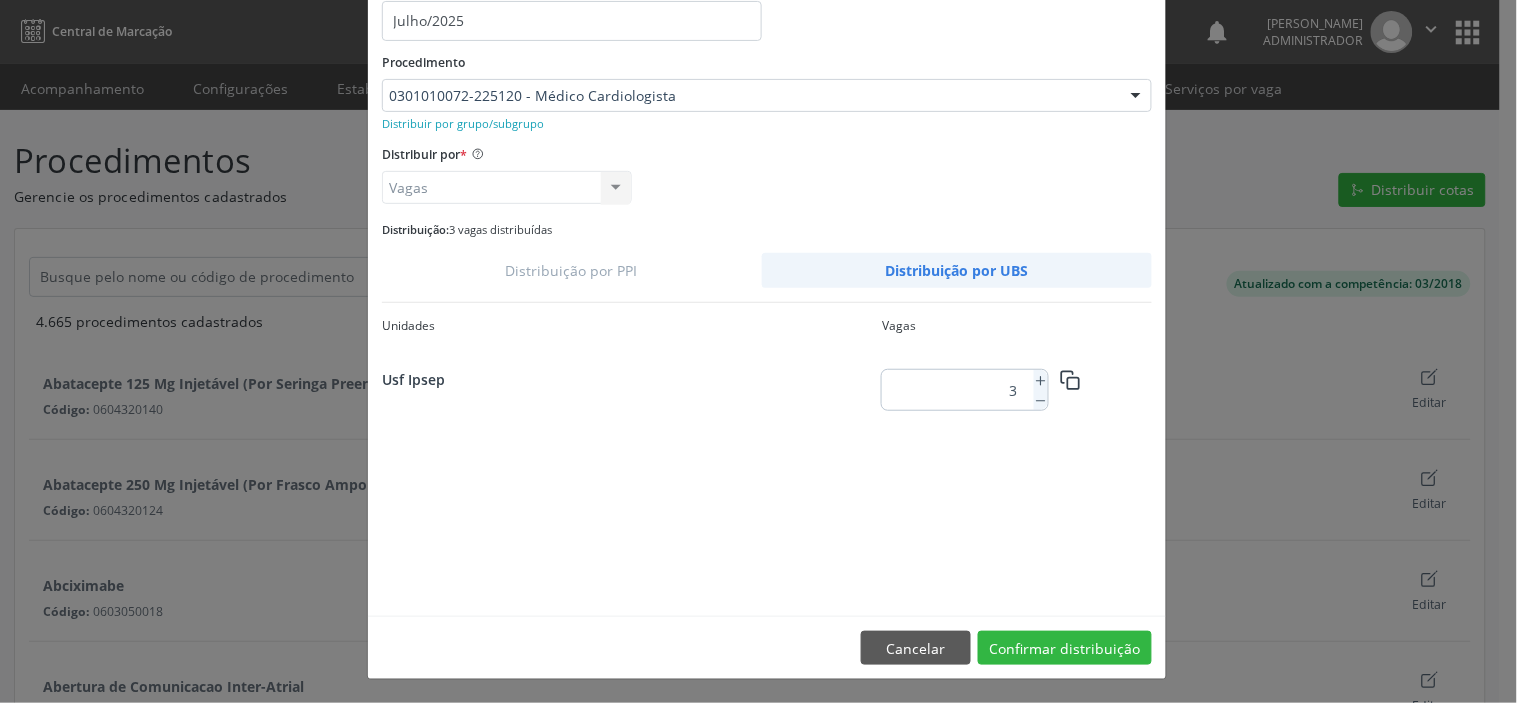 scroll, scrollTop: 126, scrollLeft: 0, axis: vertical 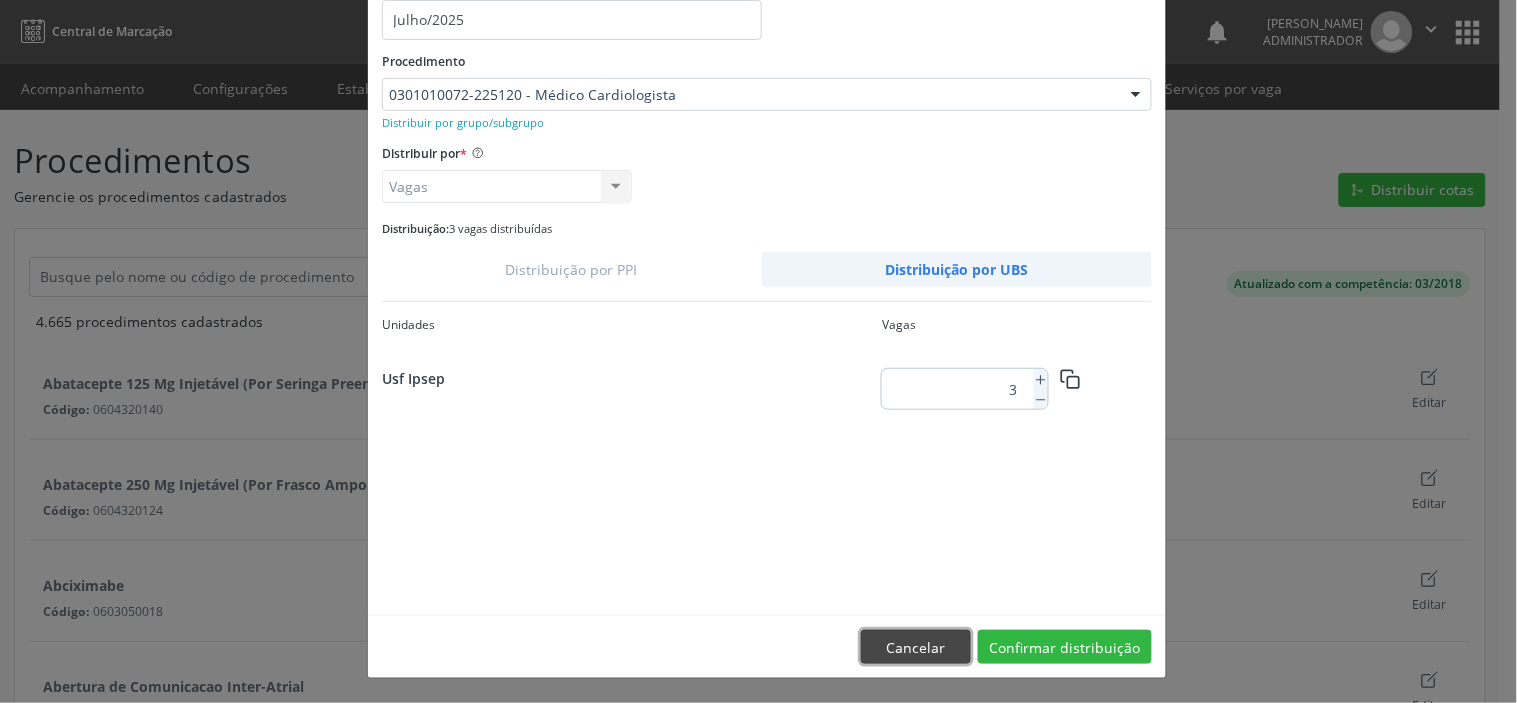 drag, startPoint x: 895, startPoint y: 645, endPoint x: 865, endPoint y: 435, distance: 212.13203 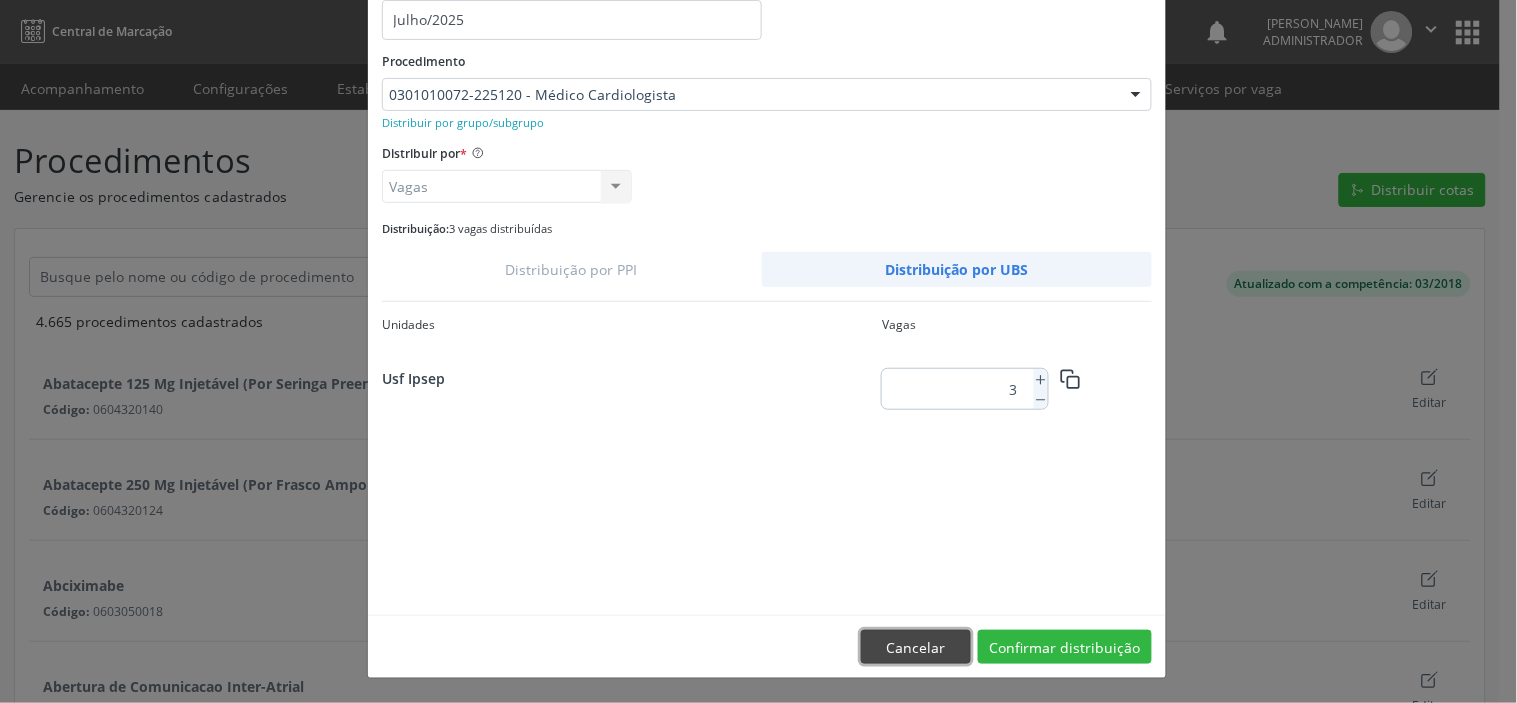 click on "Cancelar" at bounding box center [916, 647] 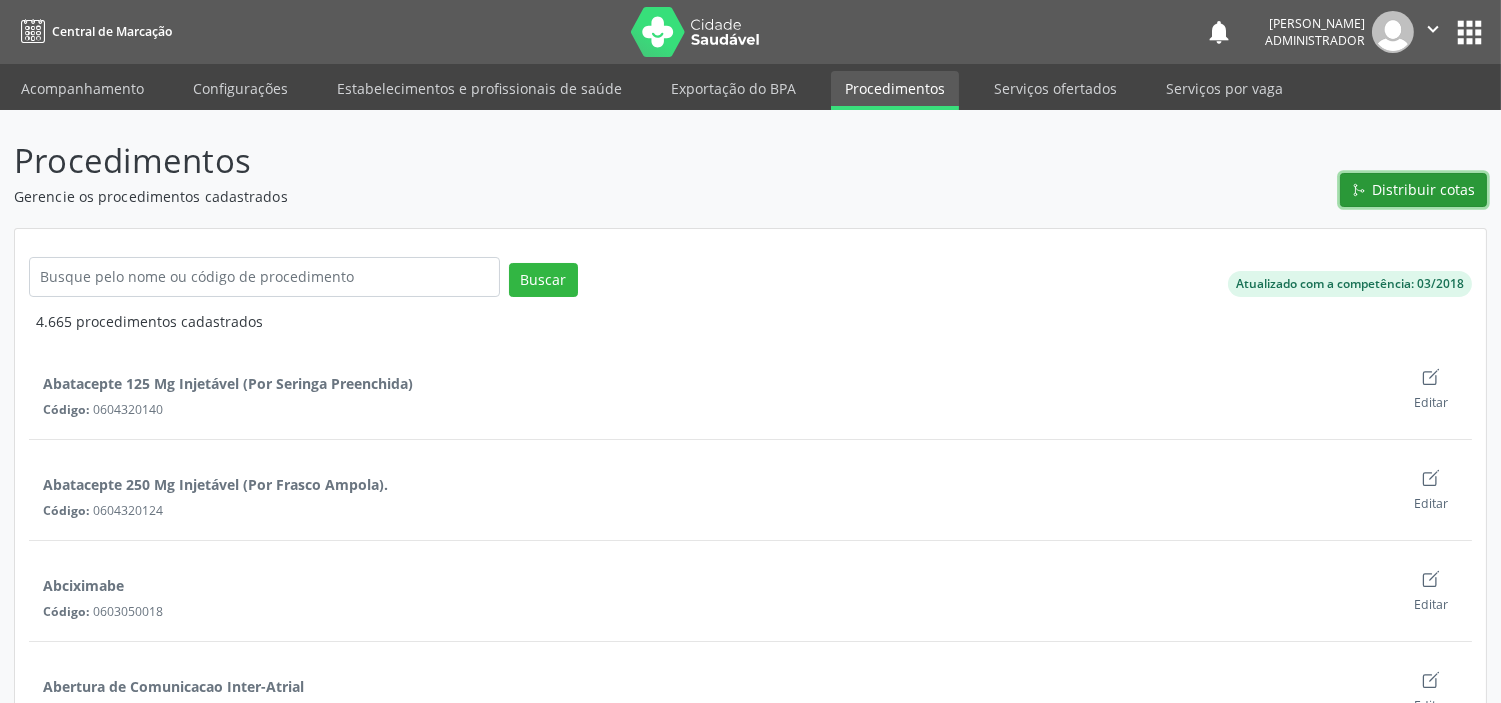 click on "Distribuir cotas" at bounding box center [1413, 190] 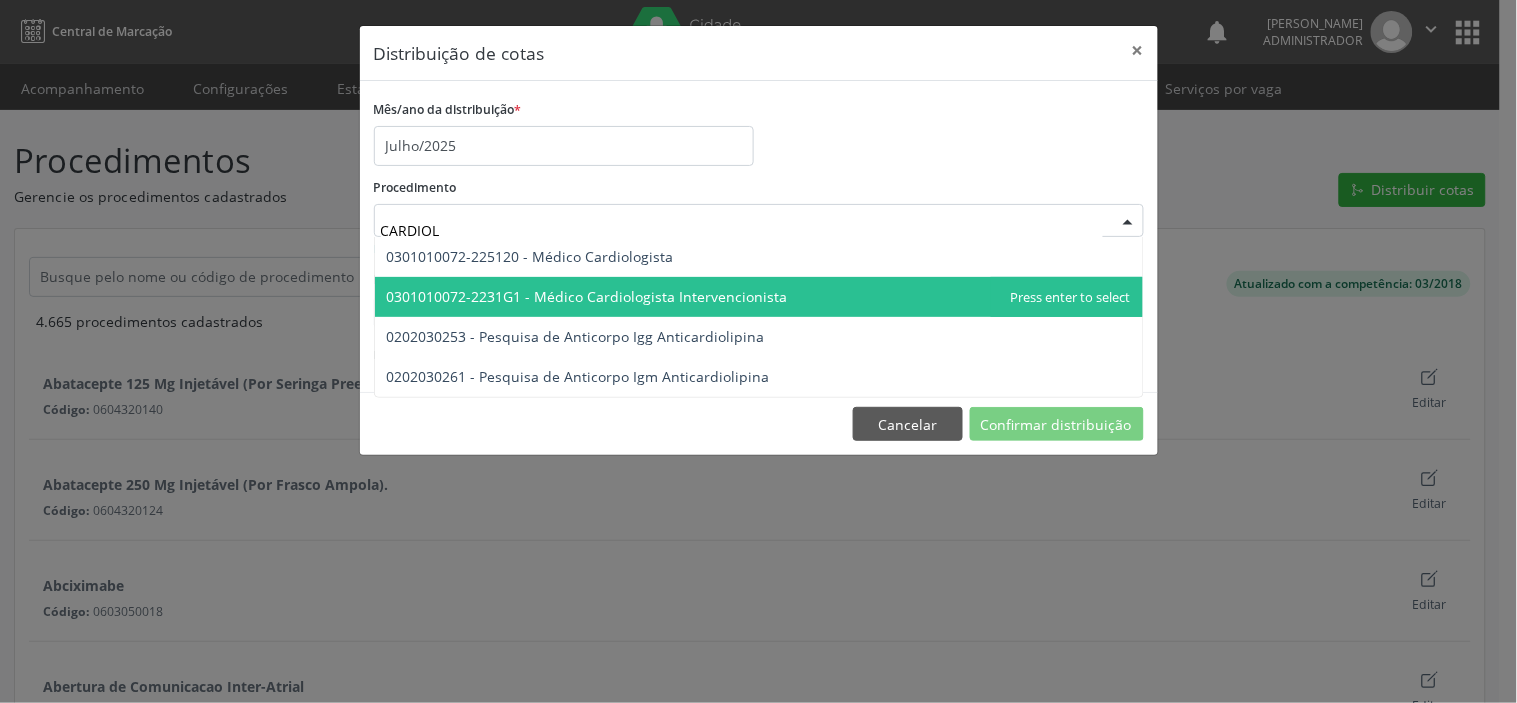 type on "CARDIOLO" 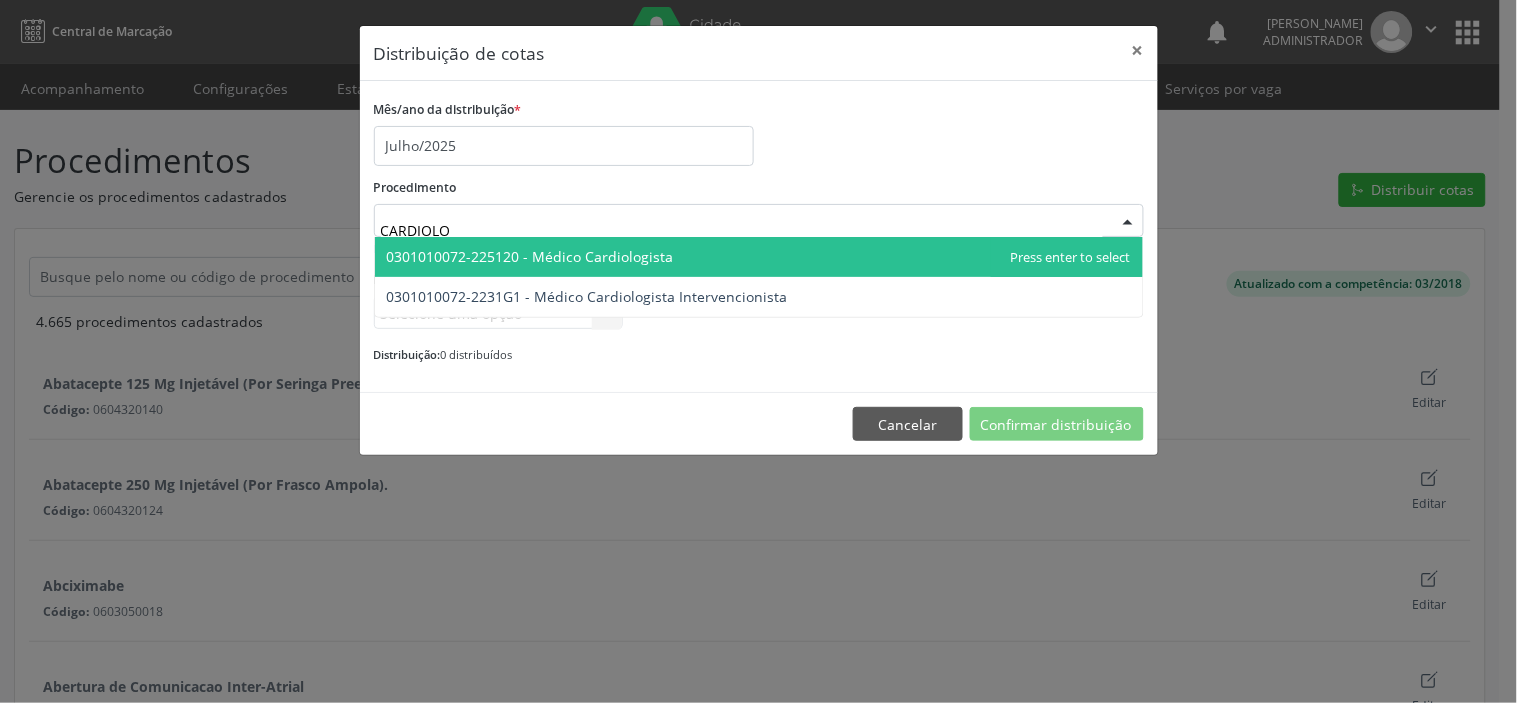 click on "0301010072-225120 - Médico Cardiologista" at bounding box center (530, 256) 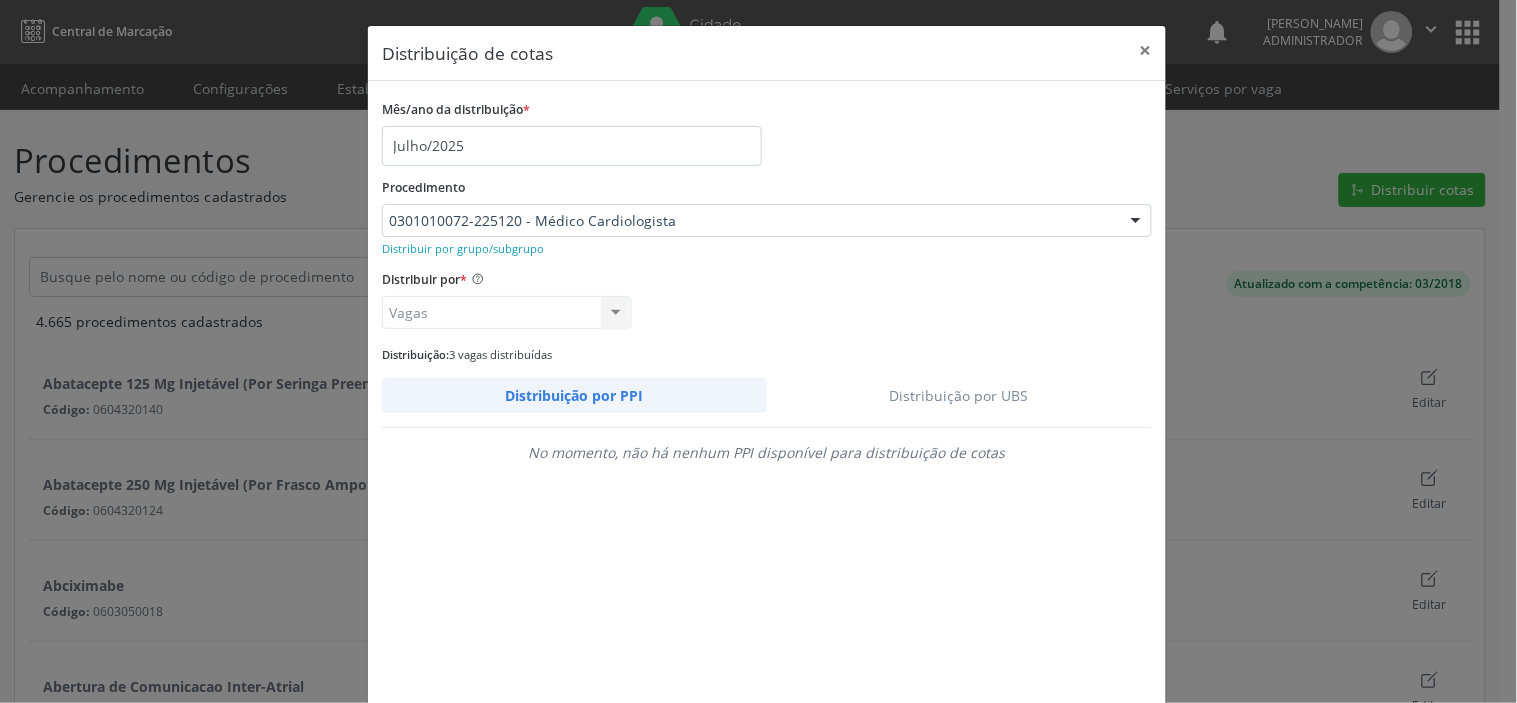 click on "Distribuição por UBS" at bounding box center (960, 395) 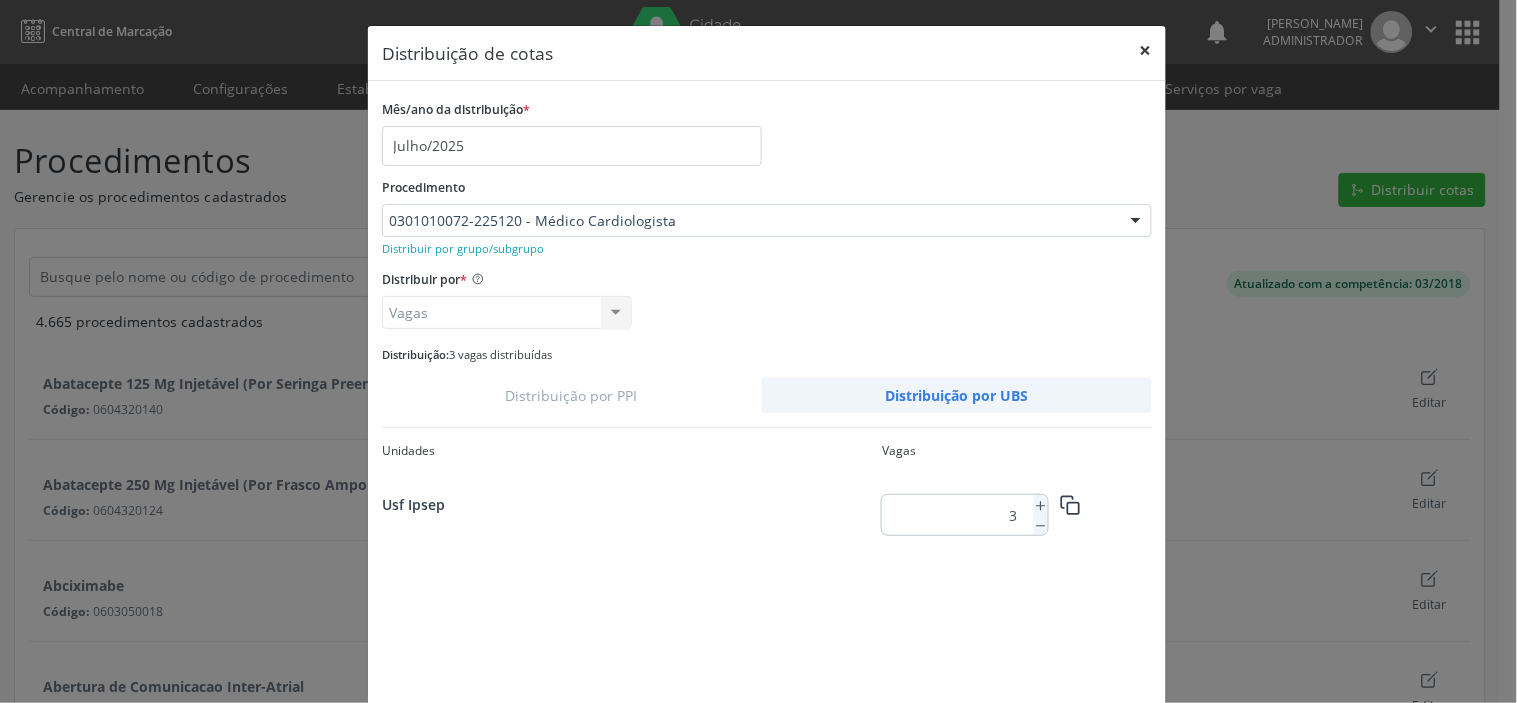 click on "×" at bounding box center [1146, 50] 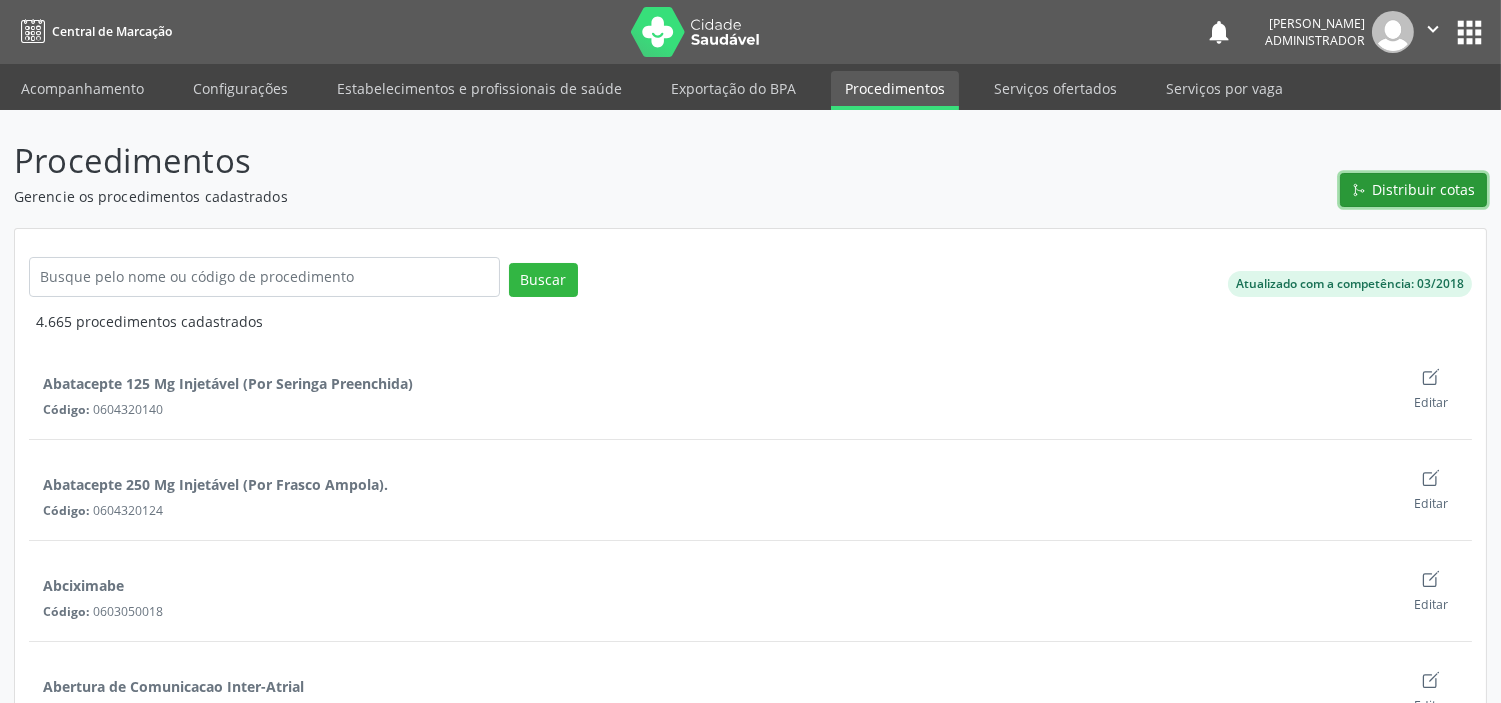 click on "Distribuir cotas" at bounding box center [1424, 189] 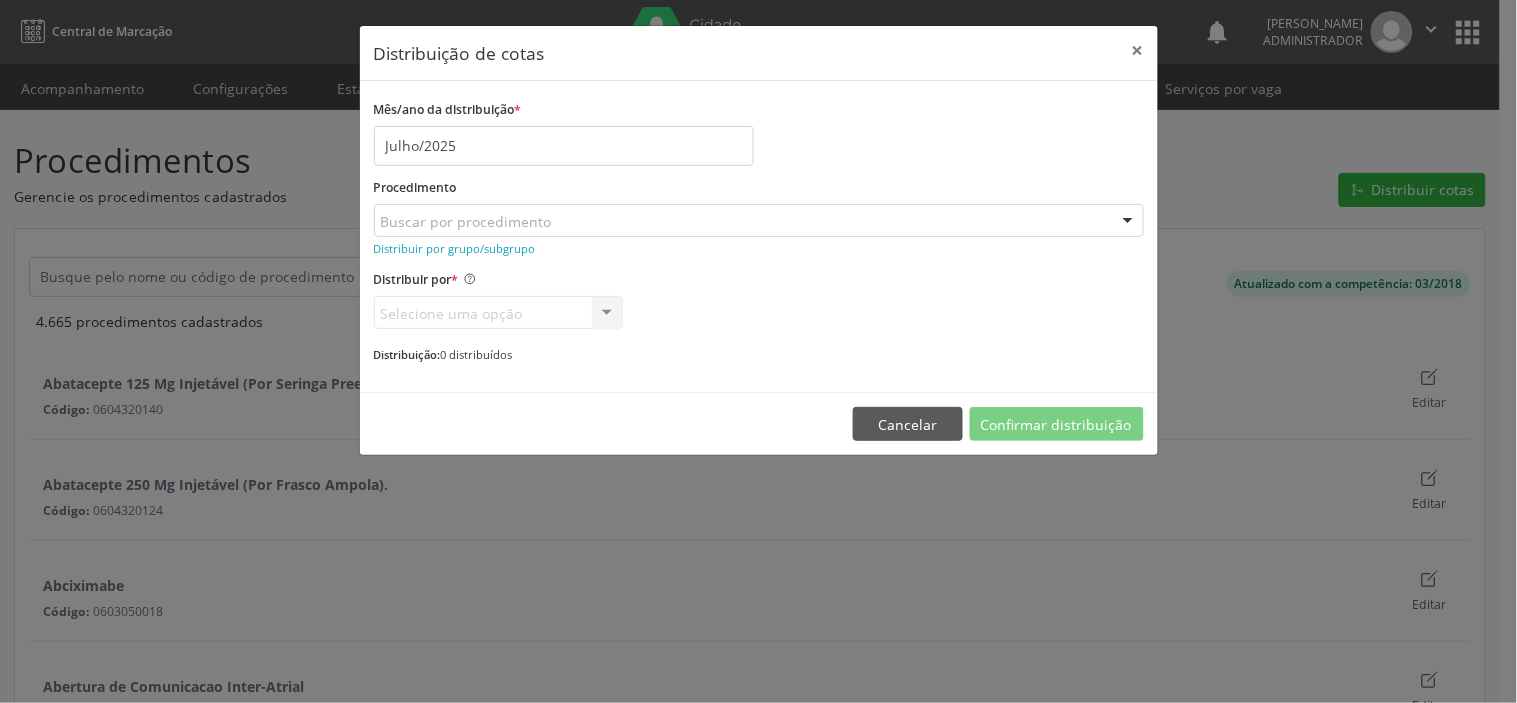 click on "Buscar por procedimento" at bounding box center [759, 221] 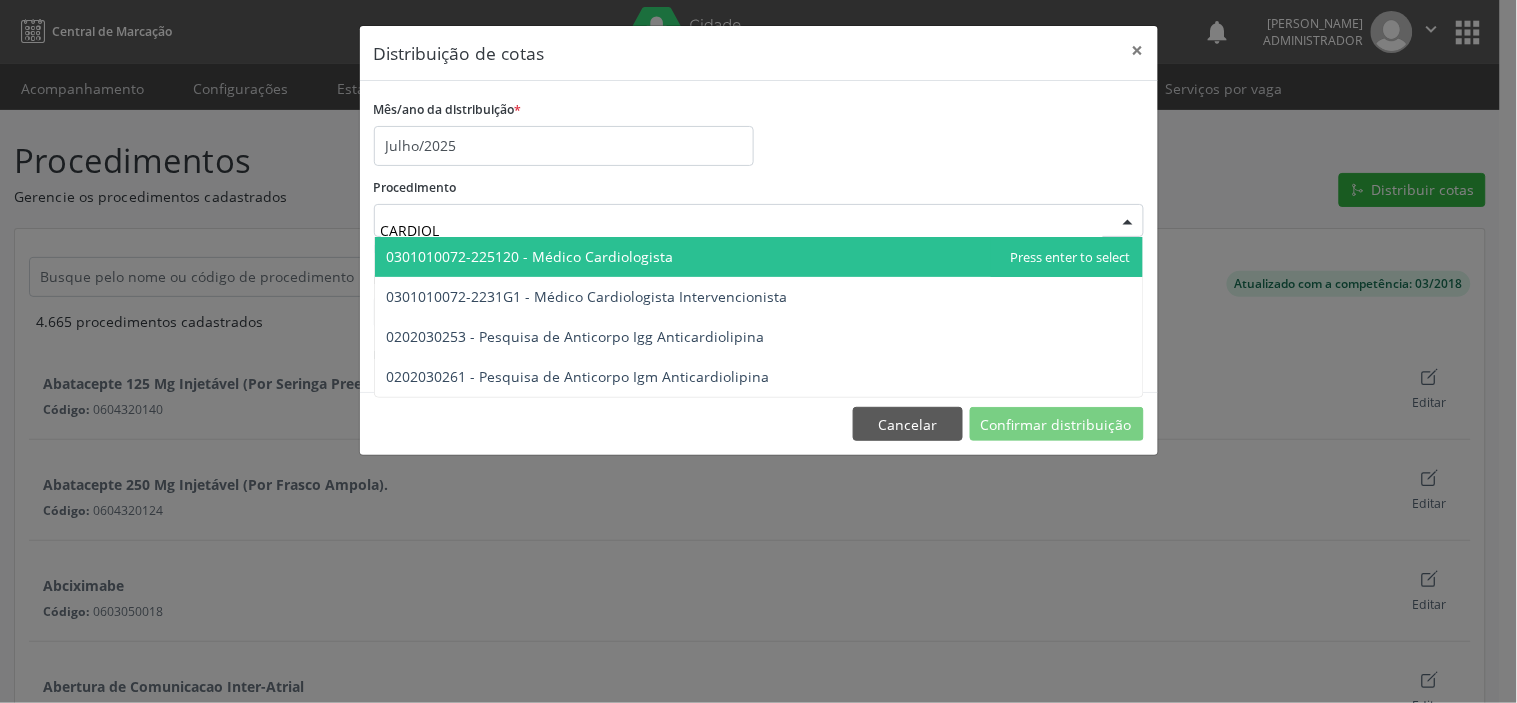 type on "CARDIOLO" 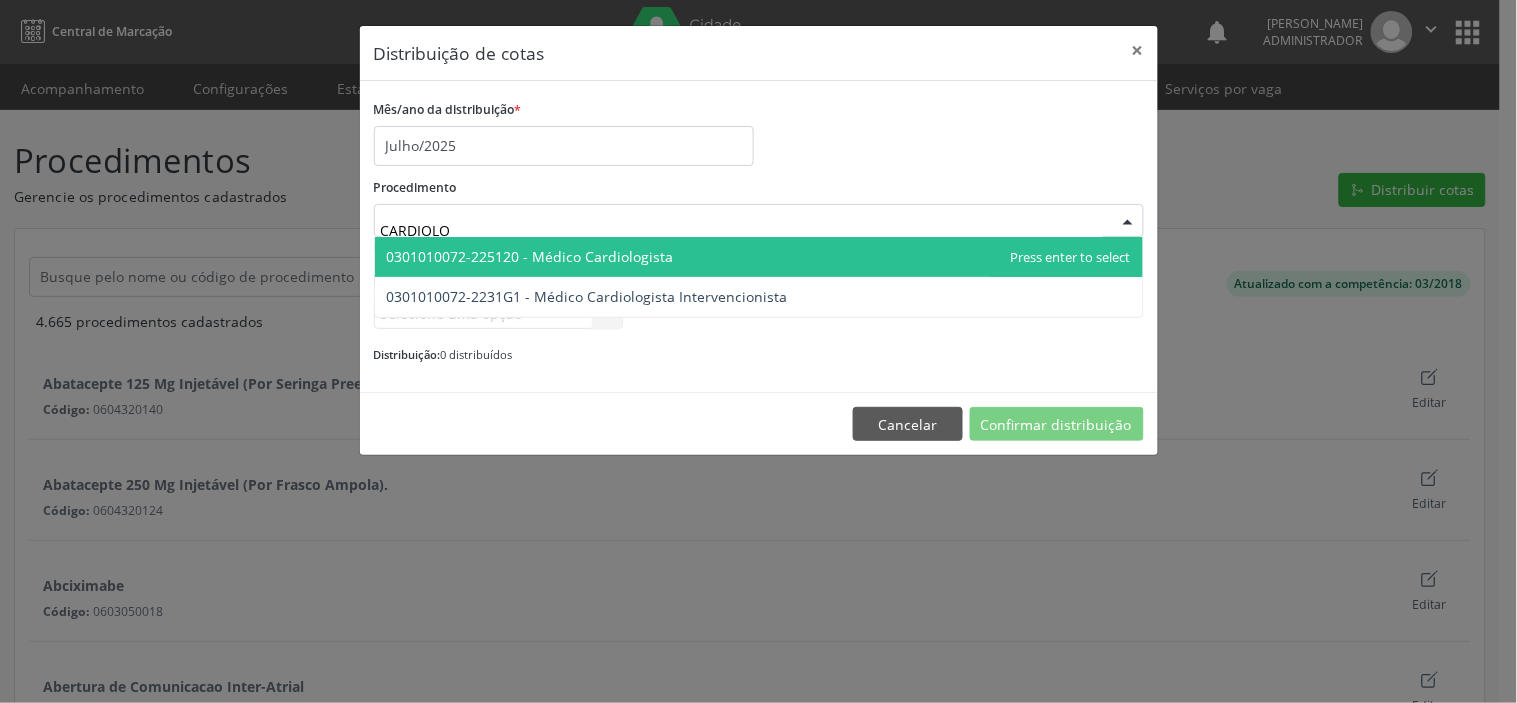 click on "0301010072-225120 - Médico Cardiologista" at bounding box center [530, 256] 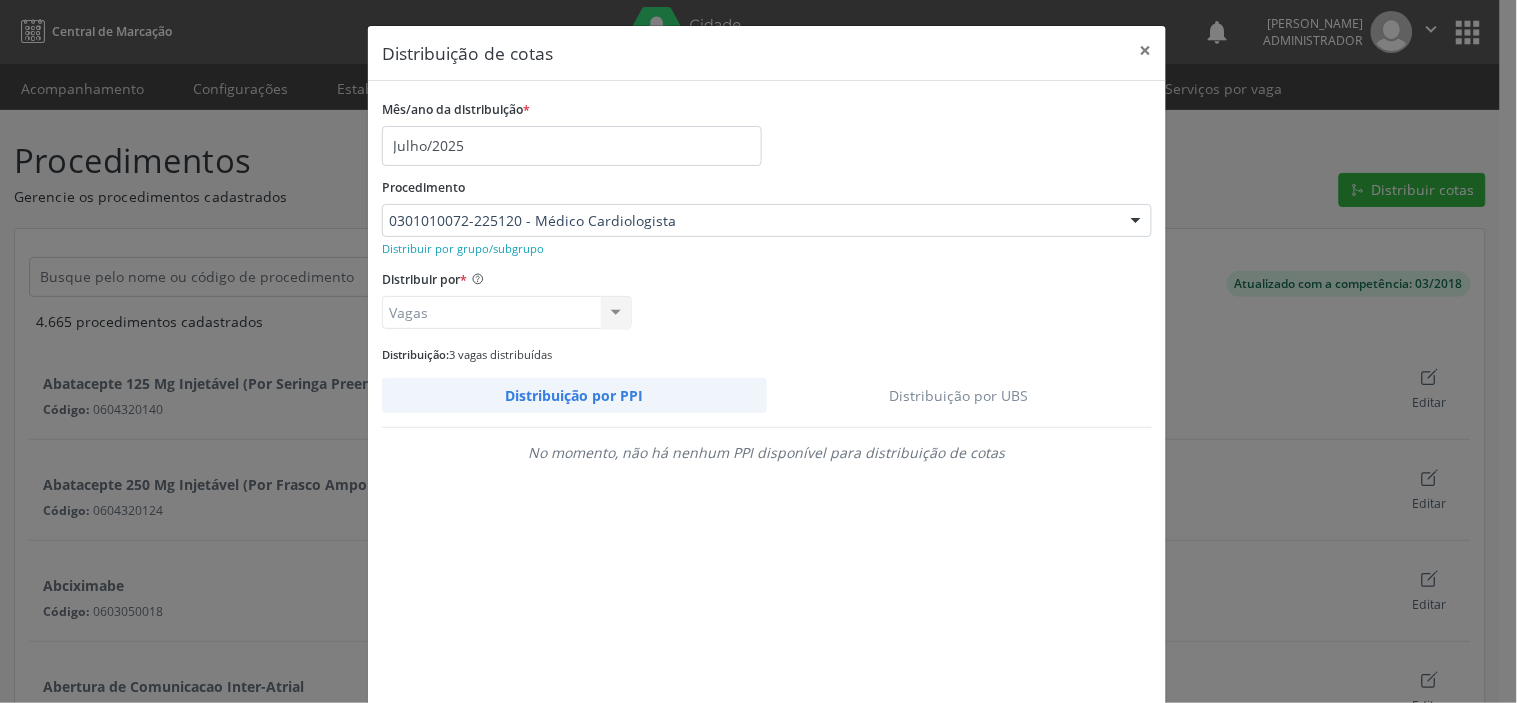 click on "Distribuição por UBS" at bounding box center (960, 395) 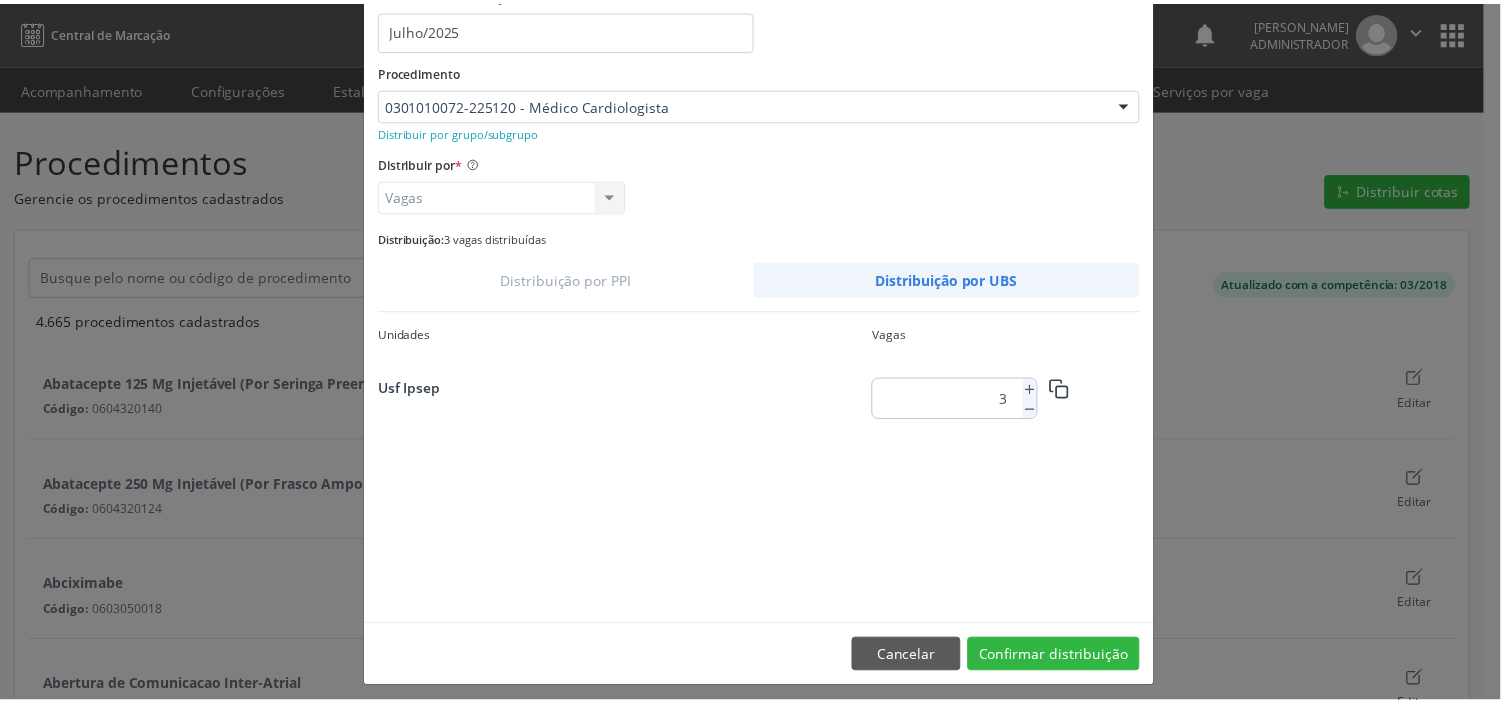 scroll, scrollTop: 126, scrollLeft: 0, axis: vertical 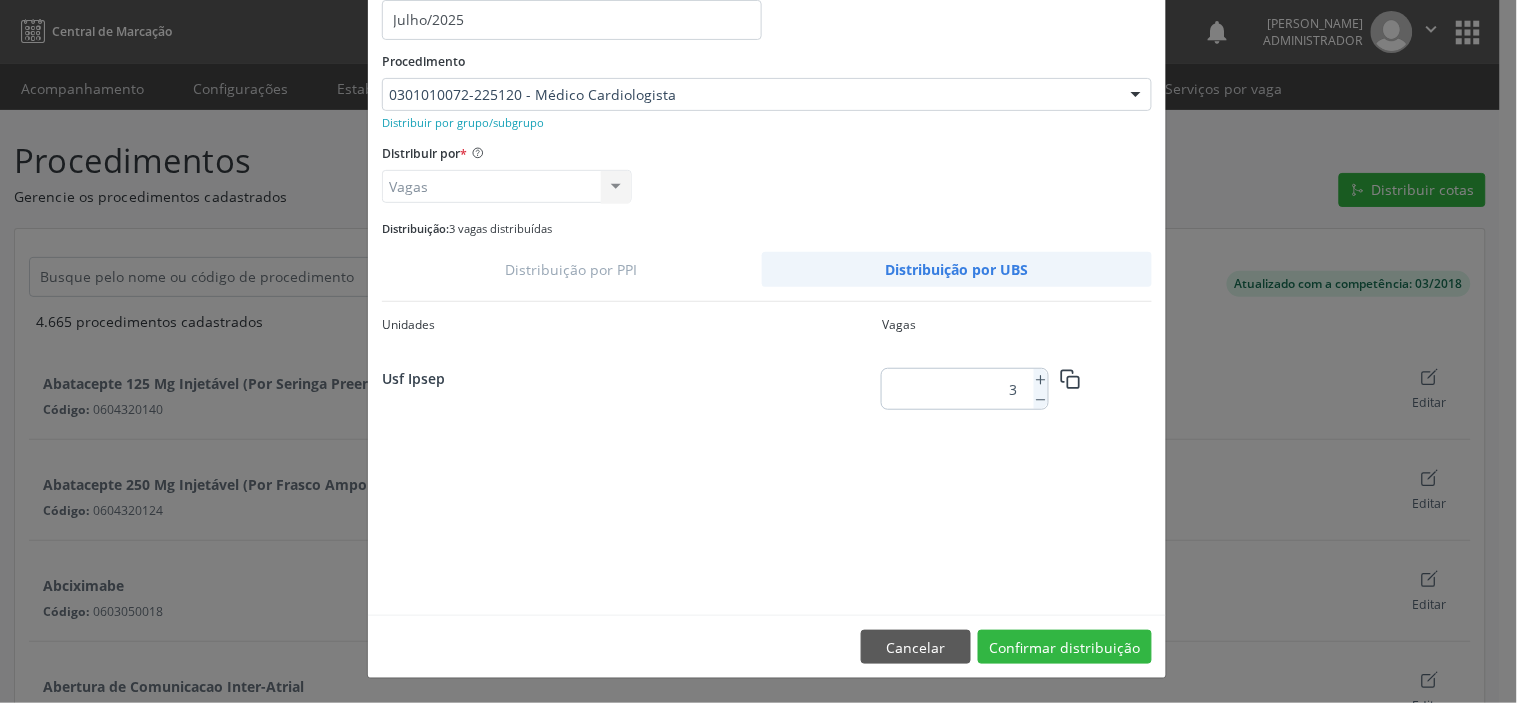 click on "Distribuição de cotas ×
Mês/ano da distribuição
*
Julho/2025
Procedimento
0301010072-225120 - Médico Cardiologista         0604320140 - Abatacepte 125 Mg Injetável (Por Seringa Preenchida)   0604320124 - Abatacepte 250 Mg Injetável (Por Frasco Ampola).   0603050018 - Abciximabe   0406010013 - Abertura de Comunicacao Inter-Atrial   0406010021 - Abertura de Estenose Aortica Valvar   0406011265 - Abertura de Estenose Aortica Valvar (Criança e Adolescente)   0406010030 - Abertura de Estenose Pulmonar Valvar   0406011273 - Abertura de Estenose Pulmonar Valvar (Criança e Adolescente)   0301080011 - Abordagem Cognitiva Comportamental do Fumante (Por Atendimento / Paciente)   0307020010 - Acesso A Polpa Dentaria e Medicacao (Por Dente)   0604660030 - Acetazolamida 250 Mg (Por Comprimido)   0202010783 - Acidez Titulável no Leite Humano (Dornic)   0202090019 - Acido Urico Liquido no Sinovial e Derrames   0604600011 - Acitretina 10 Mg (Por Capsula)" at bounding box center [758, 351] 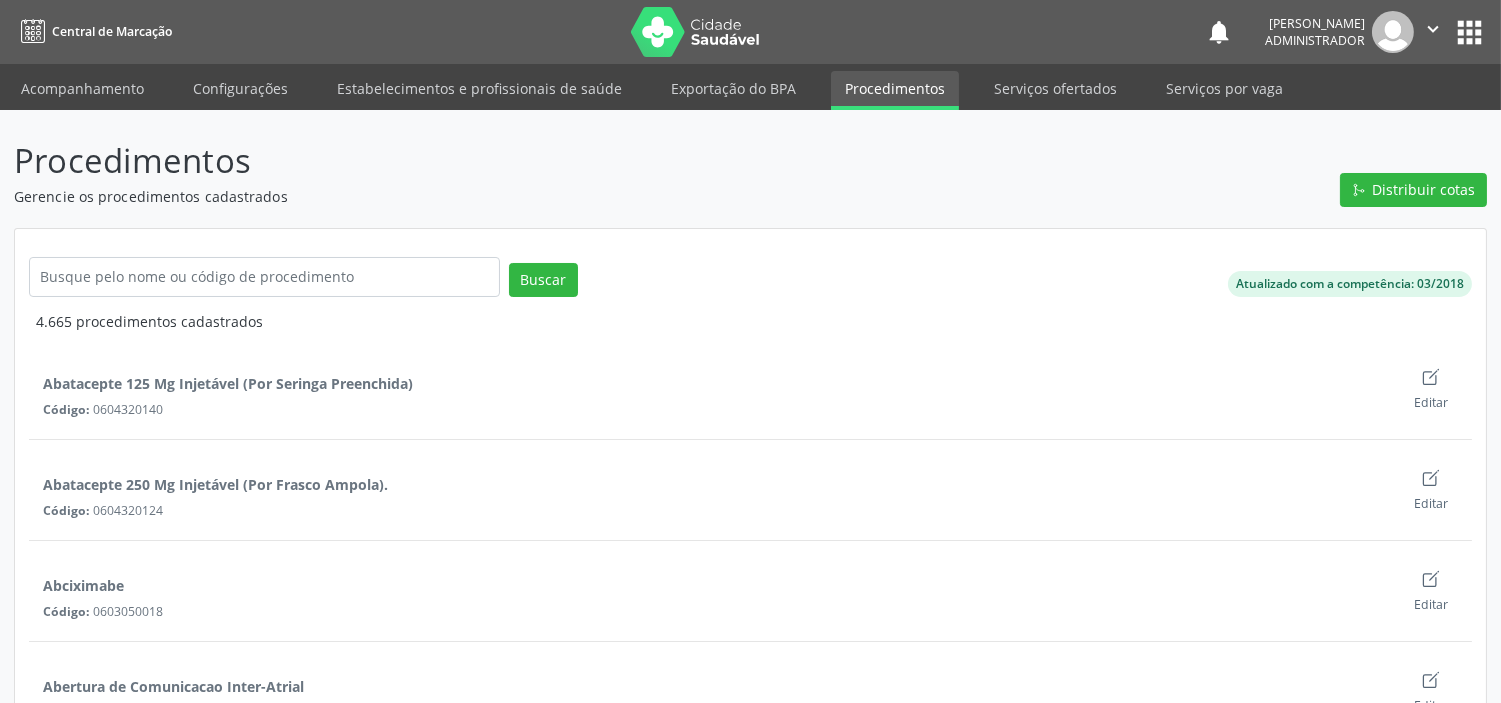 drag, startPoint x: 722, startPoint y: 31, endPoint x: 591, endPoint y: 60, distance: 134.17154 